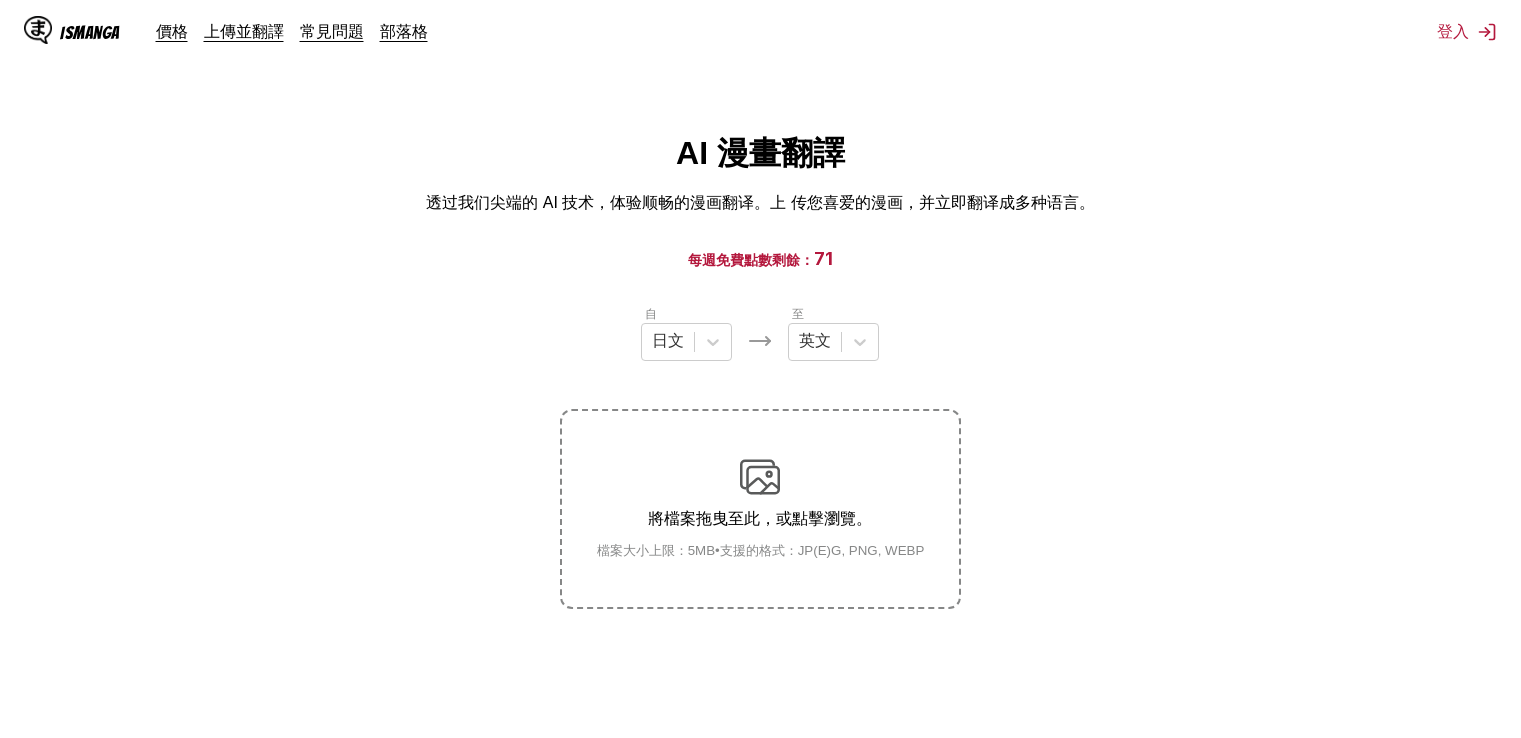 scroll, scrollTop: 0, scrollLeft: 0, axis: both 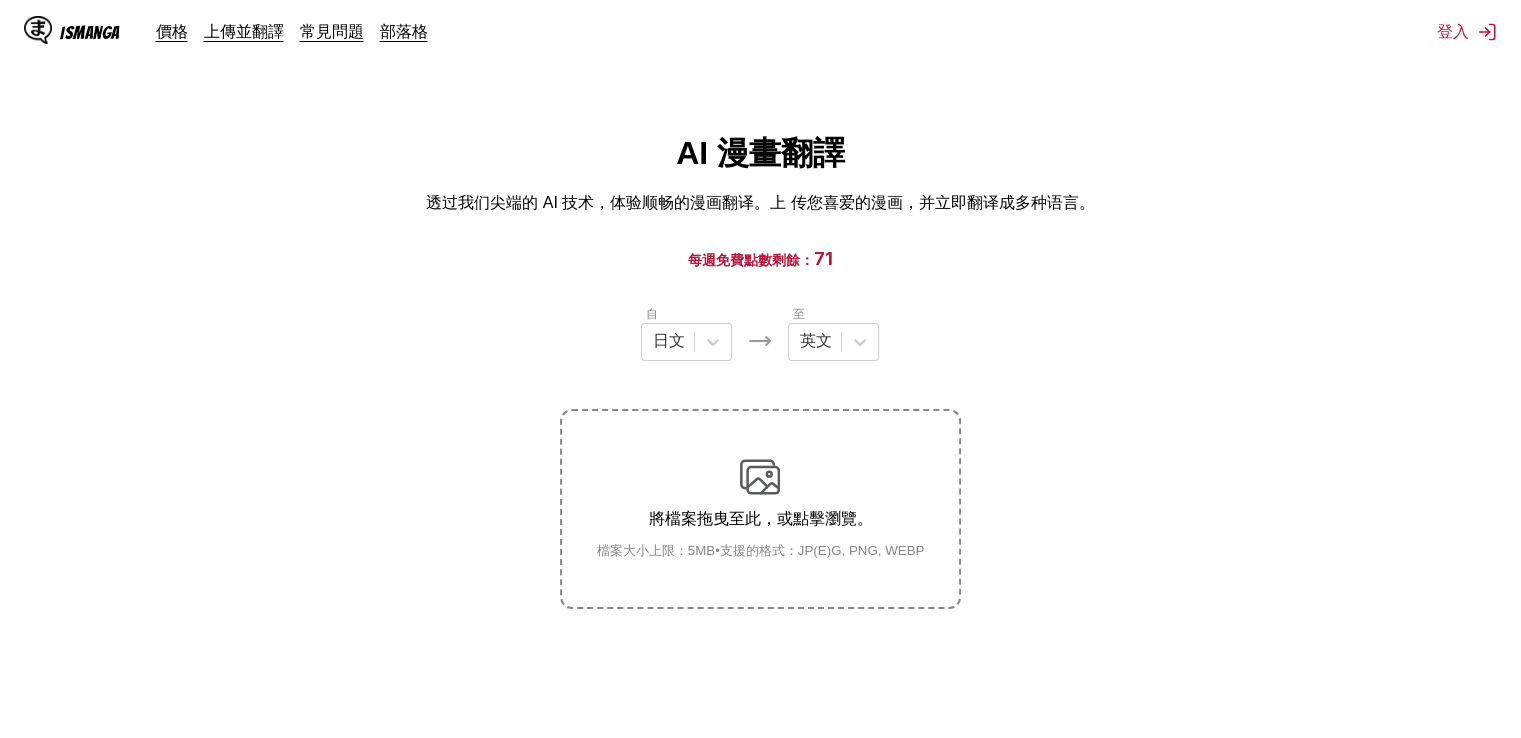 click on "將檔案拖曳至此，或點擊瀏覽。 檔案大小上限：5MB  •  支援的格式：JP(E)G, PNG, WEBP" at bounding box center [761, 508] 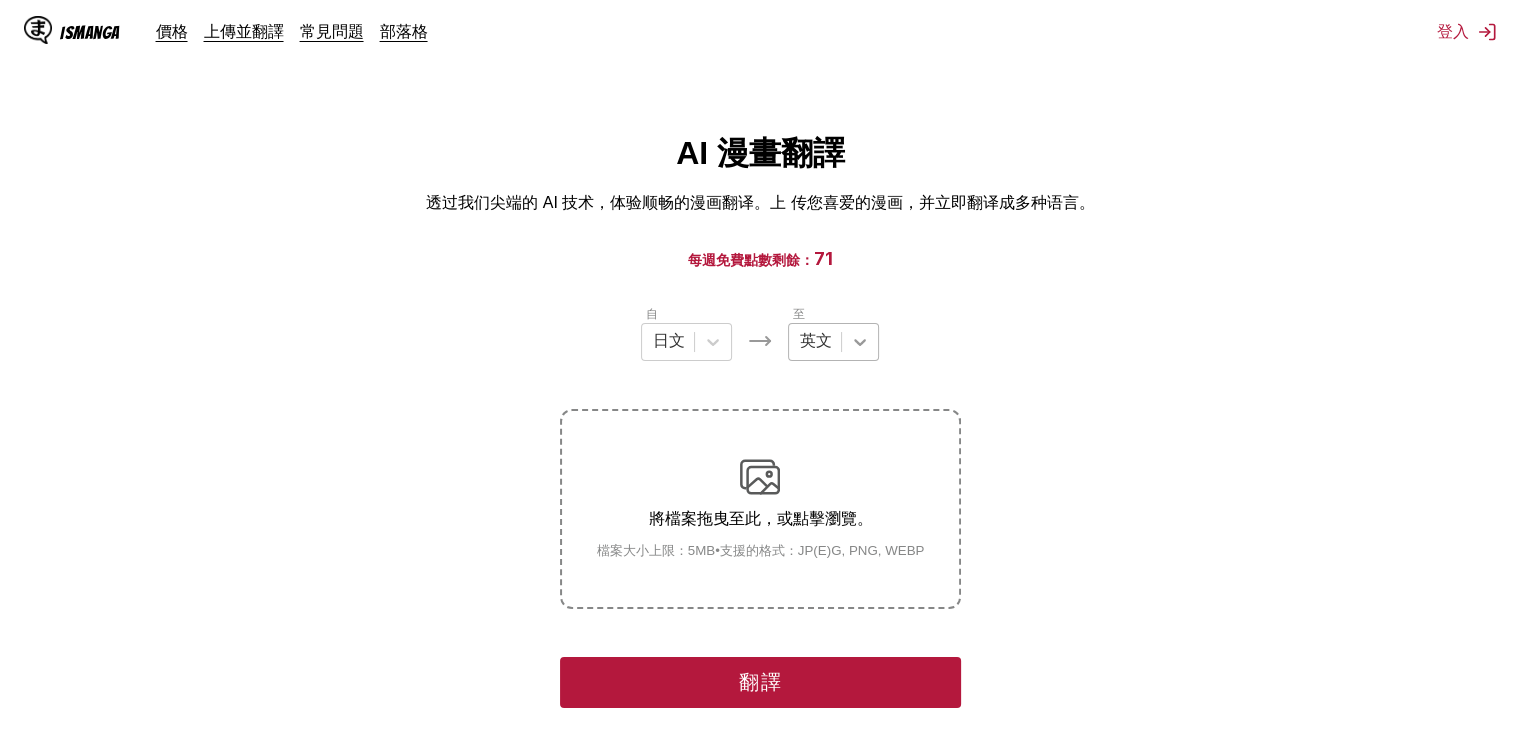 click 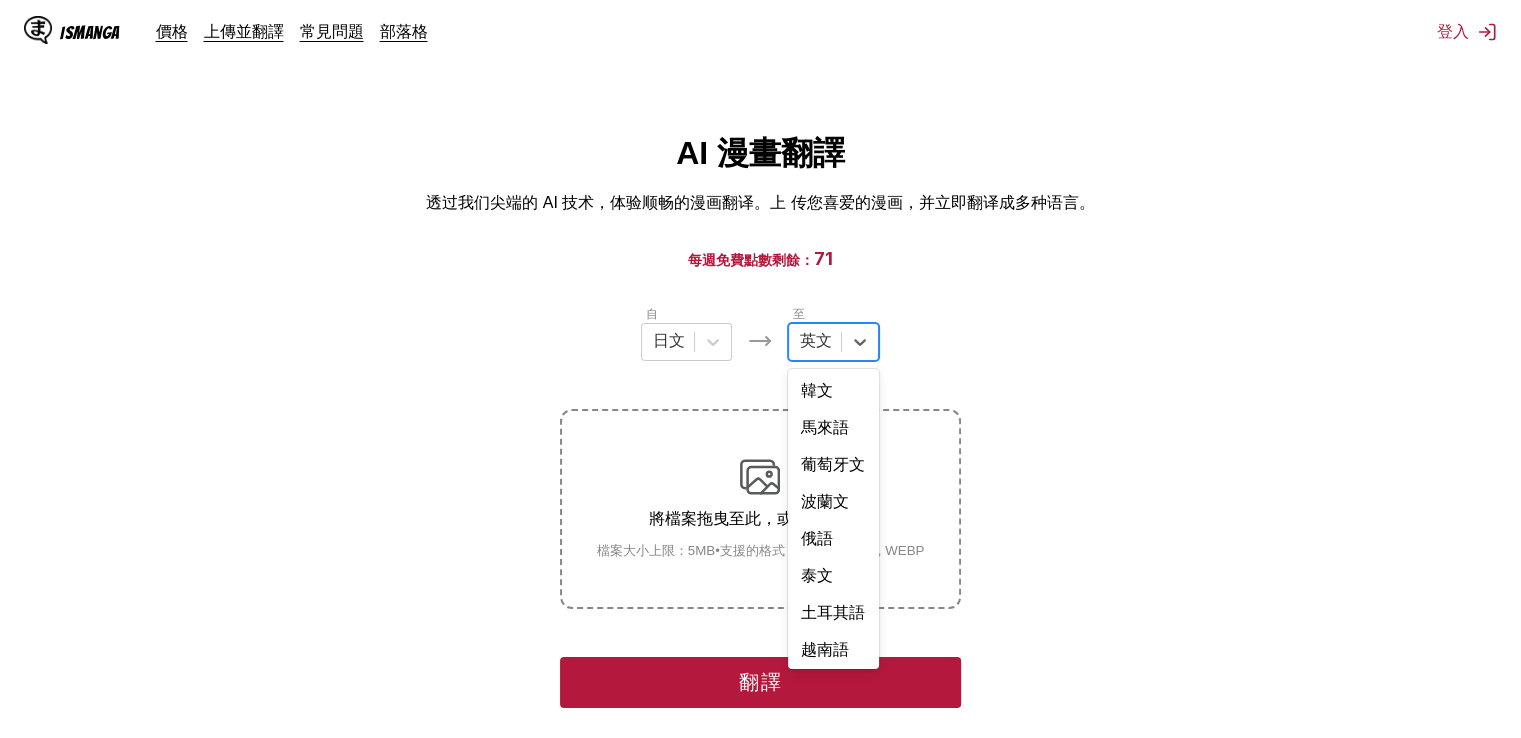 scroll, scrollTop: 490, scrollLeft: 0, axis: vertical 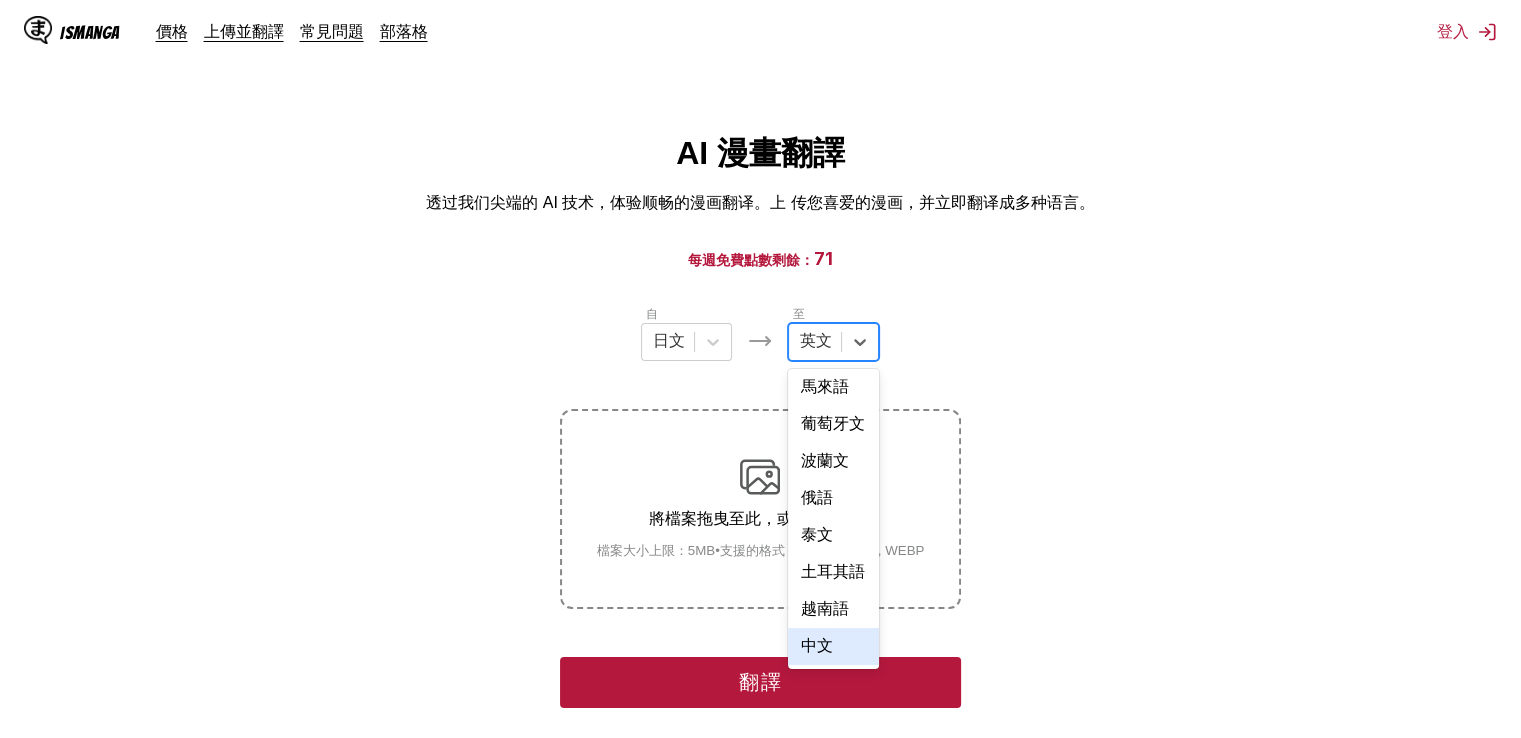 click on "中文" at bounding box center [833, 646] 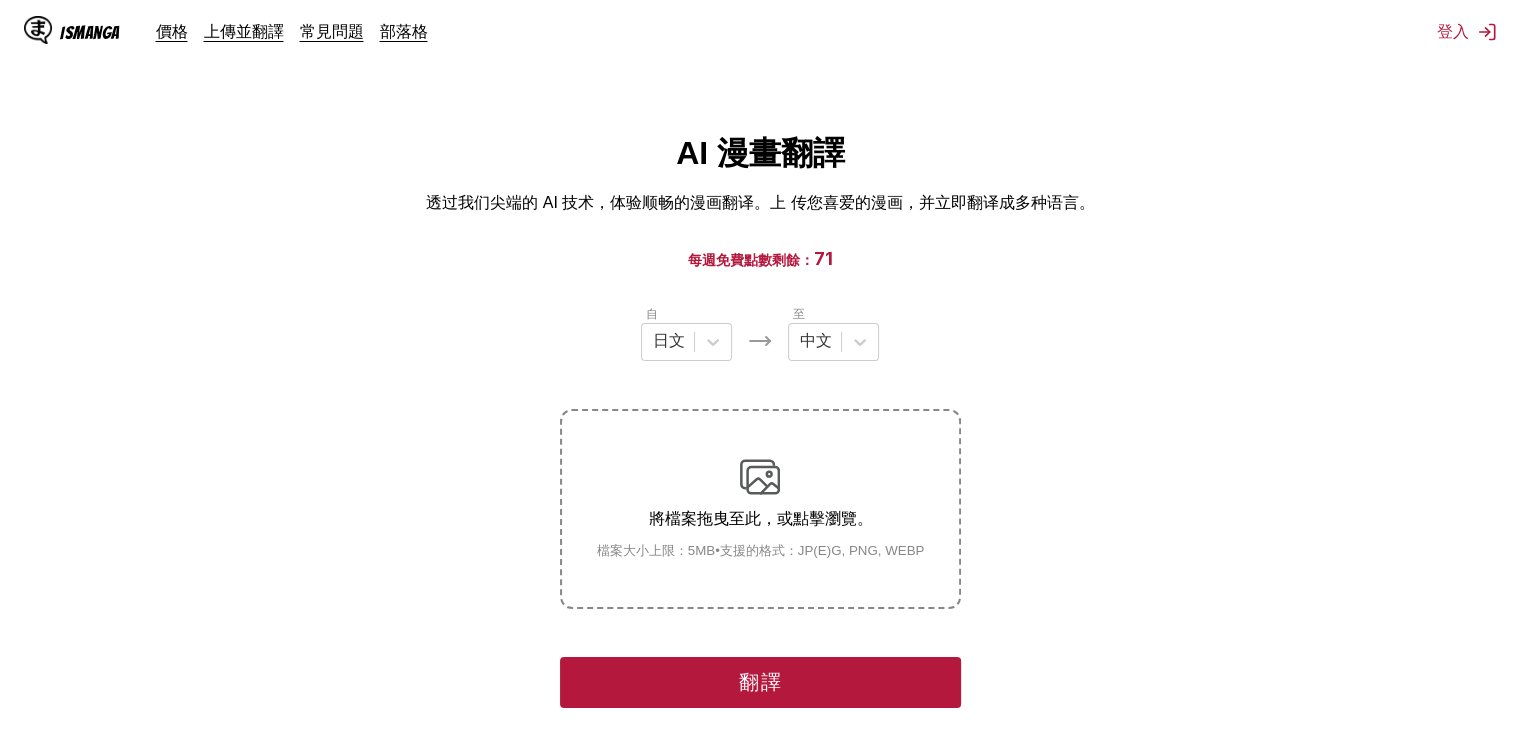 click on "翻譯" at bounding box center (760, 682) 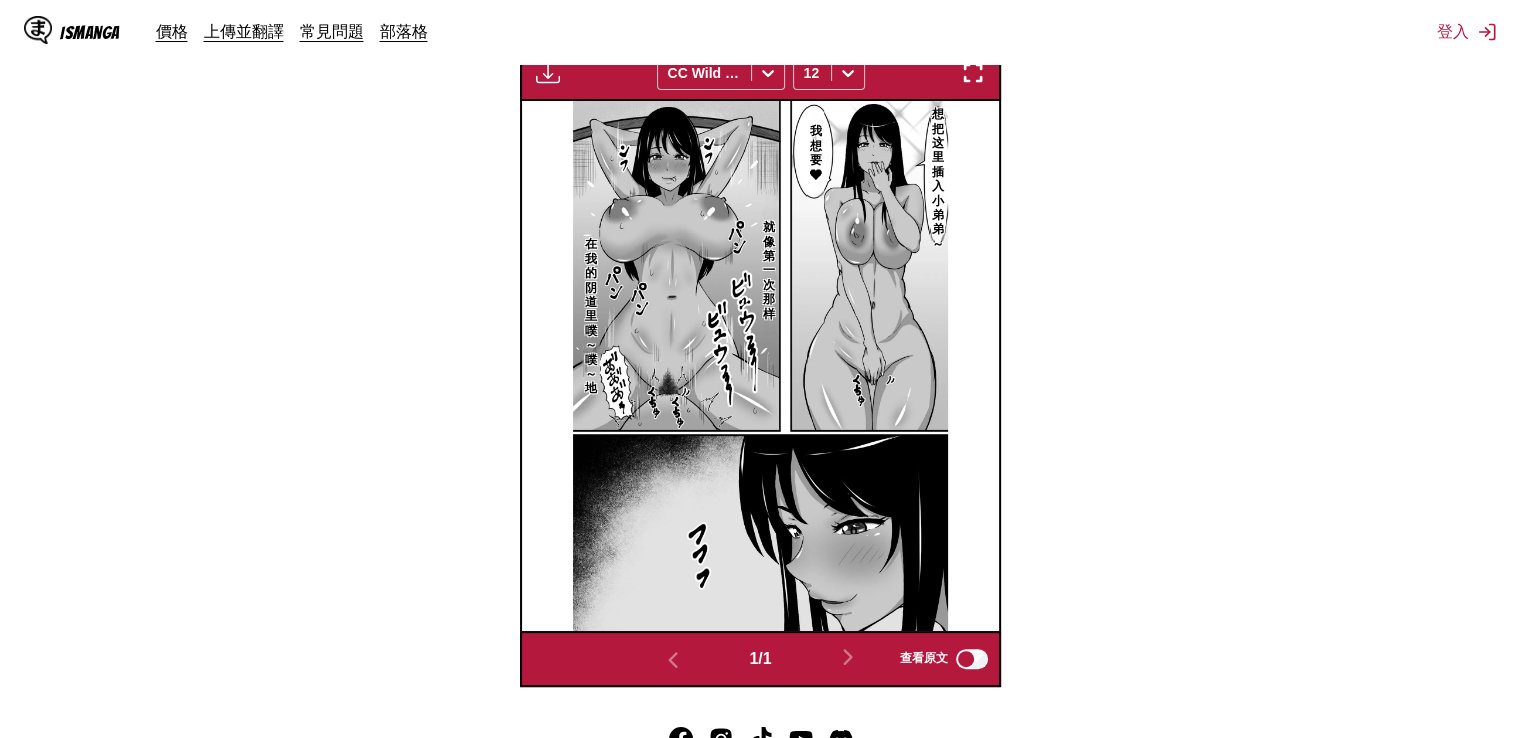 scroll, scrollTop: 584, scrollLeft: 0, axis: vertical 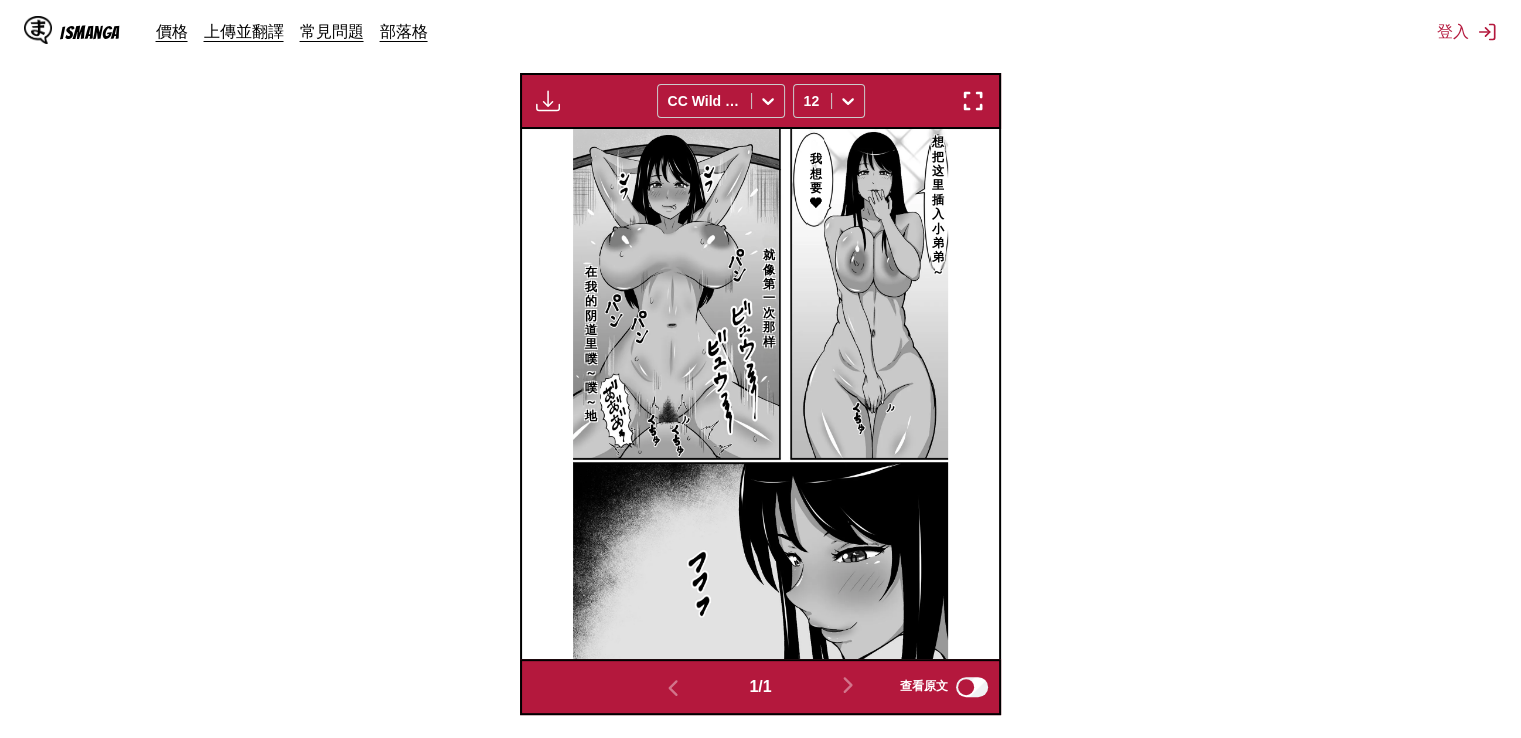 click at bounding box center [973, 101] 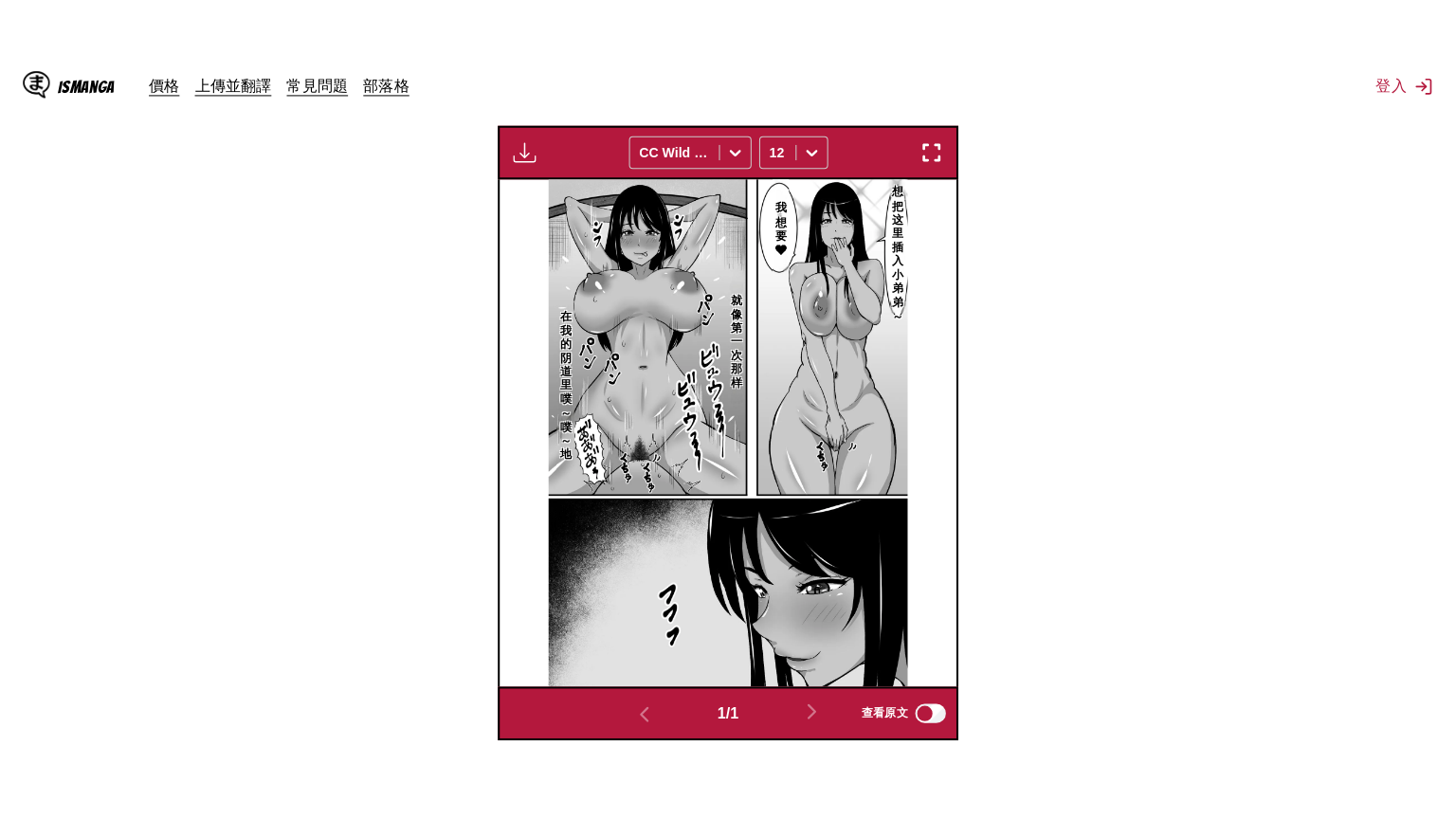 scroll, scrollTop: 220, scrollLeft: 0, axis: vertical 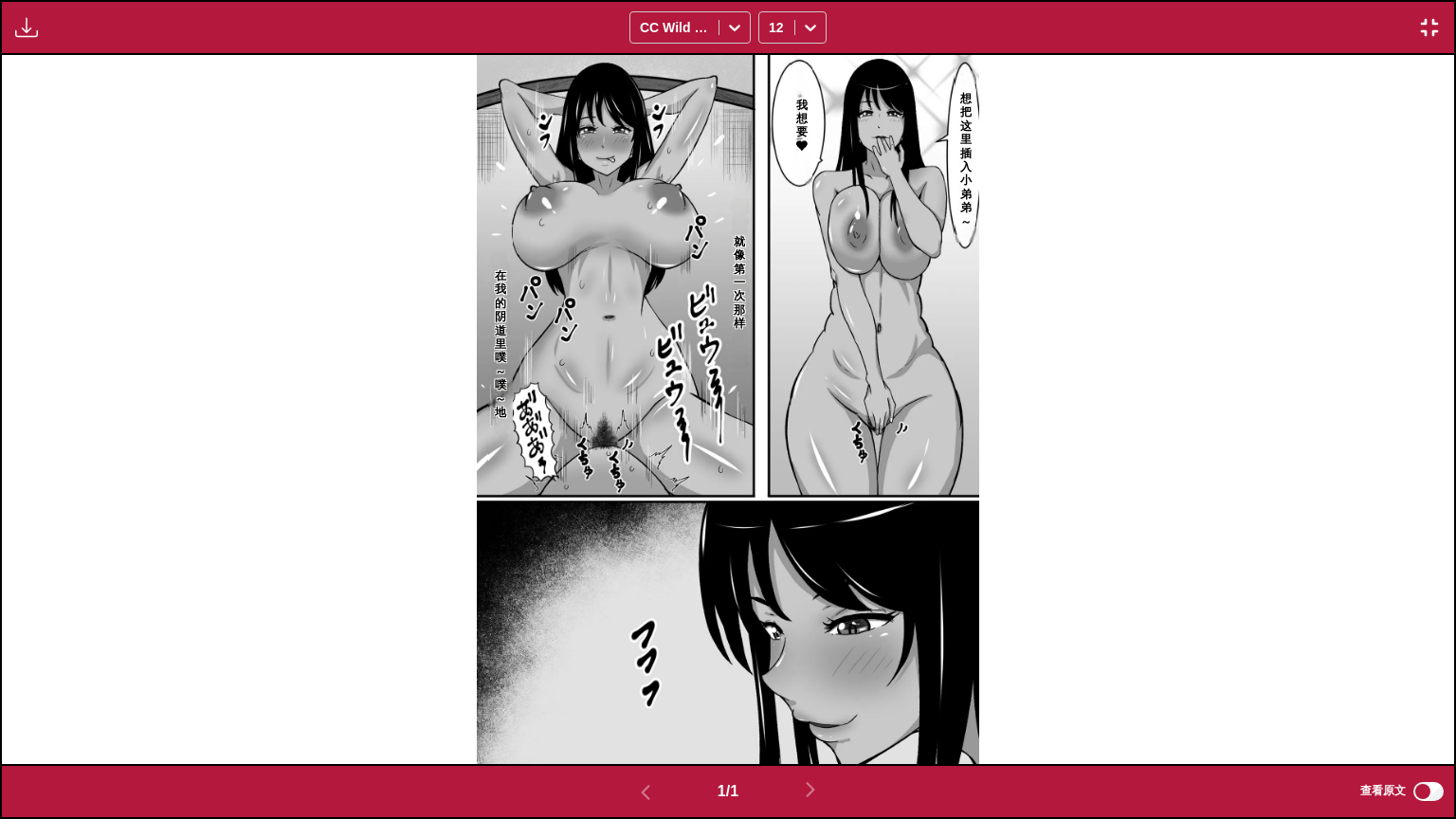 click on "想把这里插入小弟弟～ 就像第一次那样 在我的阴道里噗～噗～地 我想要❤" at bounding box center [728, 410] 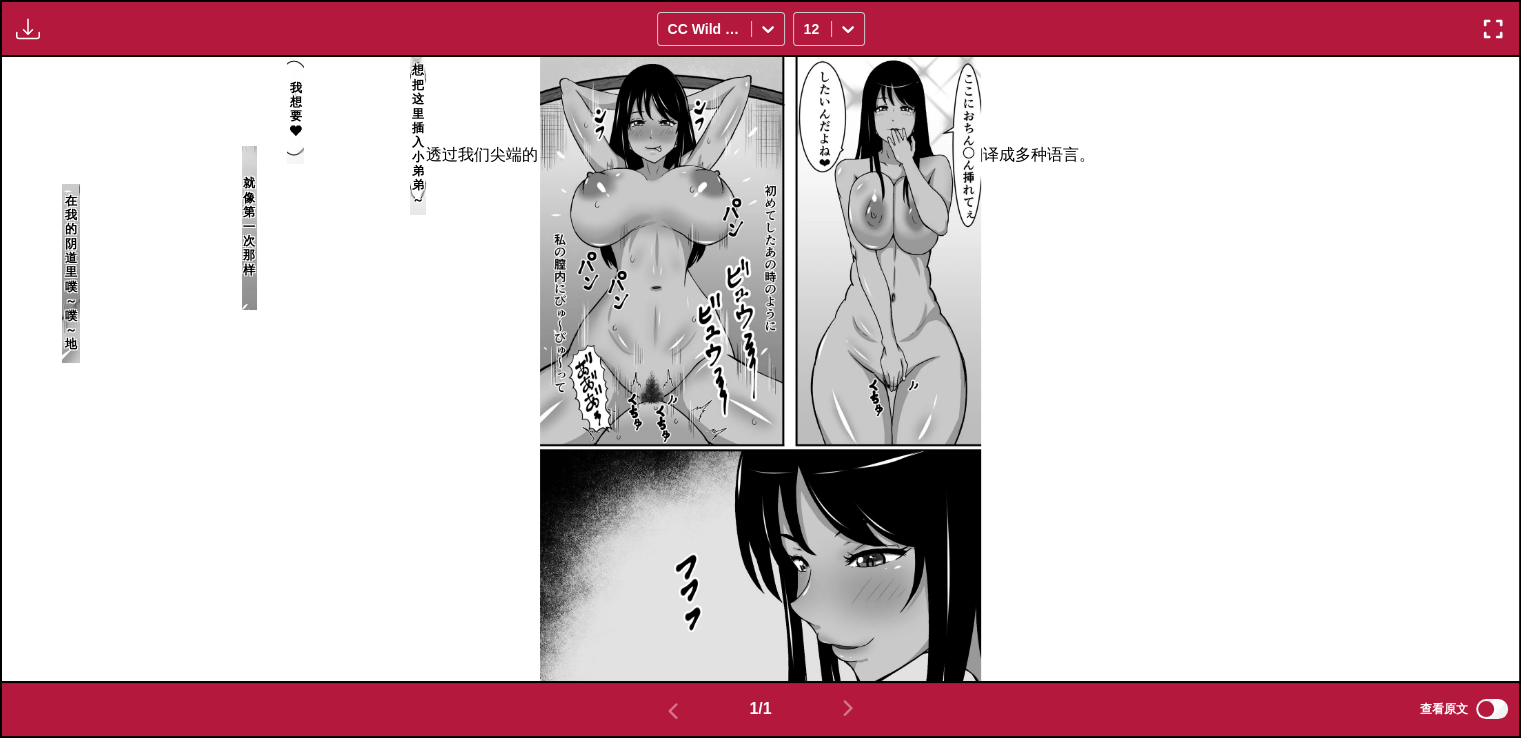 scroll, scrollTop: 0, scrollLeft: 0, axis: both 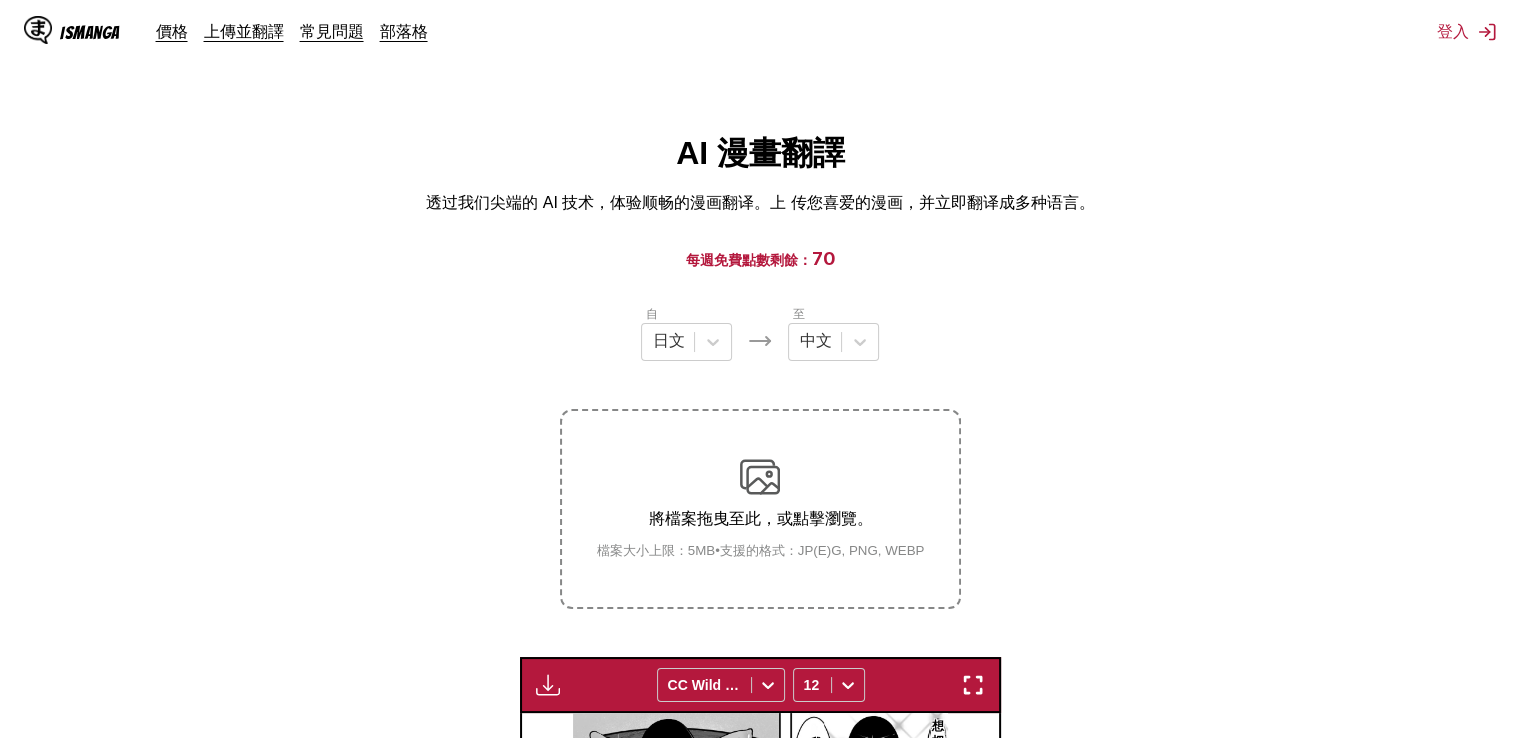 click at bounding box center (760, 477) 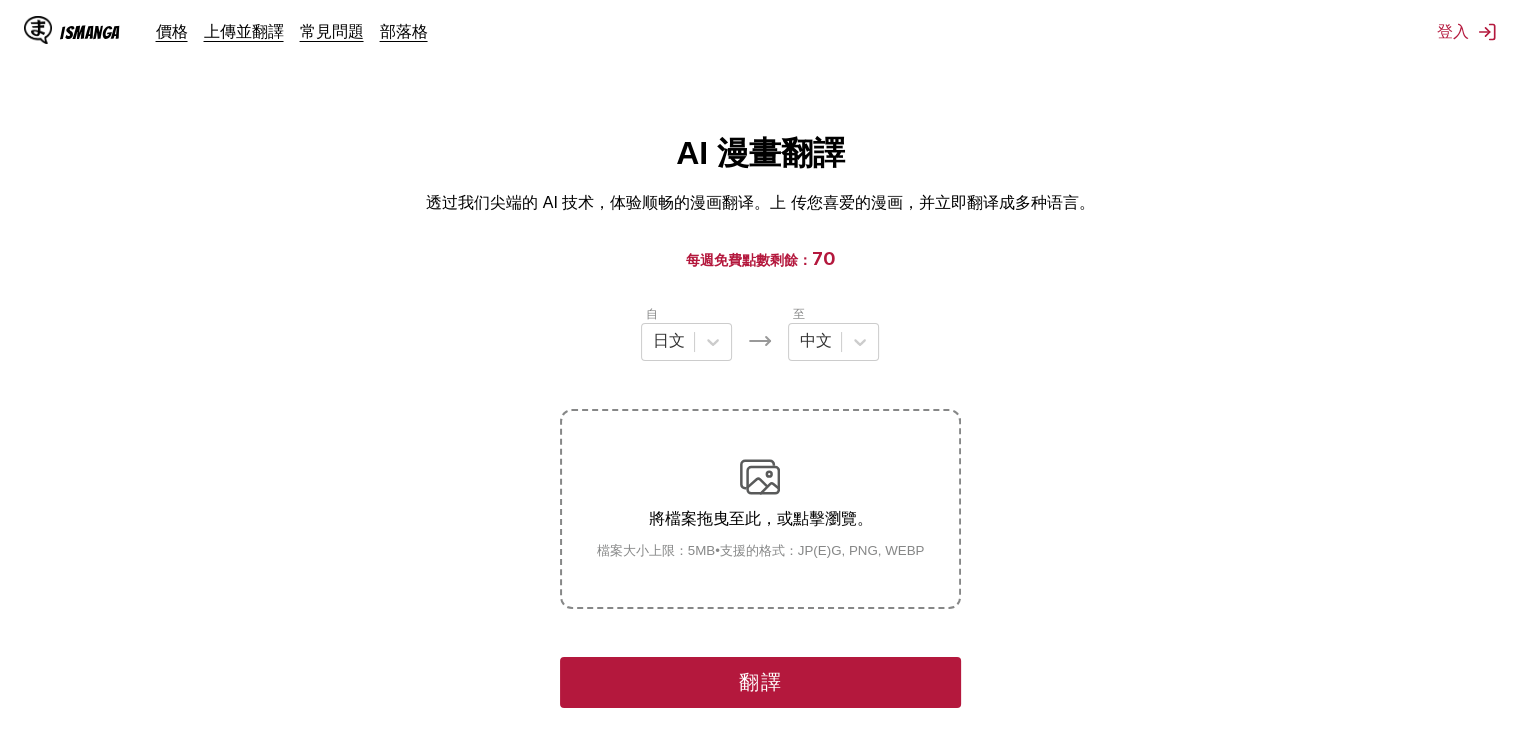 click on "翻譯" at bounding box center (760, 682) 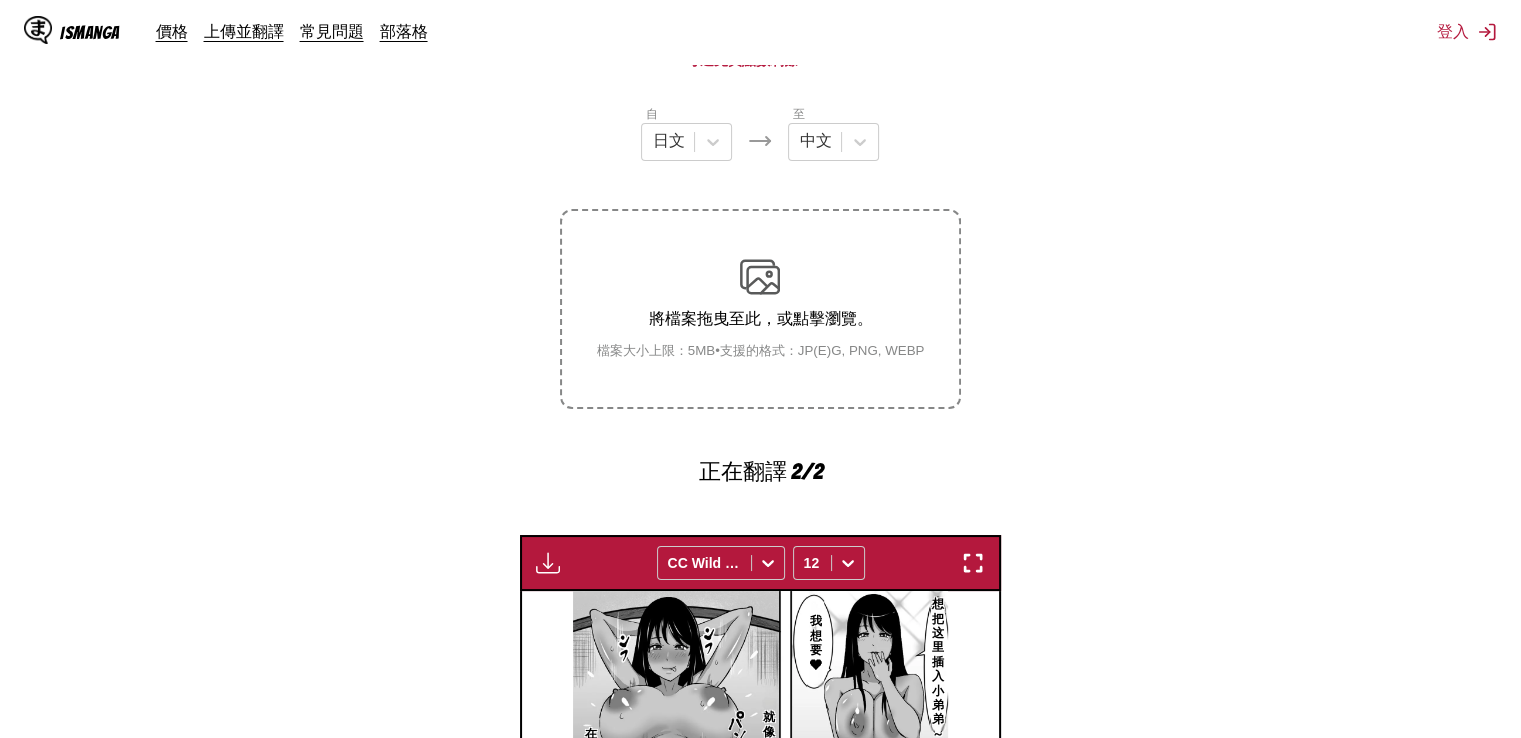 scroll, scrollTop: 583, scrollLeft: 0, axis: vertical 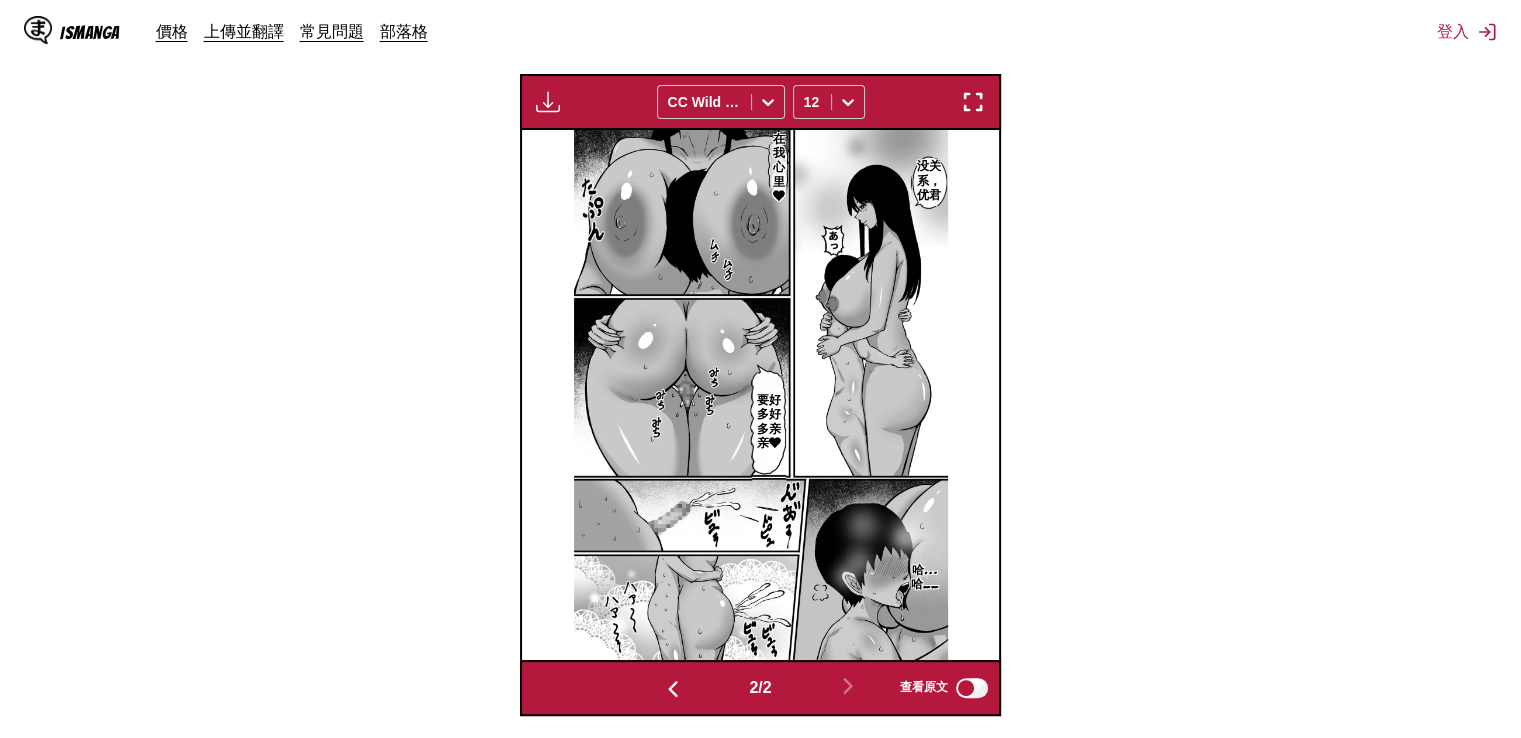 click at bounding box center (973, 102) 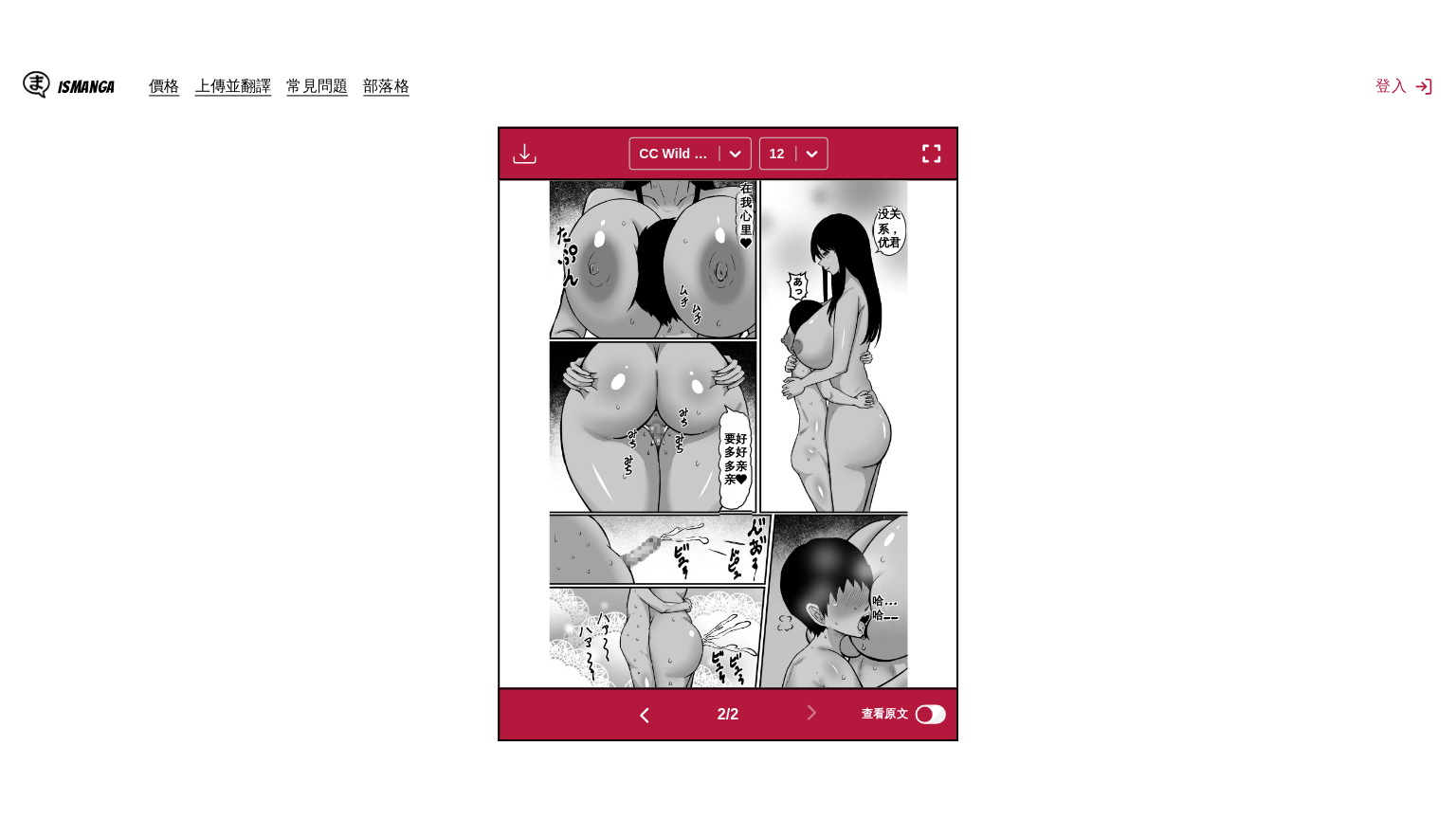 scroll, scrollTop: 220, scrollLeft: 0, axis: vertical 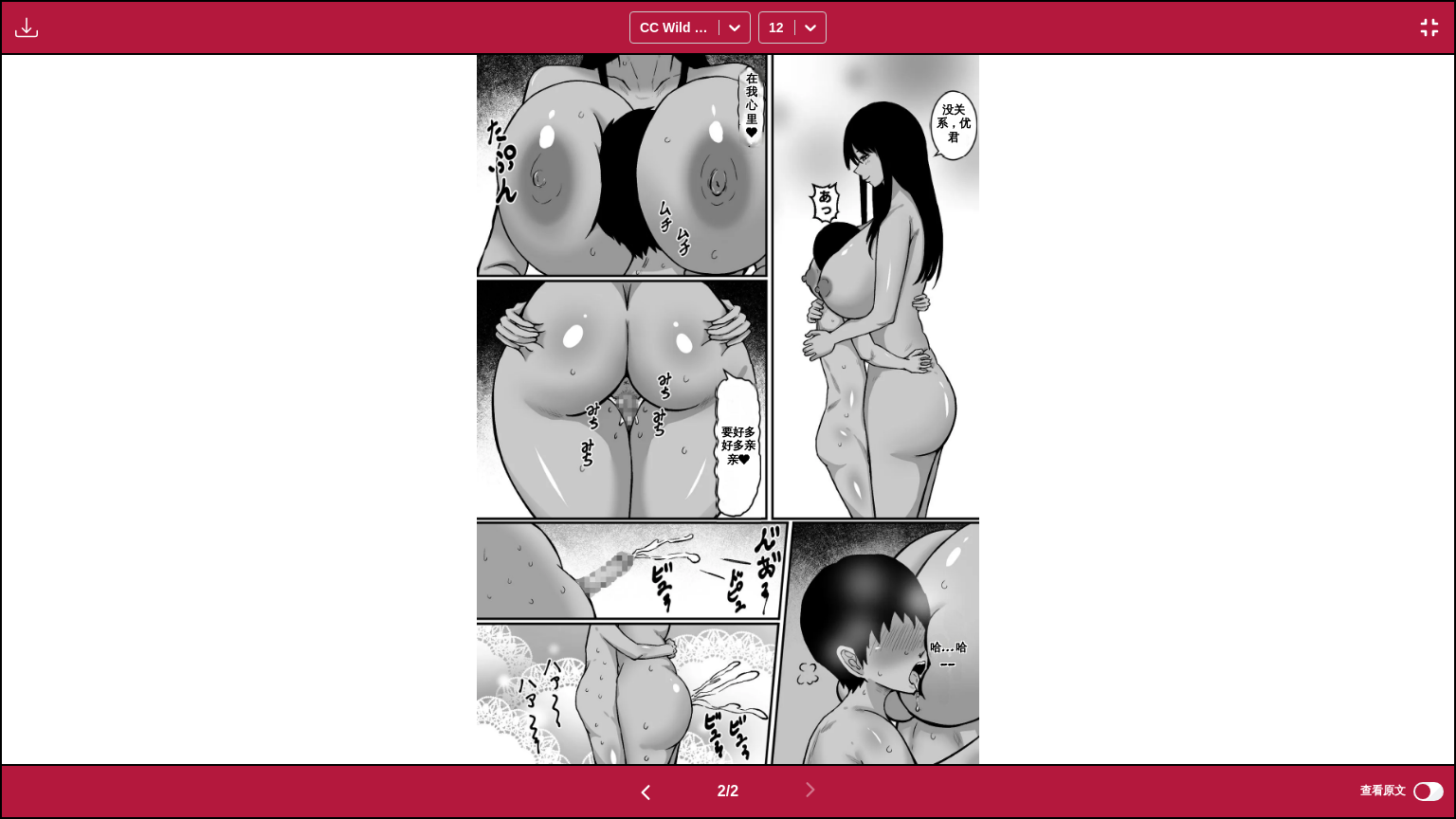 click on "没关系，优君 在我心里❤ 要好多好多亲亲❤ 哈…哈__" at bounding box center (728, 410) 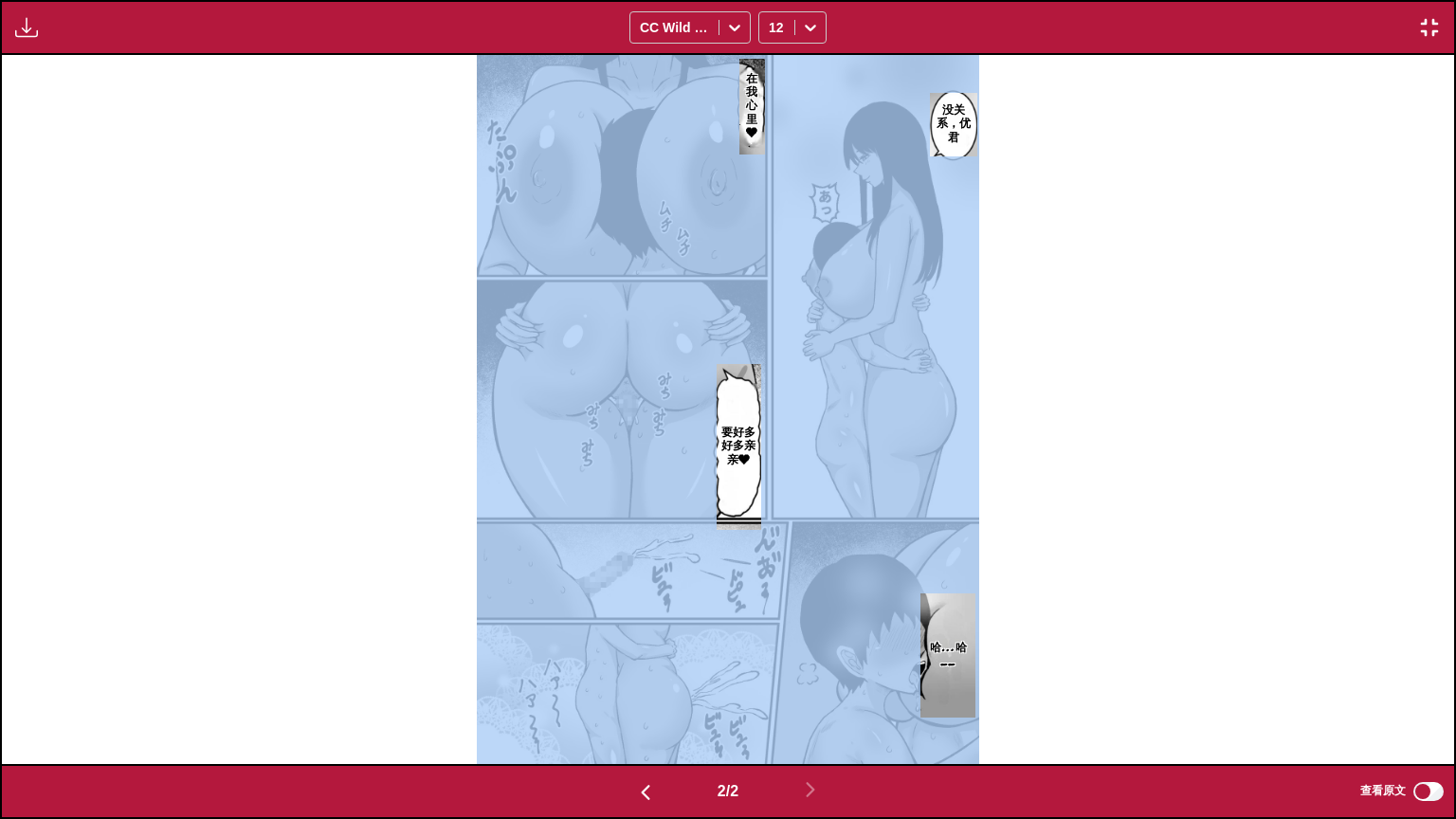 click on "没关系，优君 在我心里❤ 要好多好多亲亲❤ 哈…哈__" at bounding box center [728, 410] 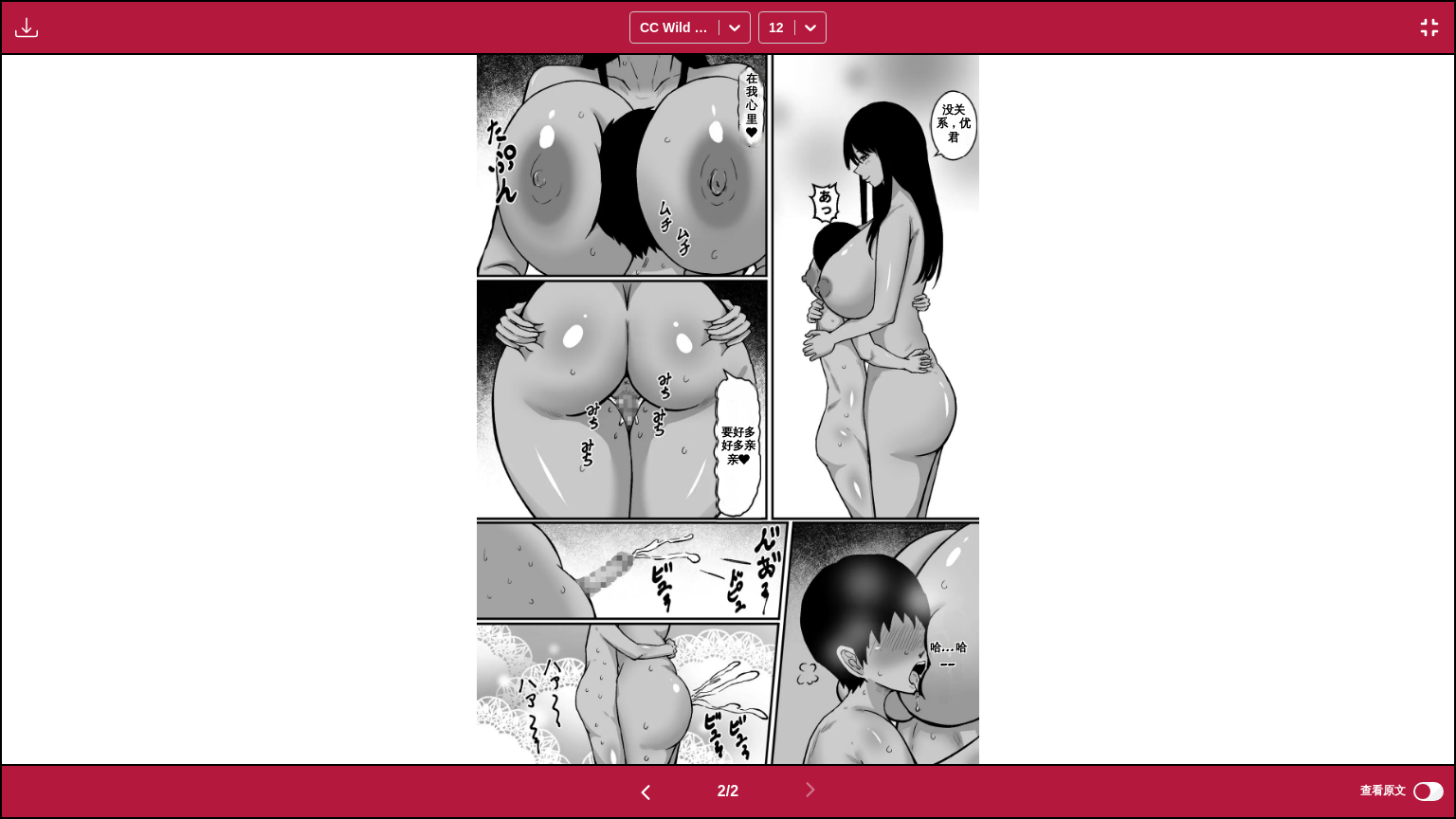 click on "没关系，优君 在我心里❤ 要好多好多亲亲❤ 哈…哈__" at bounding box center (728, 410) 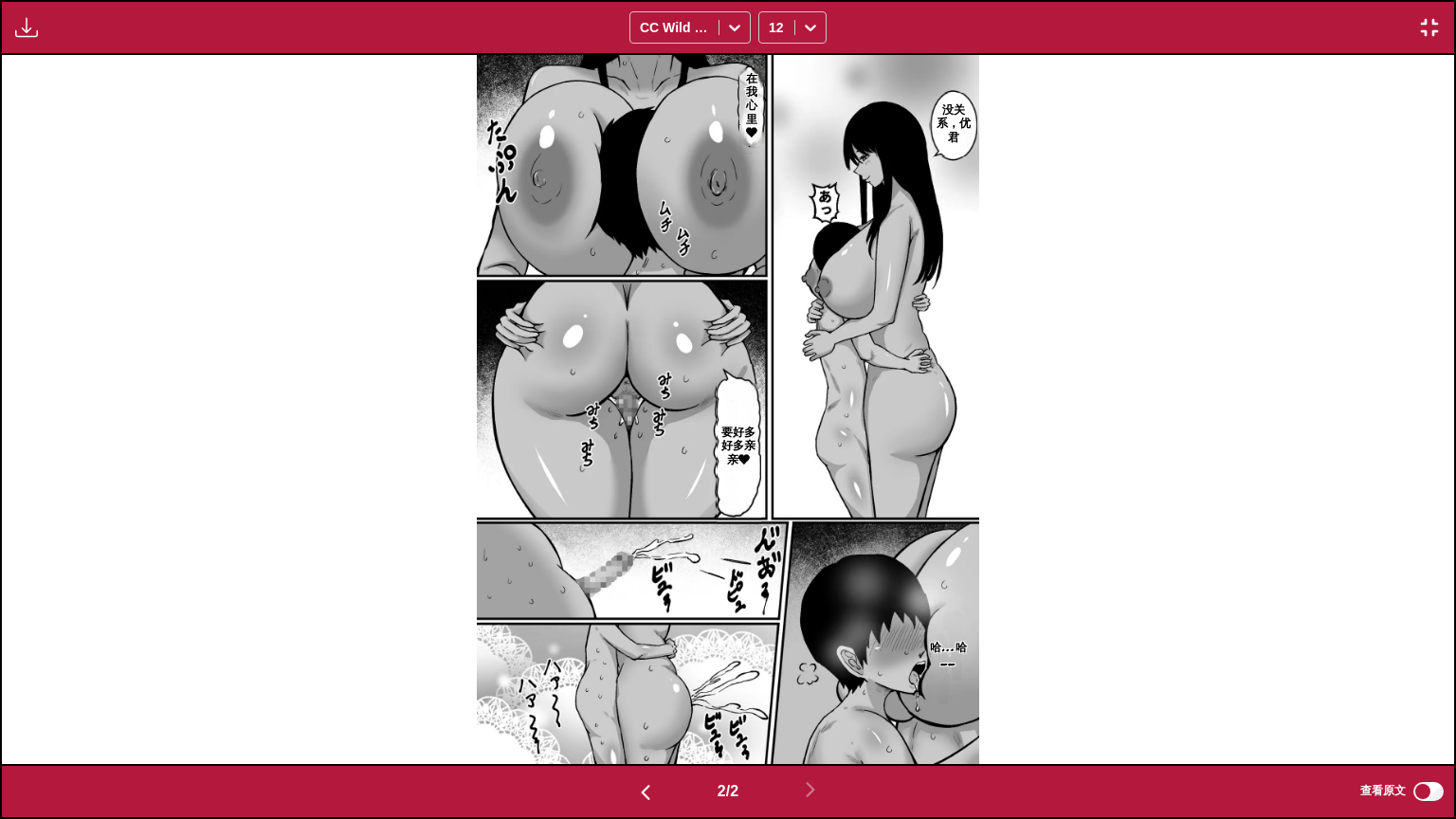 click at bounding box center [1429, 27] 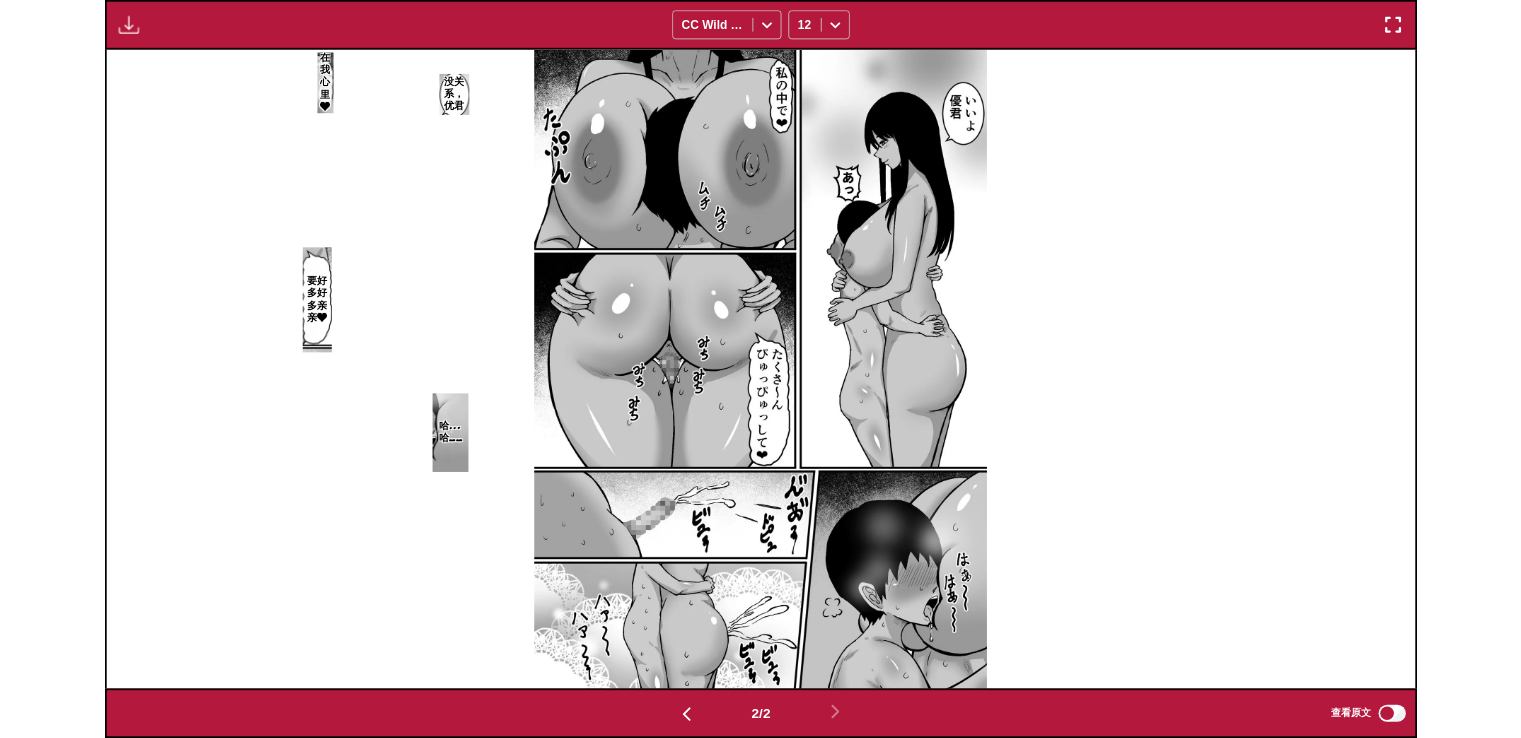 scroll, scrollTop: 503, scrollLeft: 0, axis: vertical 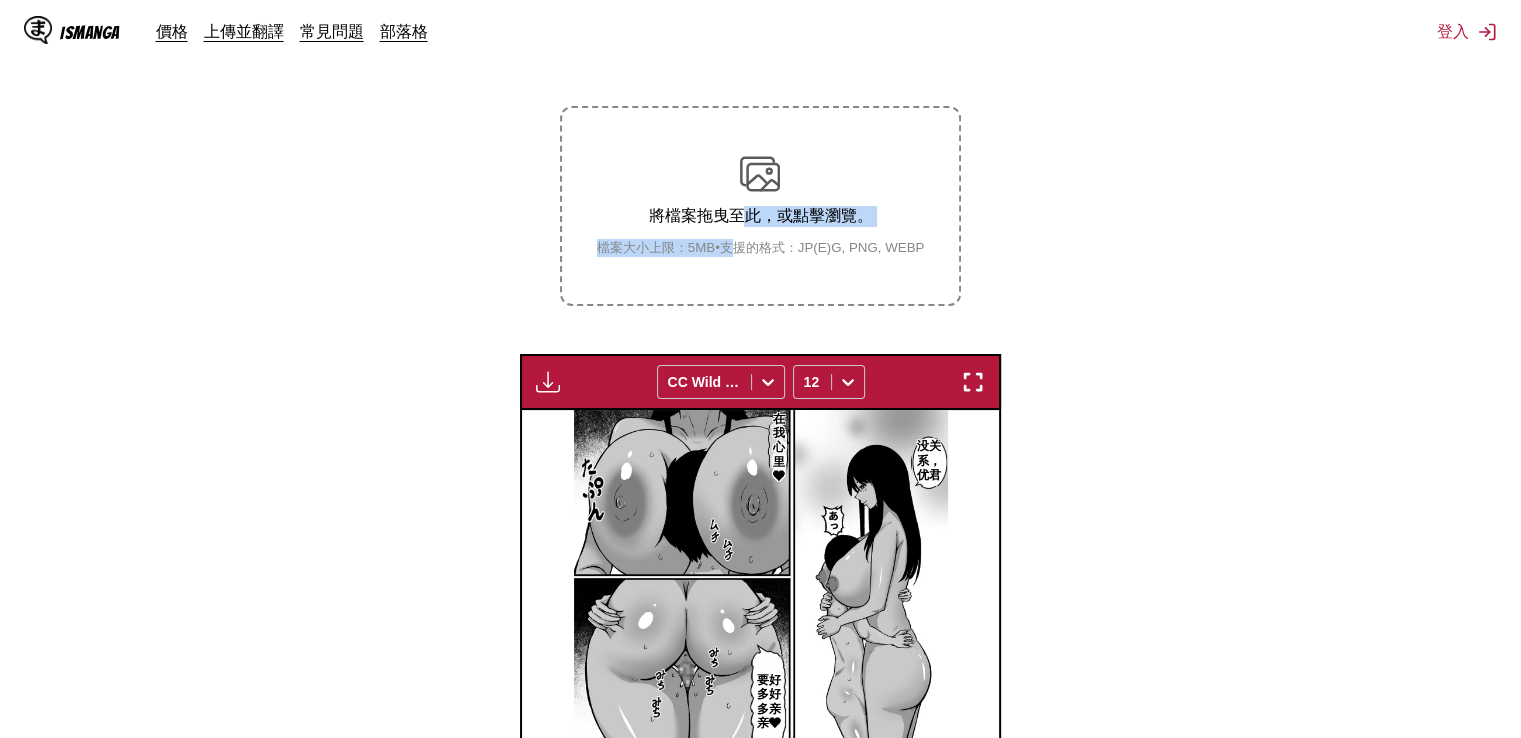 click on "將檔案拖曳至此，或點擊瀏覽。 檔案大小上限：5MB  •  支援的格式：JP(E)G, PNG, WEBP" at bounding box center [761, 205] 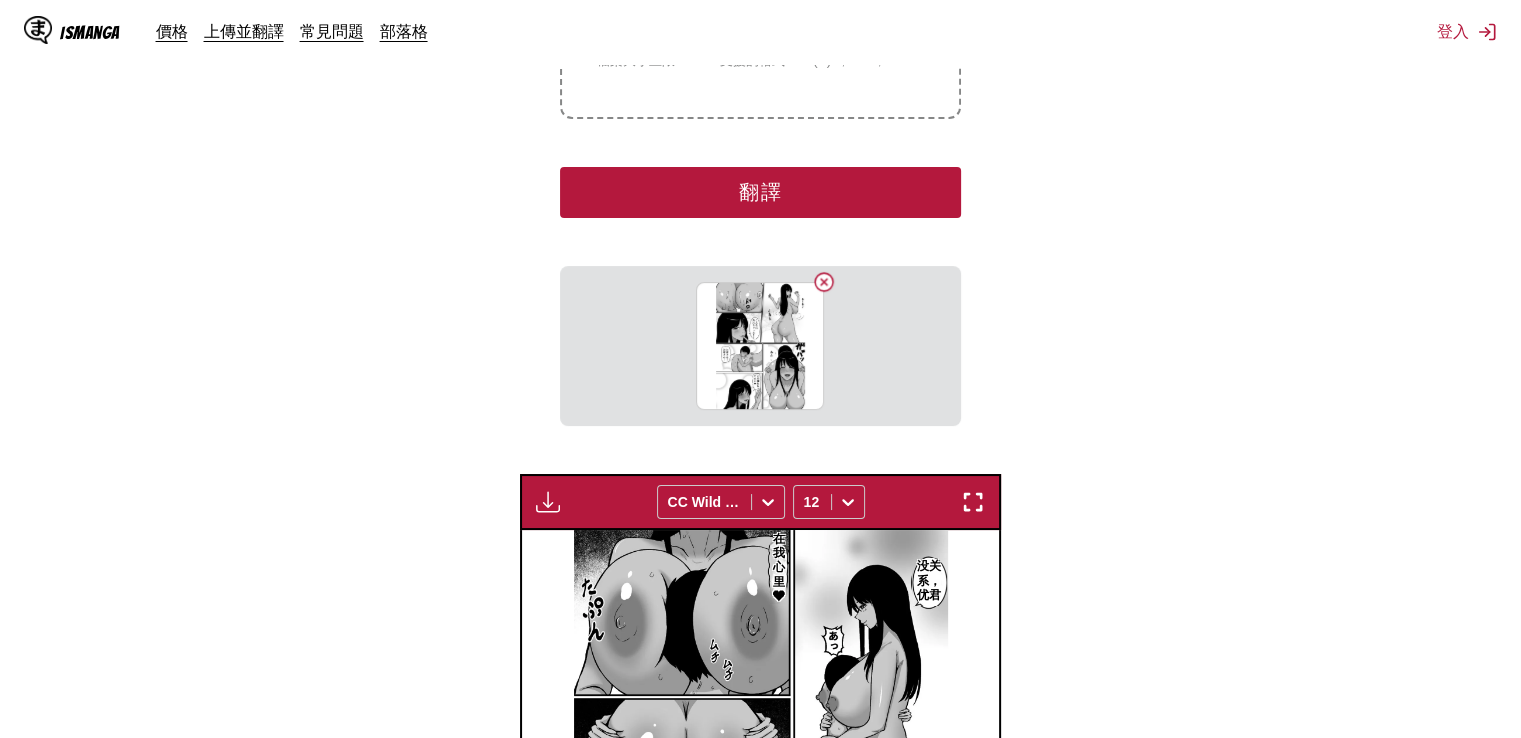 scroll, scrollTop: 503, scrollLeft: 0, axis: vertical 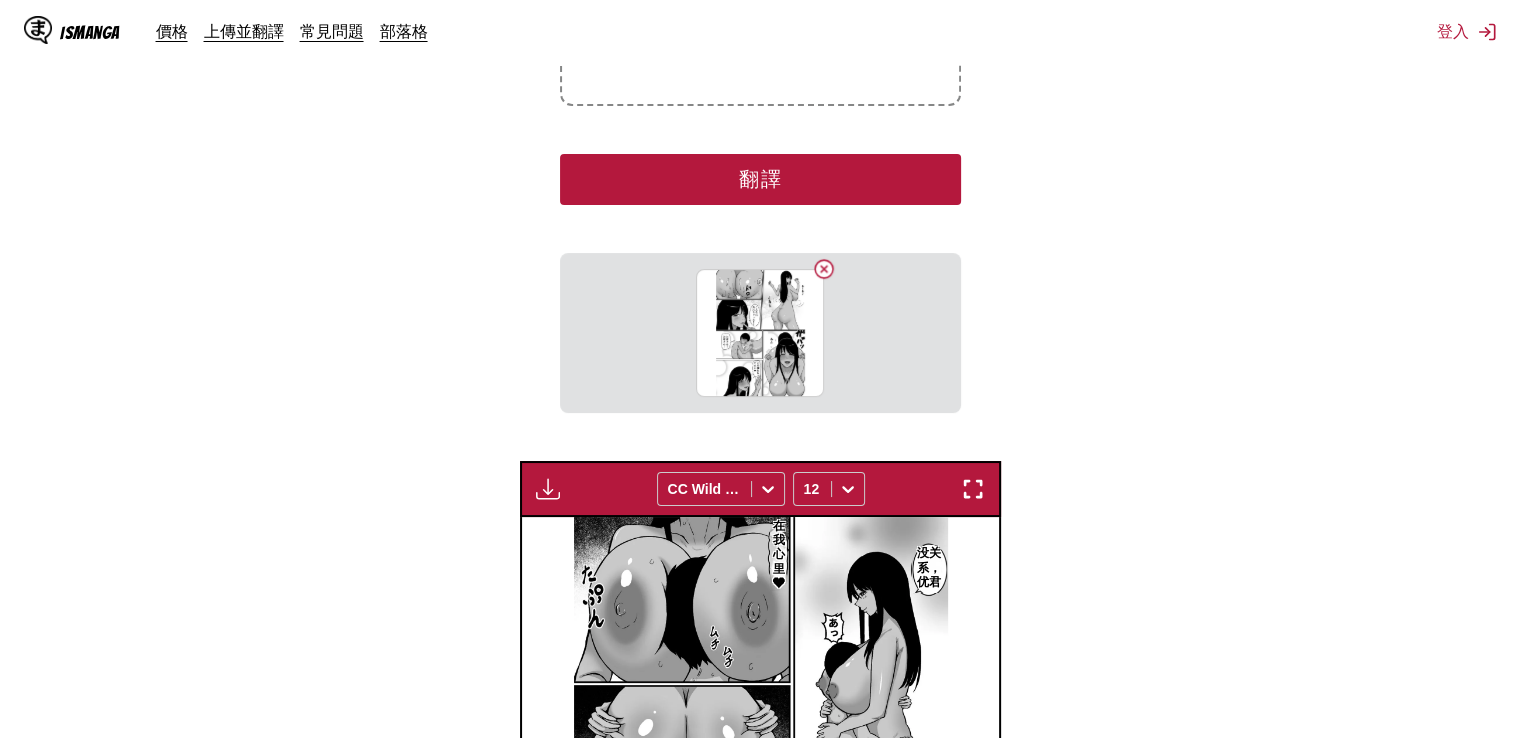 click on "翻譯" at bounding box center [760, 179] 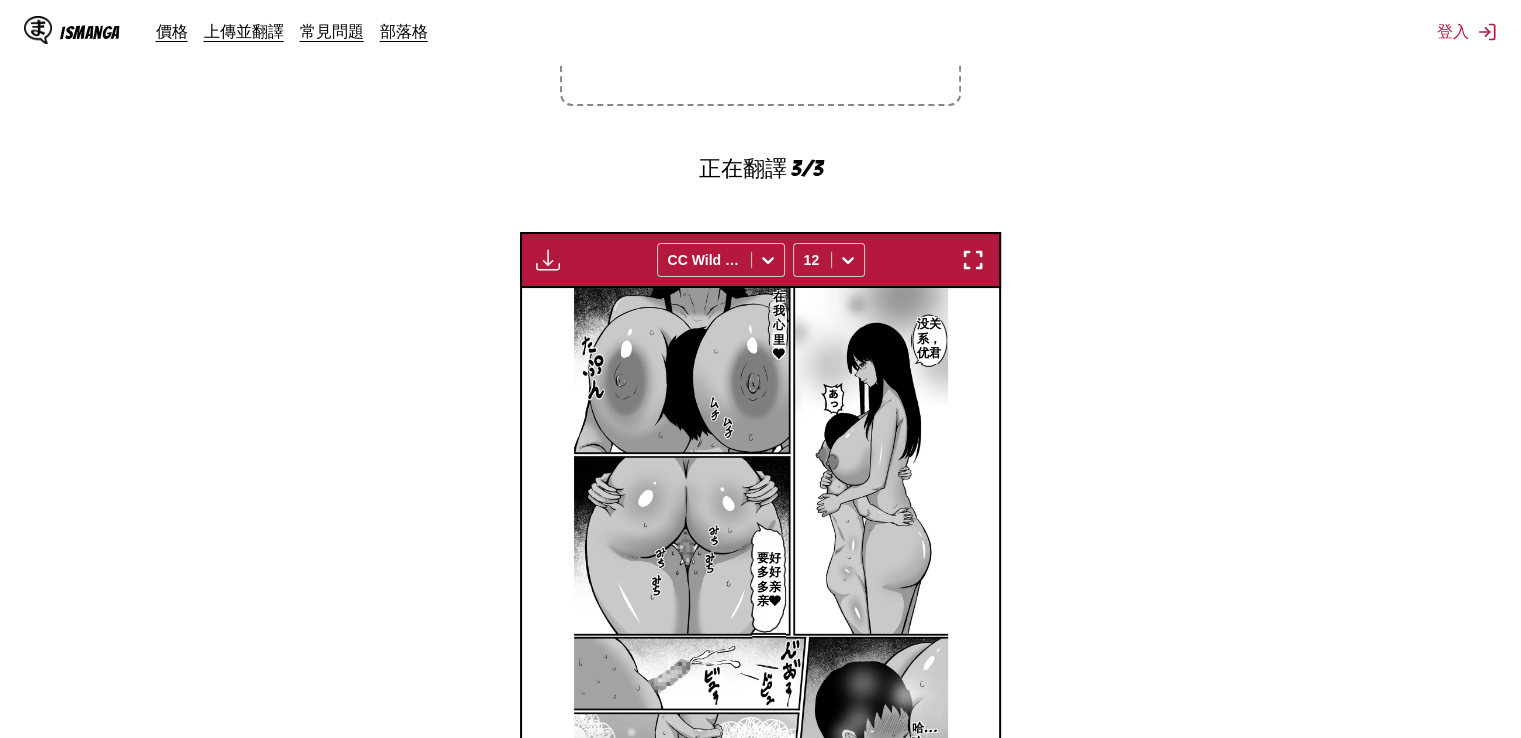 scroll, scrollTop: 0, scrollLeft: 956, axis: horizontal 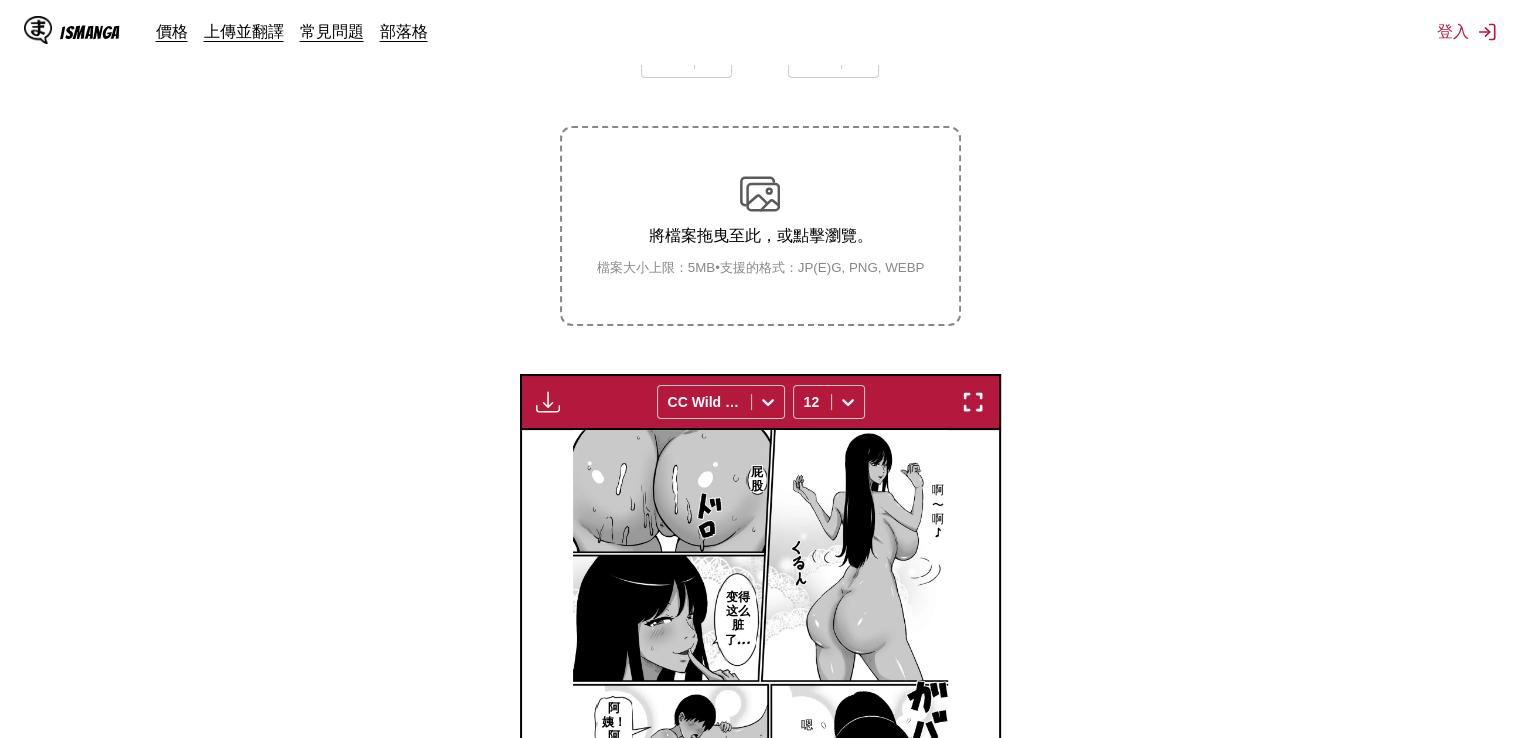 click at bounding box center [973, 402] 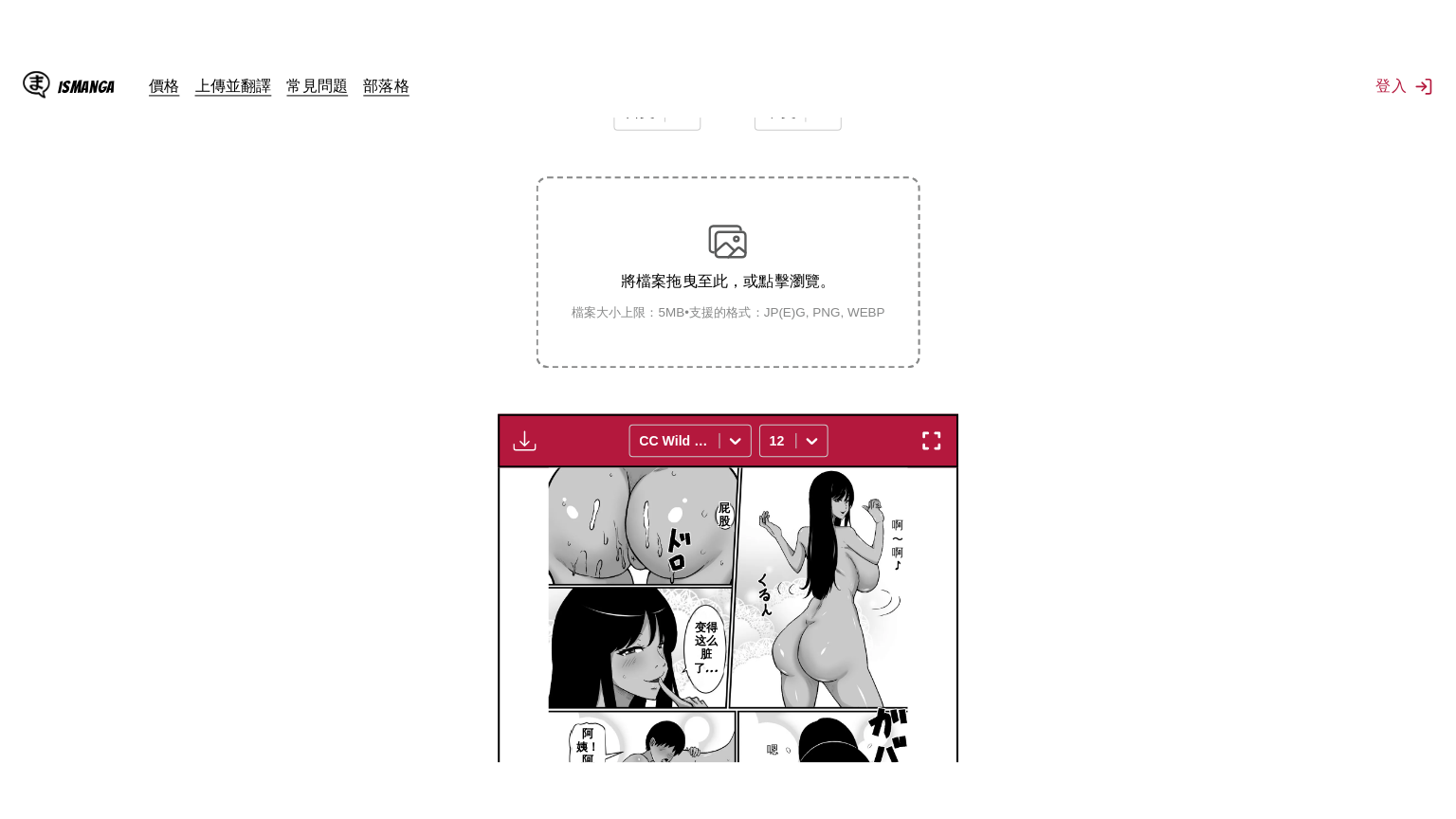 scroll, scrollTop: 220, scrollLeft: 0, axis: vertical 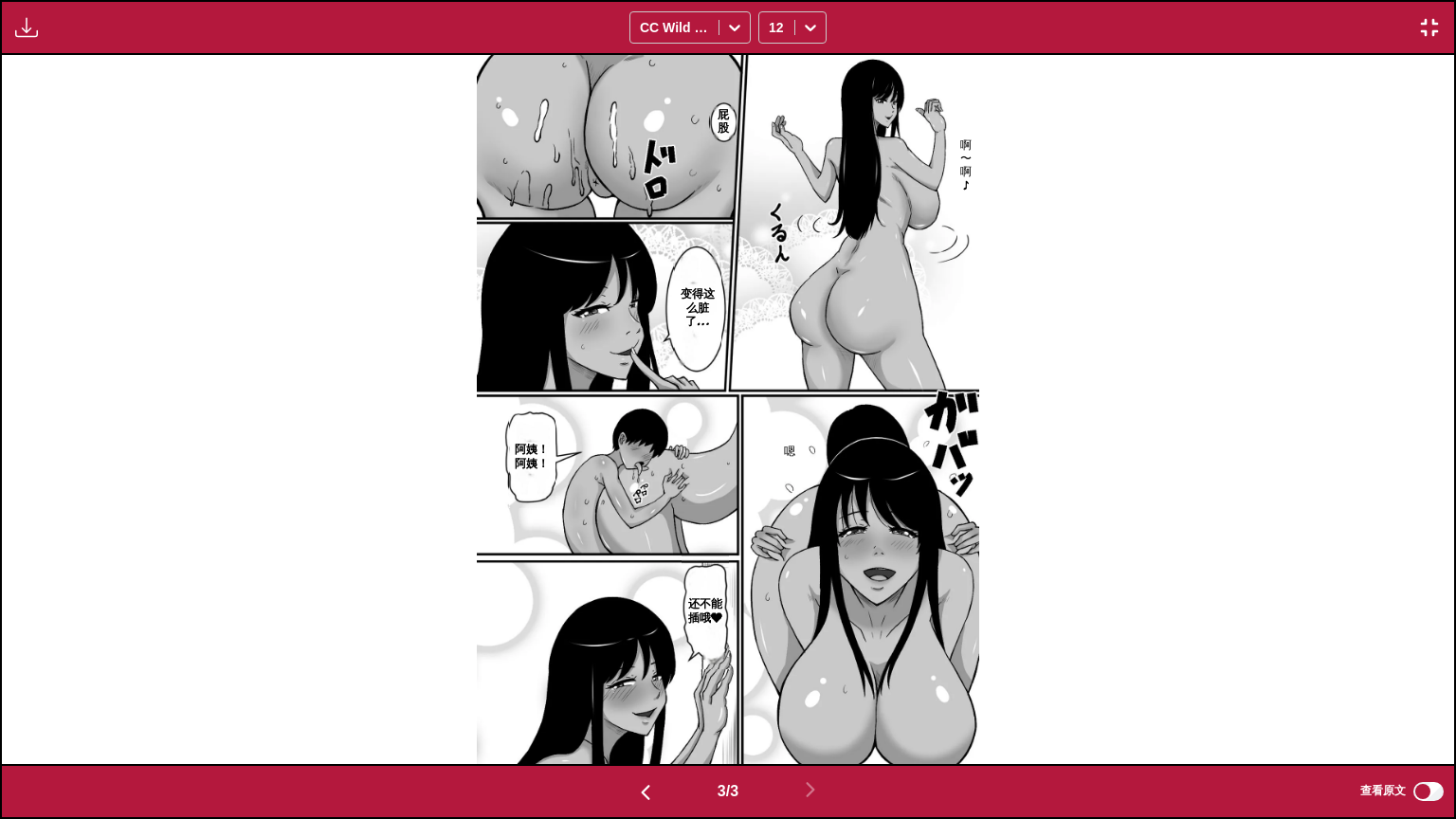 click on "屁股 变得这么脏了… 还不能插哦❤ 啊〜啊♪ 阿姨！阿姨！ 嗯" at bounding box center [728, 410] 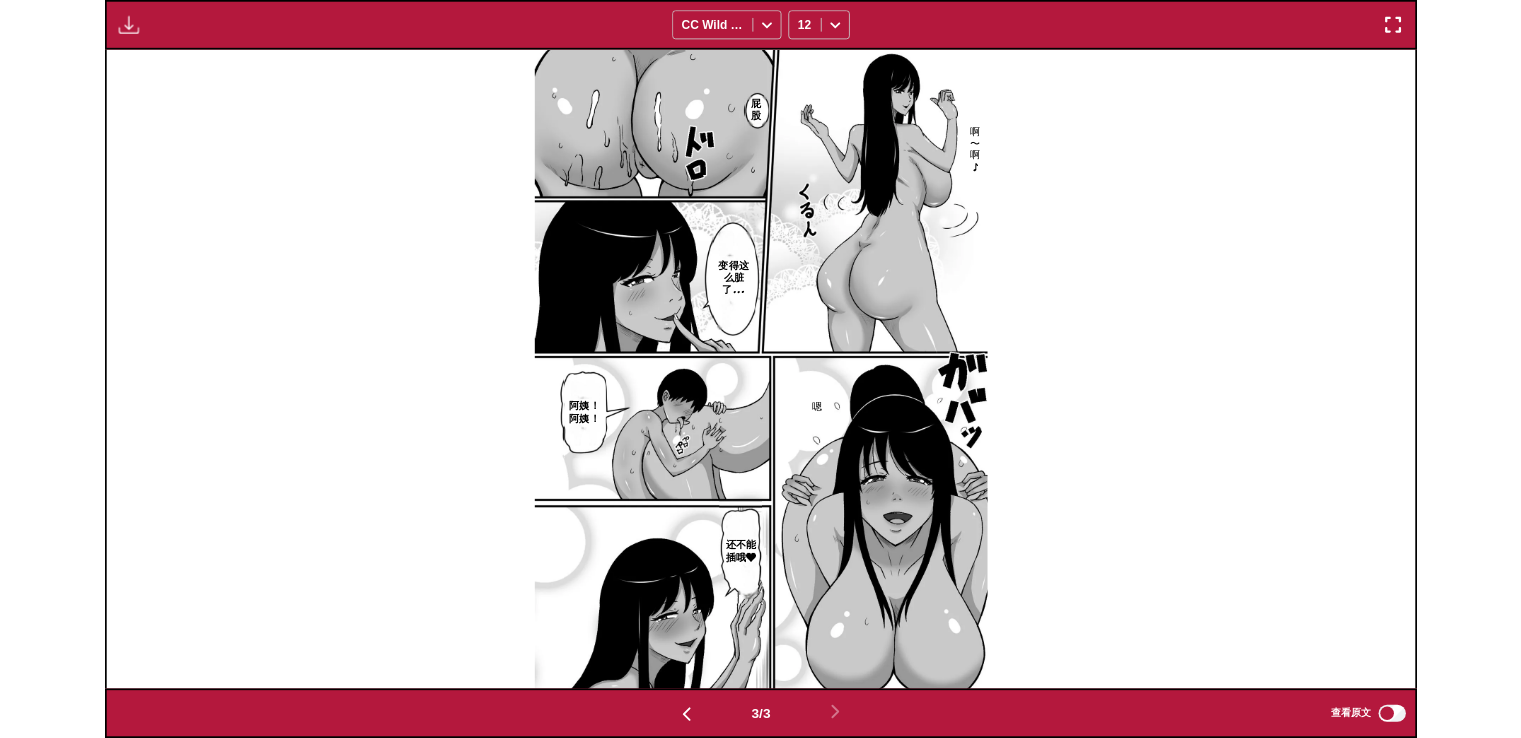 scroll, scrollTop: 503, scrollLeft: 0, axis: vertical 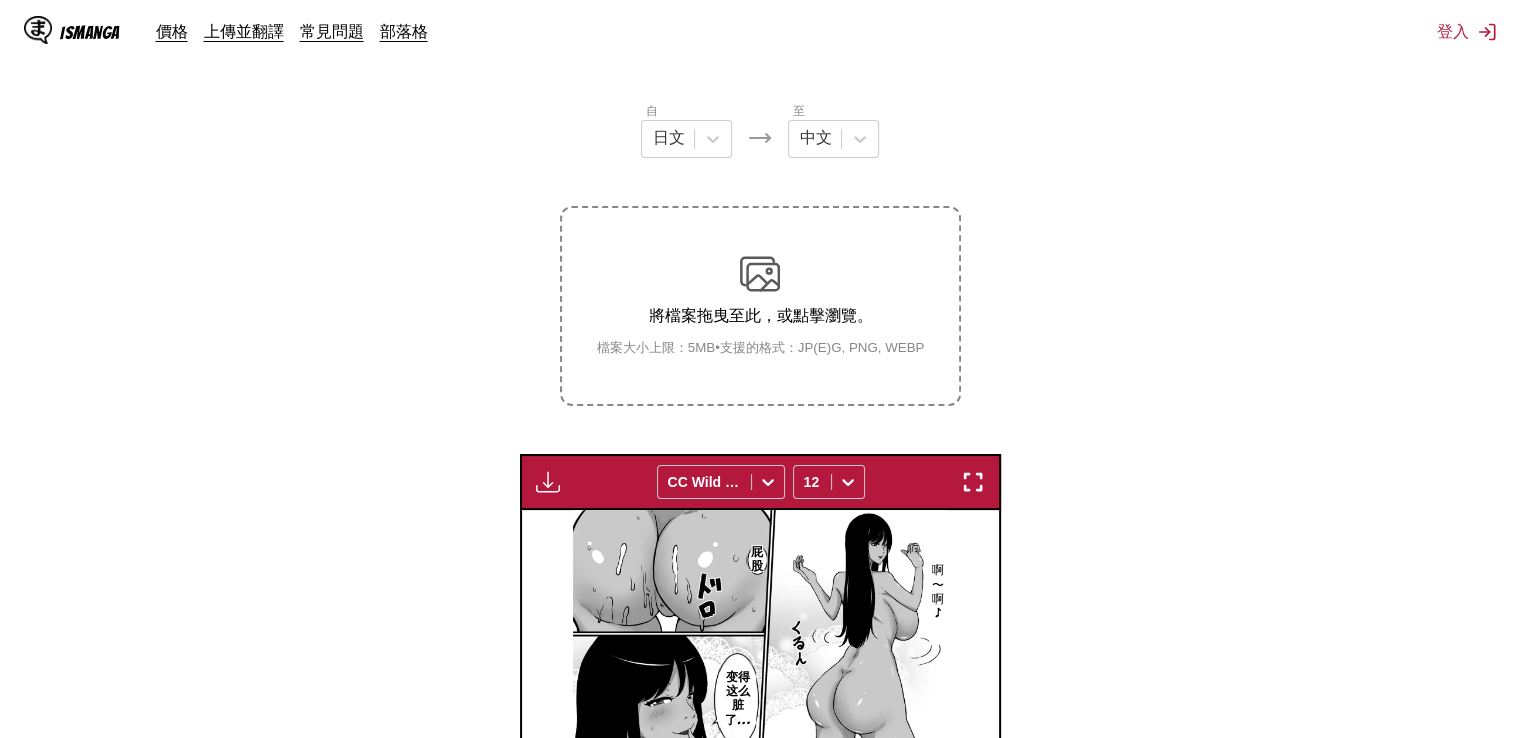 click on "將檔案拖曳至此，或點擊瀏覽。 檔案大小上限：5MB  •  支援的格式：JP(E)G, PNG, WEBP" at bounding box center (761, 305) 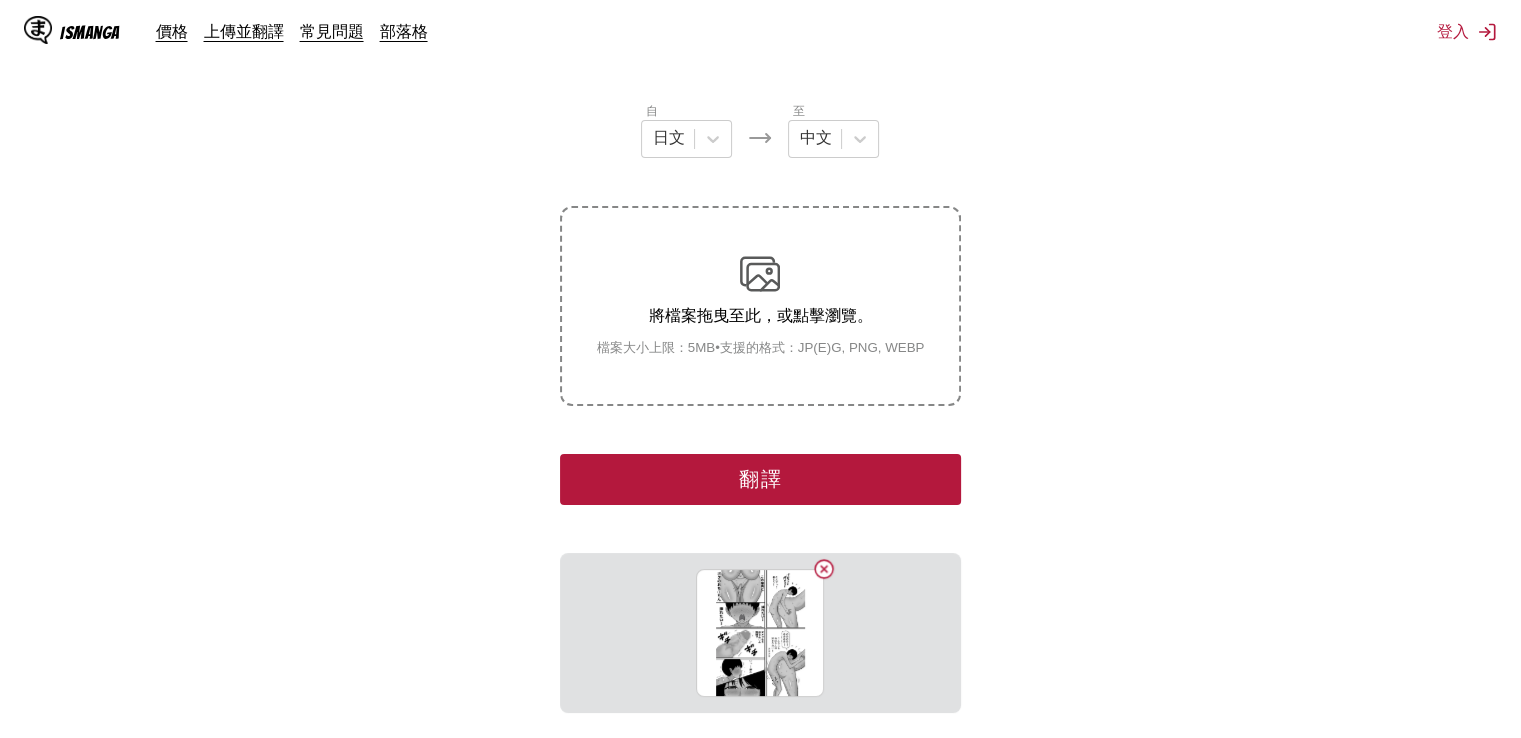 click on "翻譯" at bounding box center [760, 479] 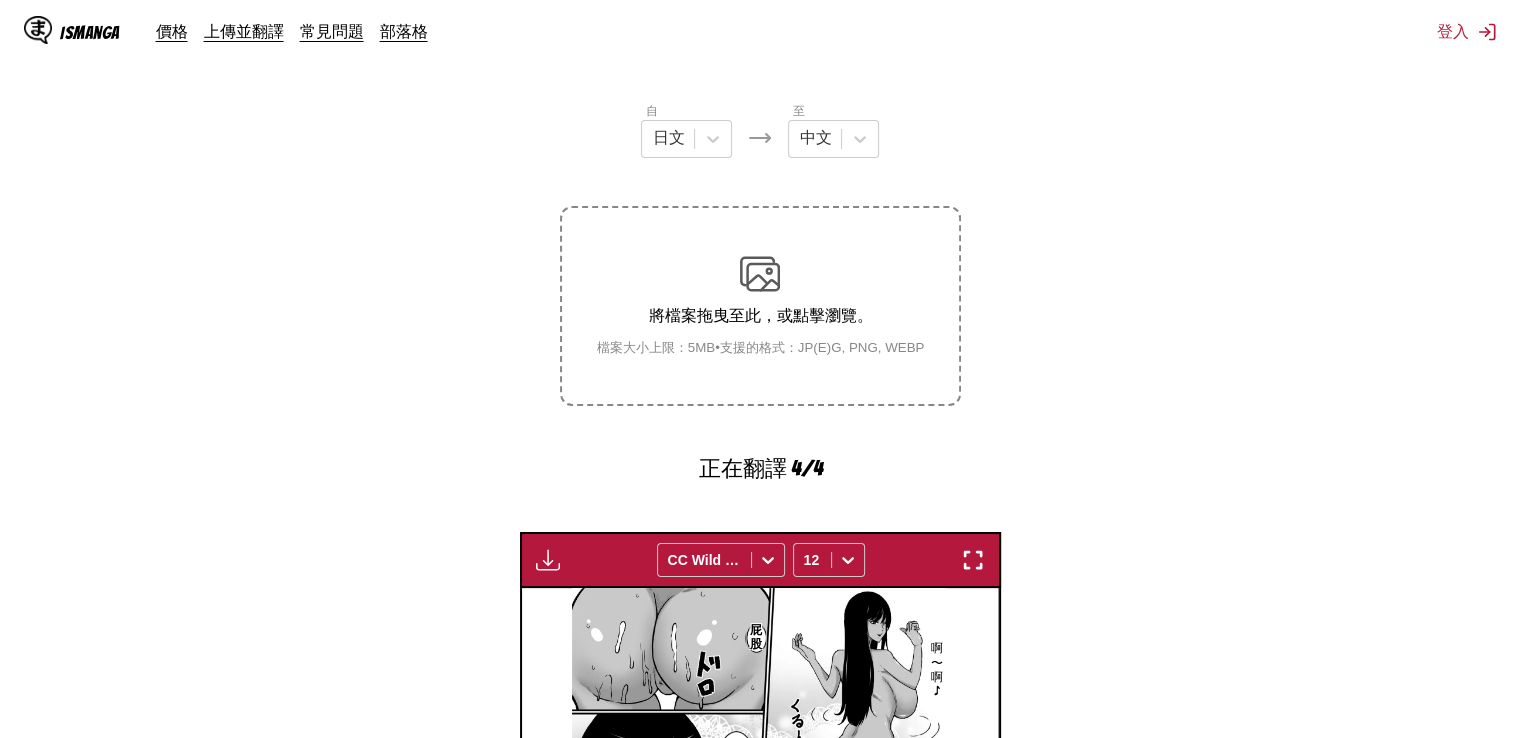 scroll, scrollTop: 0, scrollLeft: 1433, axis: horizontal 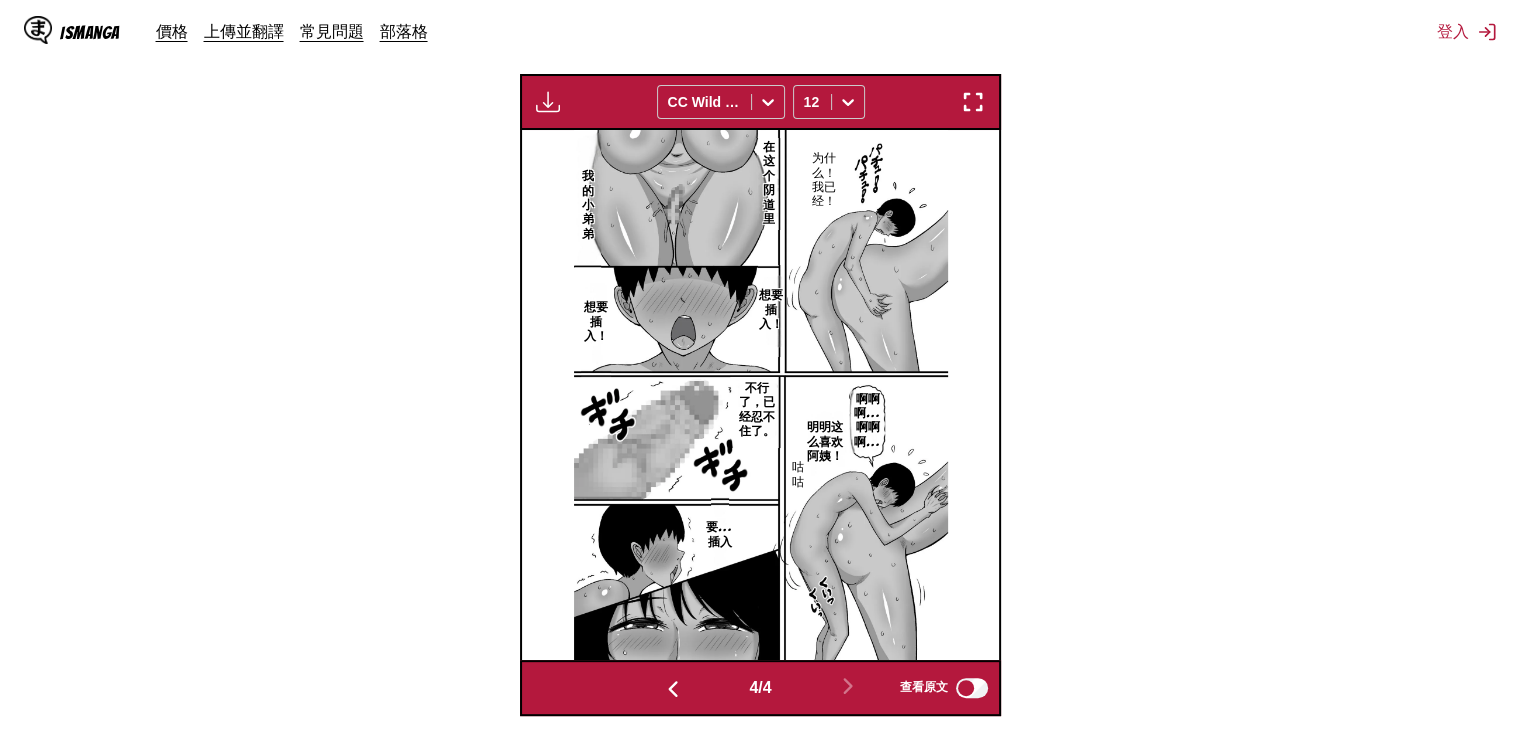 click at bounding box center [973, 102] 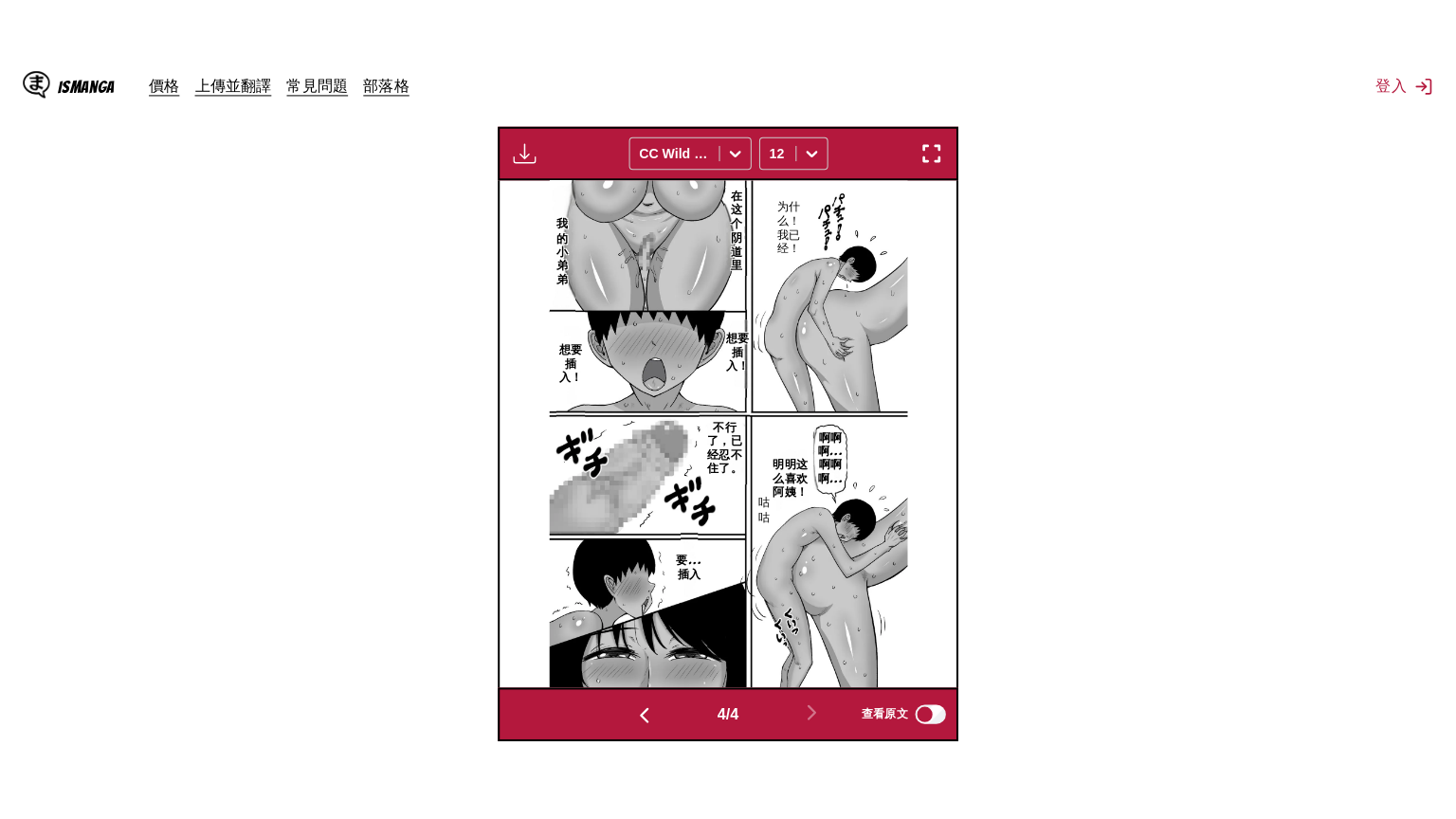 scroll, scrollTop: 220, scrollLeft: 0, axis: vertical 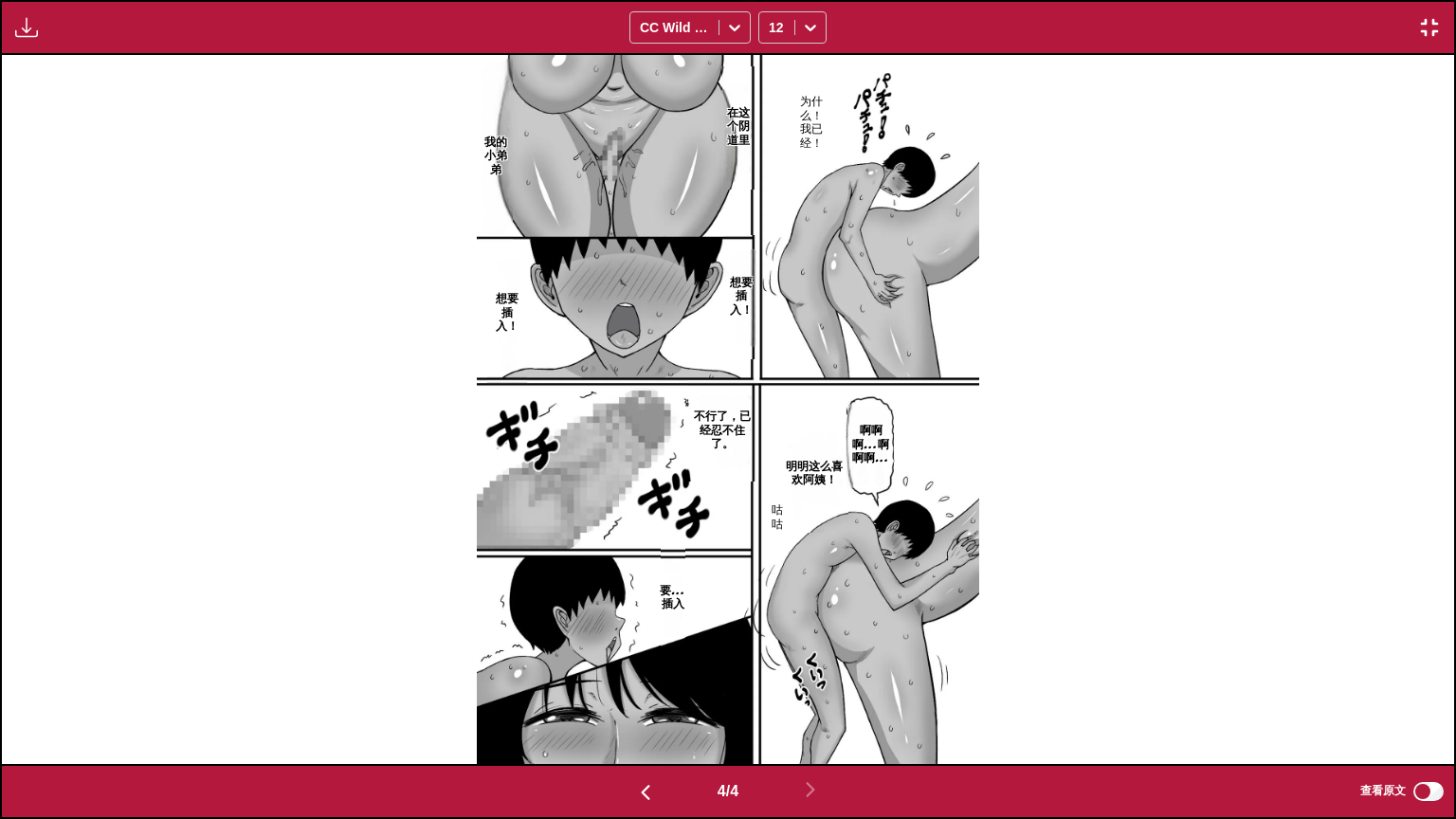 click on "为什么！我已经！ 明明这么喜欢阿姨！ 在这个阴道里 想要插入！ 想要插入！ 不行了，已经忍不住了。 要…插入 啊啊啊…啊啊啊… 我的小弟弟 咕咕" at bounding box center (728, 410) 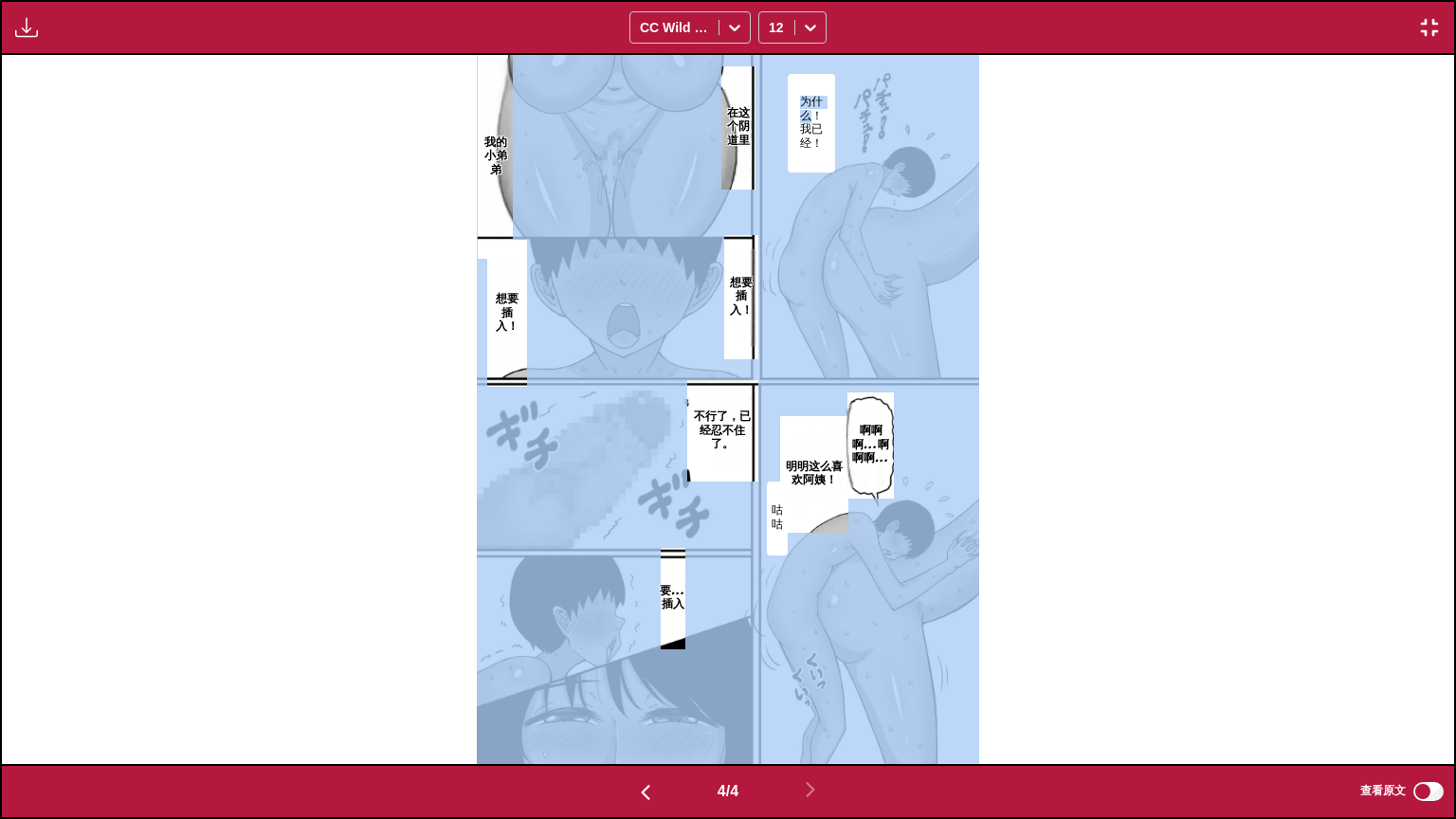 click on "为什么！我已经！ 明明这么喜欢阿姨！ 在这个阴道里 想要插入！ 想要插入！ 不行了，已经忍不住了。 要…插入 啊啊啊…啊啊啊… 我的小弟弟 咕咕" at bounding box center [728, 410] 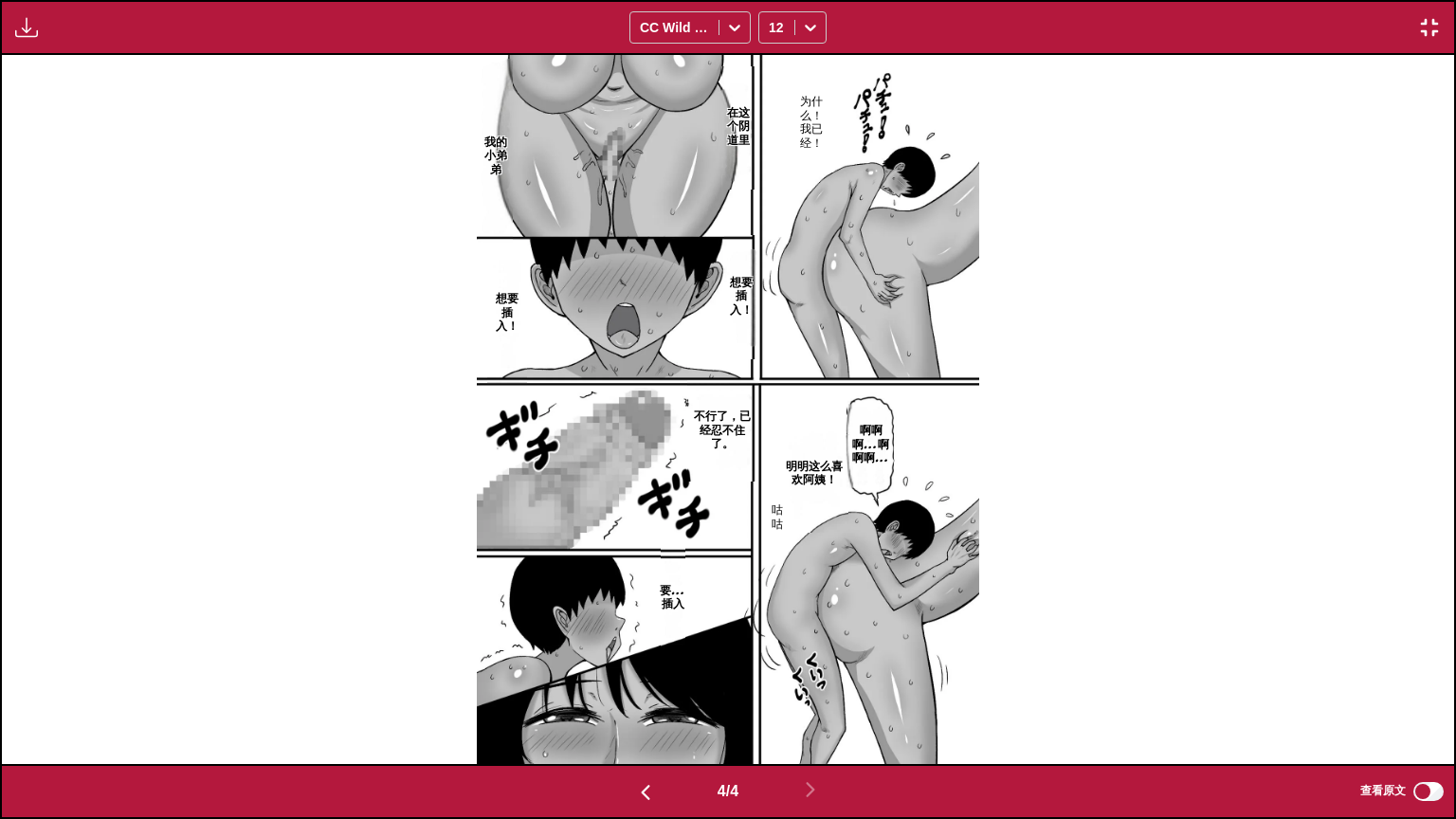 drag, startPoint x: 1427, startPoint y: 38, endPoint x: 1092, endPoint y: 66, distance: 336.1681 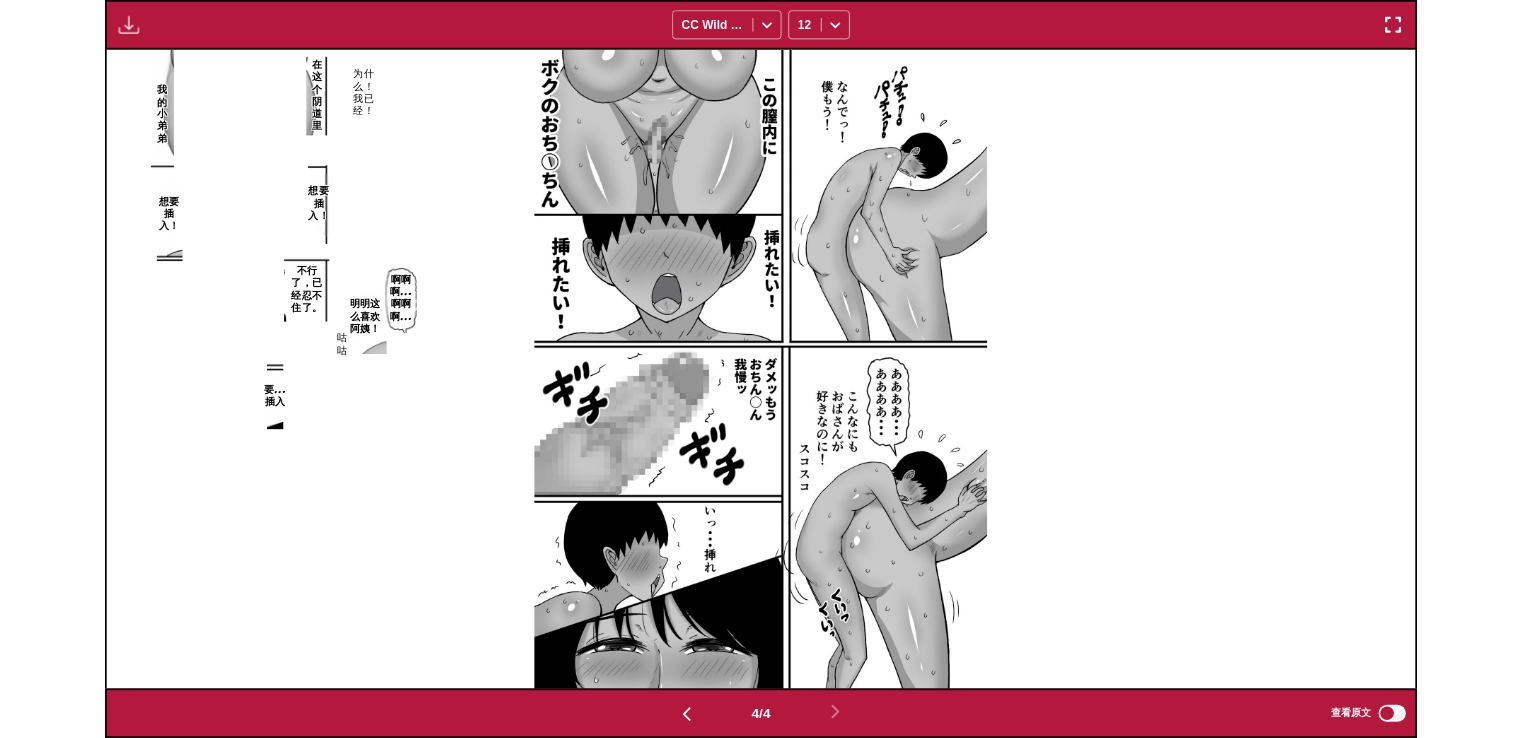 scroll, scrollTop: 503, scrollLeft: 0, axis: vertical 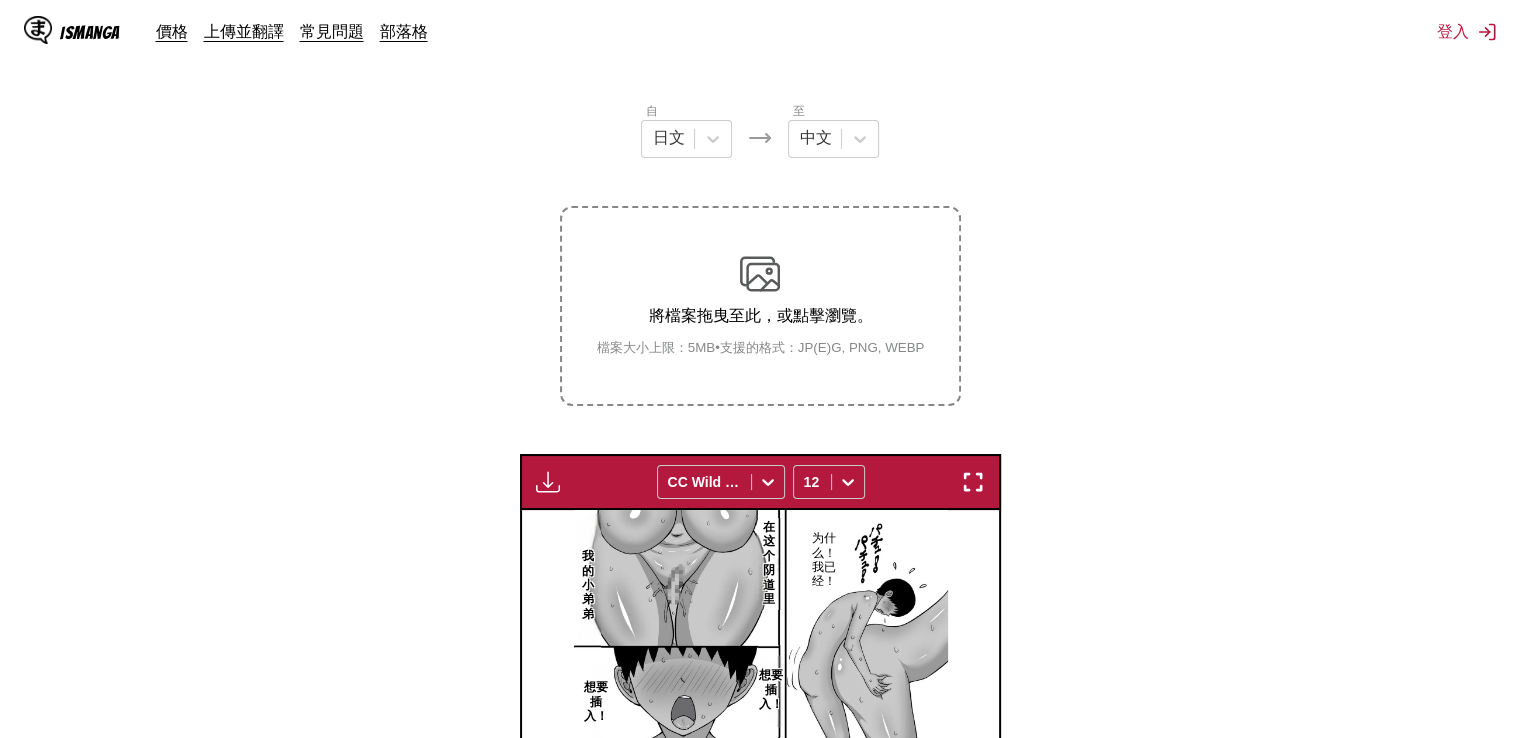 click at bounding box center [760, 274] 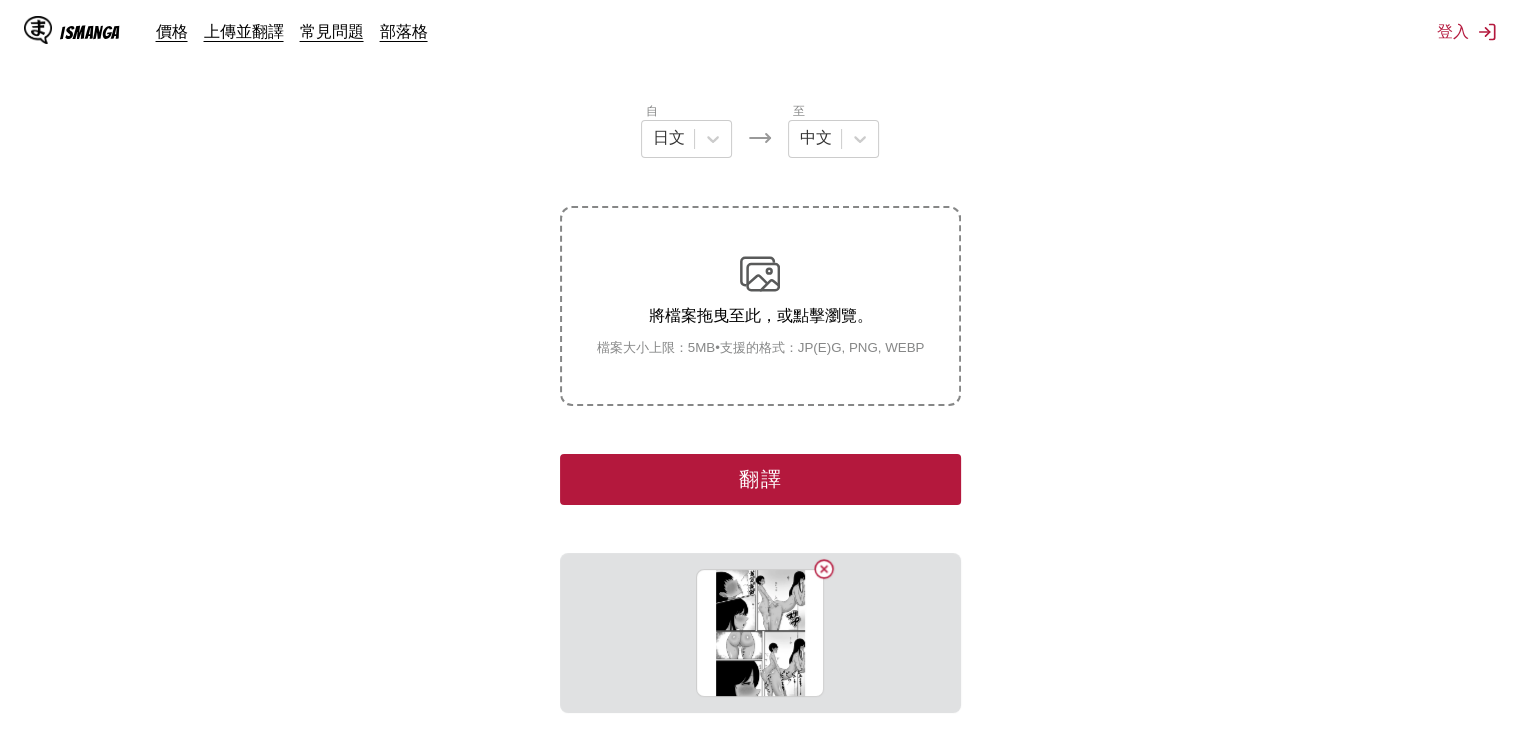 click on "翻譯" at bounding box center (760, 479) 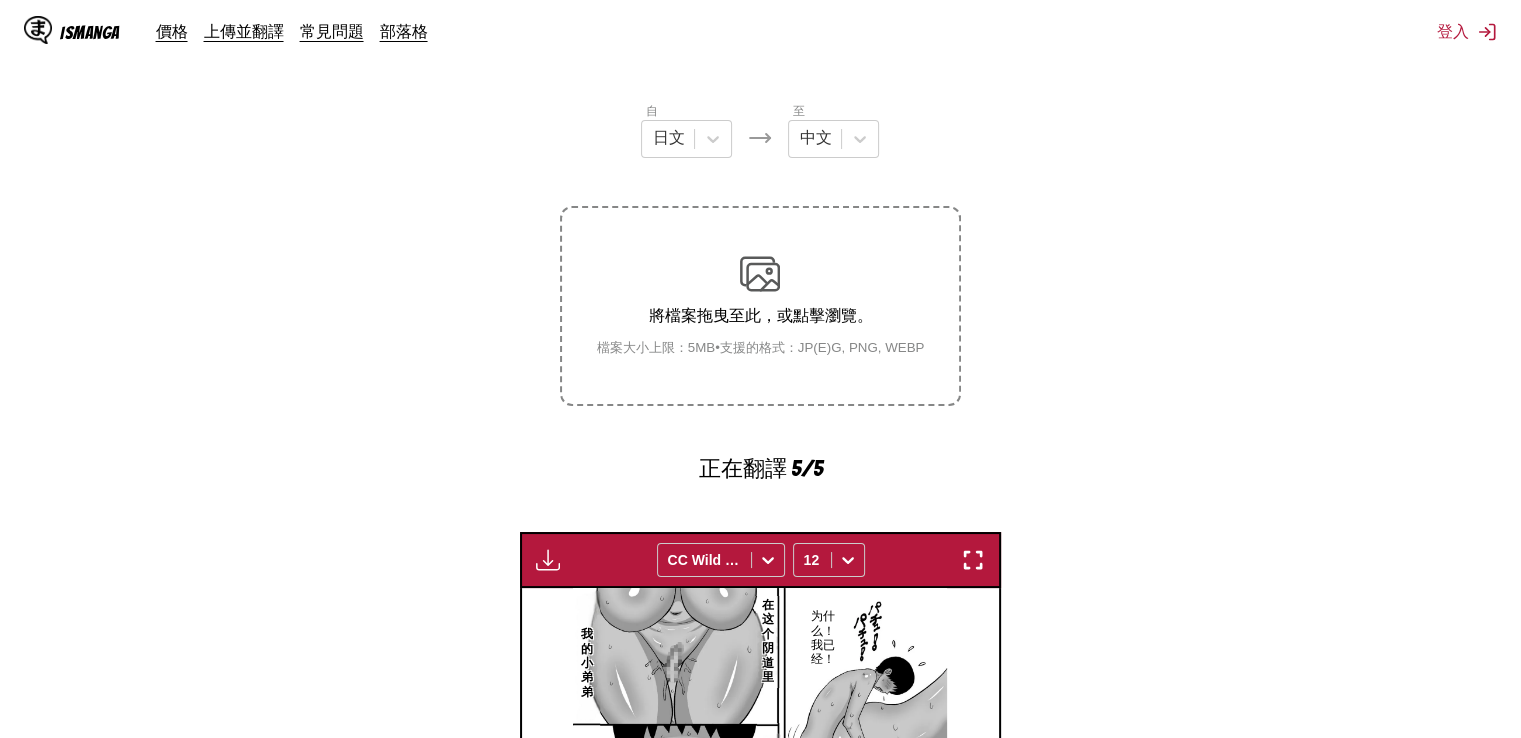 scroll, scrollTop: 583, scrollLeft: 0, axis: vertical 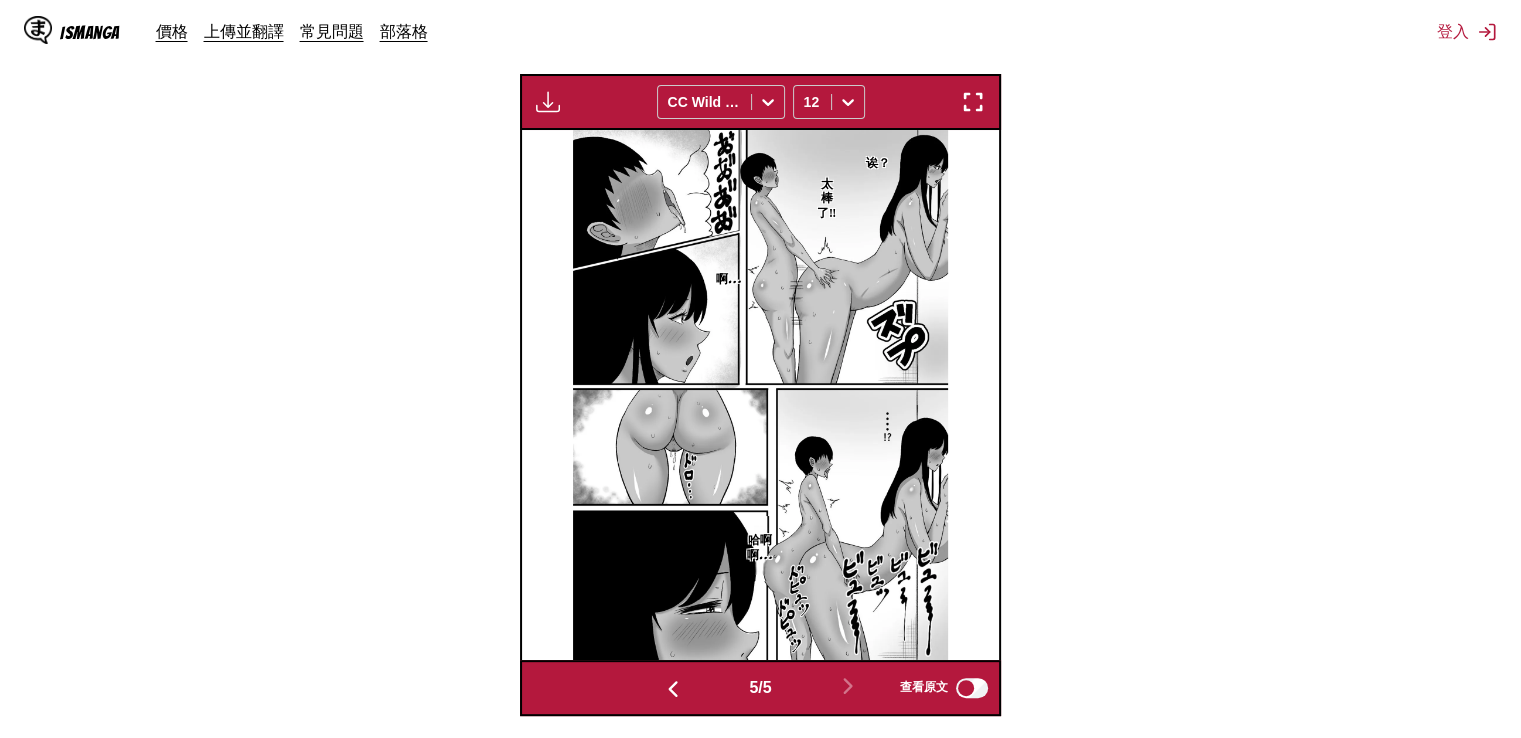 click at bounding box center [973, 102] 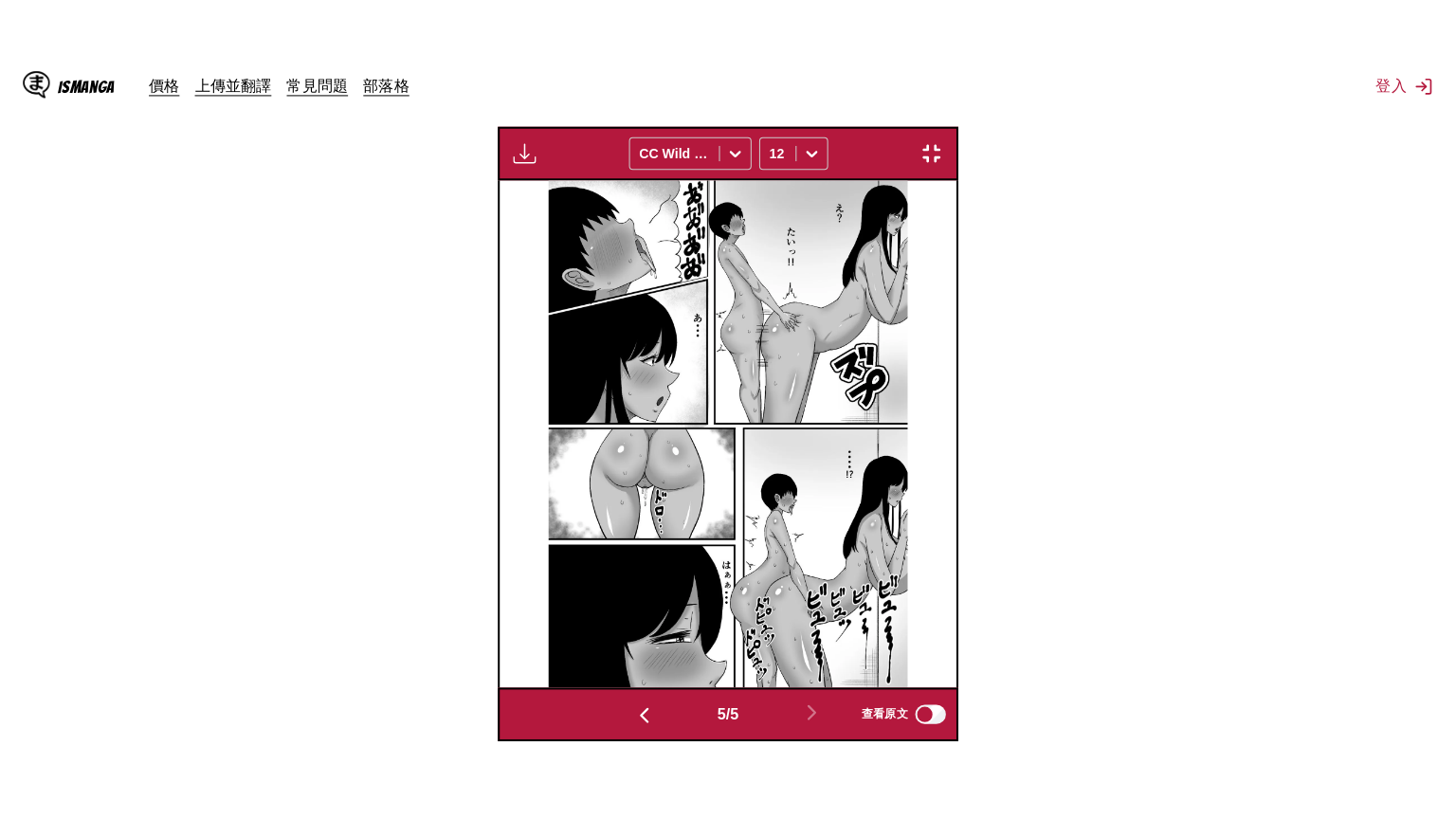 scroll, scrollTop: 220, scrollLeft: 0, axis: vertical 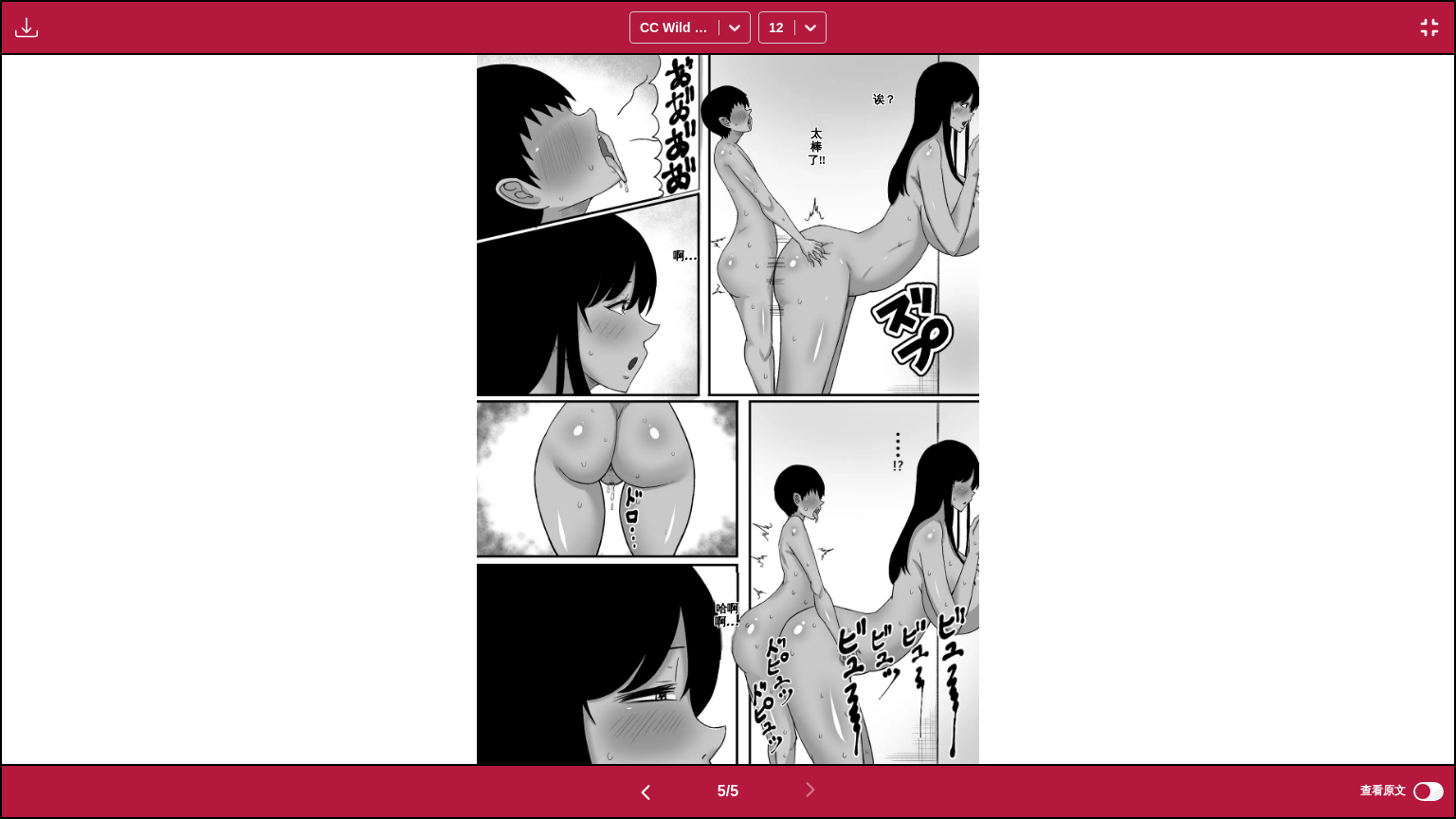 click on "诶？ 太棒了‼ 啊… 哈啊啊…" at bounding box center [728, 410] 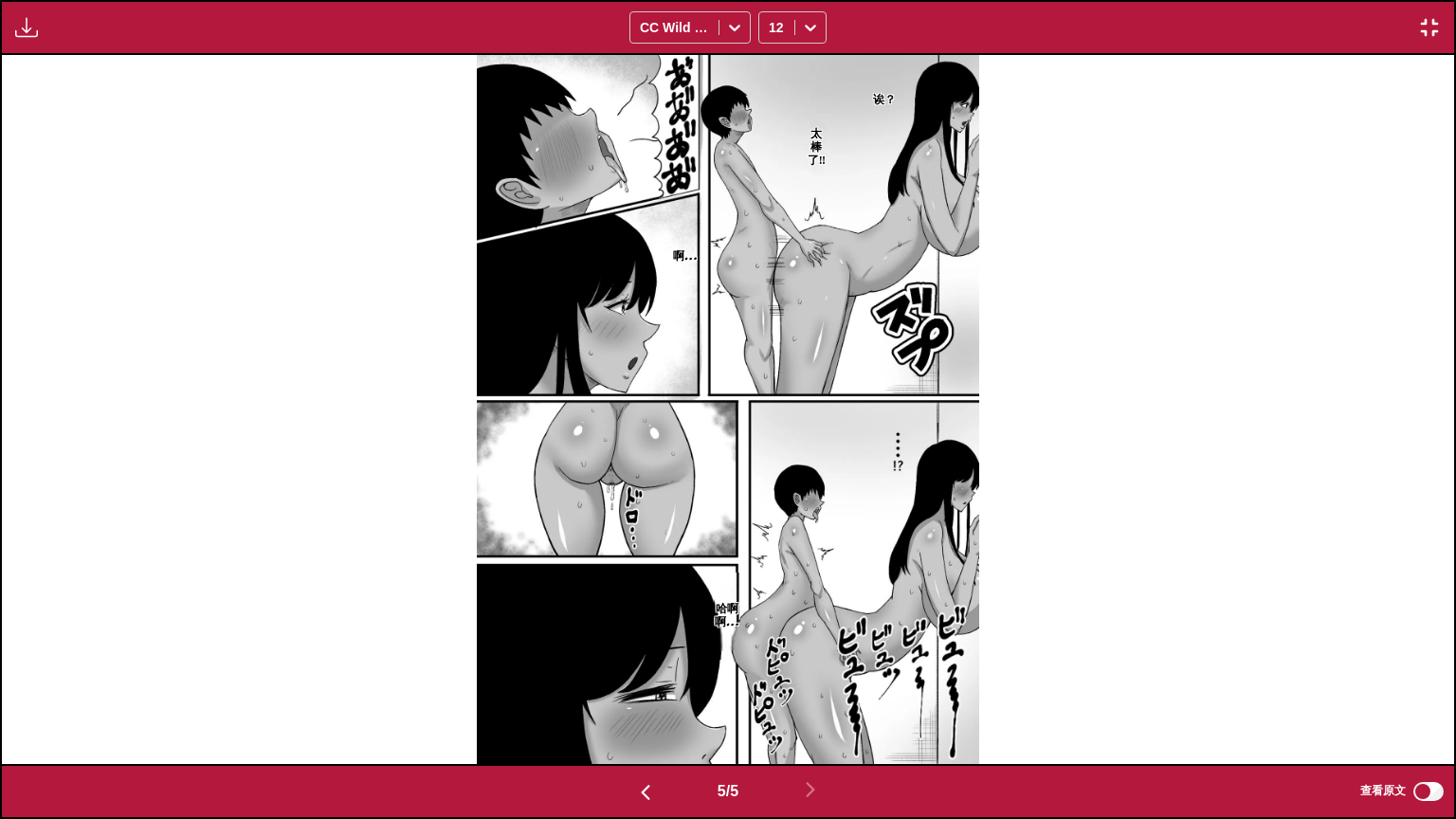click at bounding box center [1429, 27] 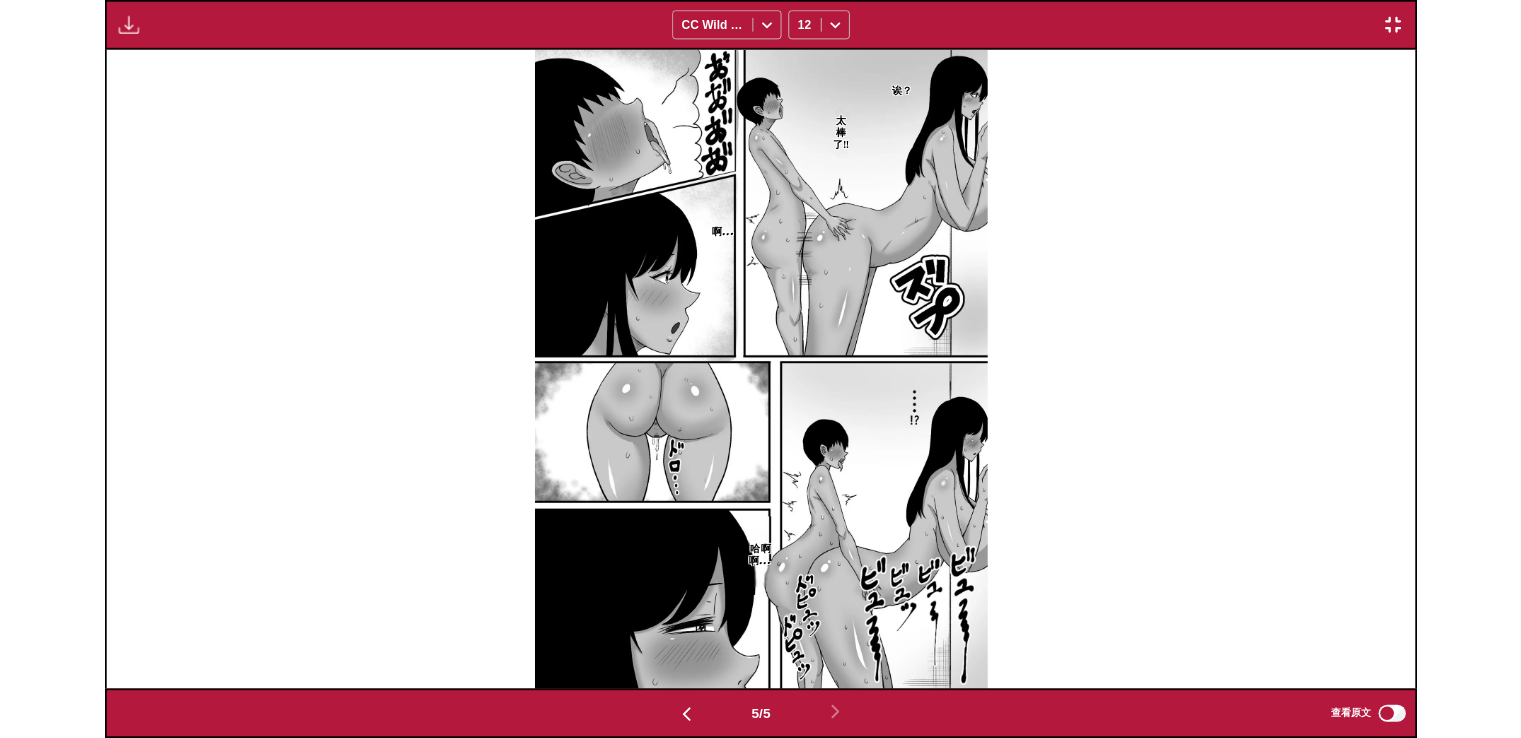 scroll, scrollTop: 503, scrollLeft: 0, axis: vertical 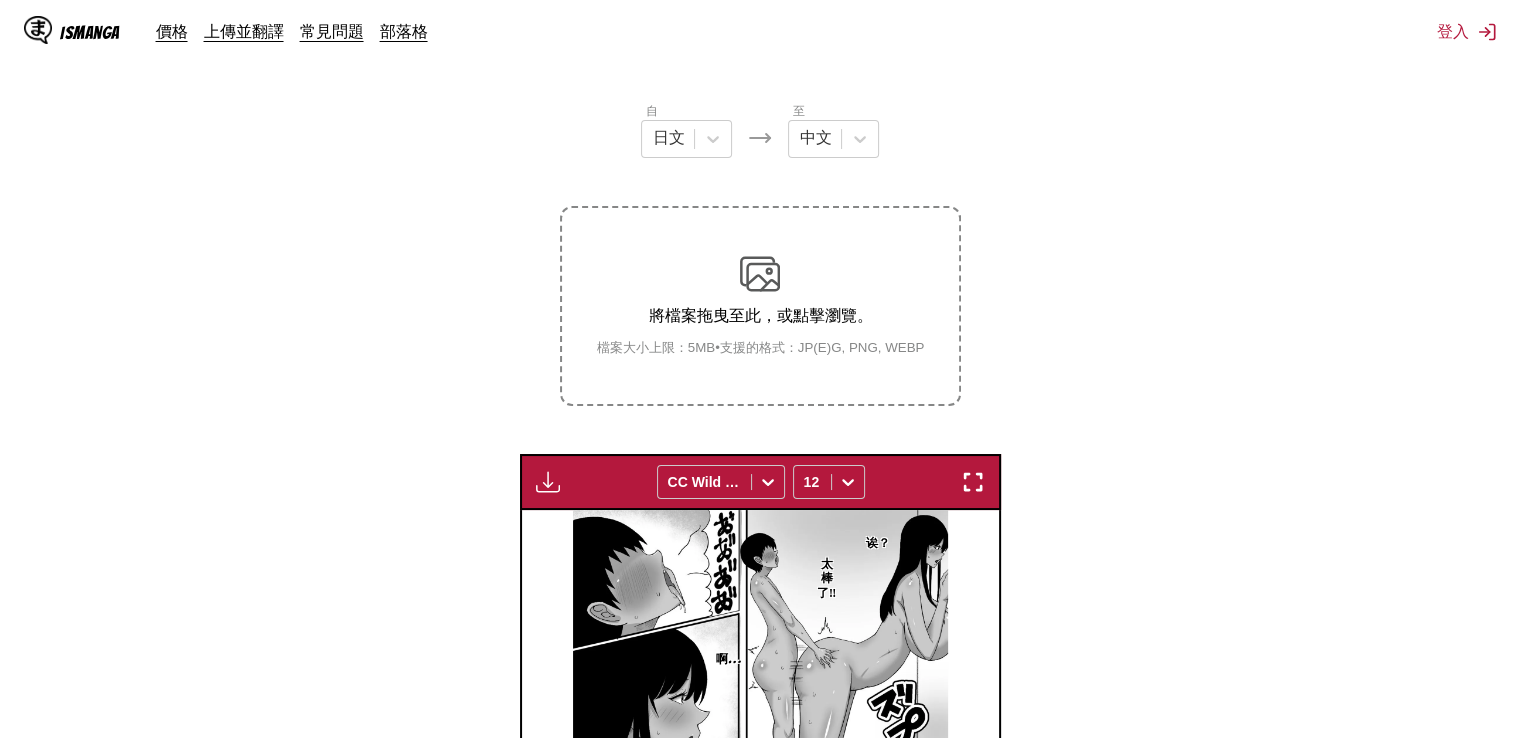 click on "將檔案拖曳至此，或點擊瀏覽。 檔案大小上限：5MB  •  支援的格式：JP(E)G, PNG, WEBP" at bounding box center [761, 305] 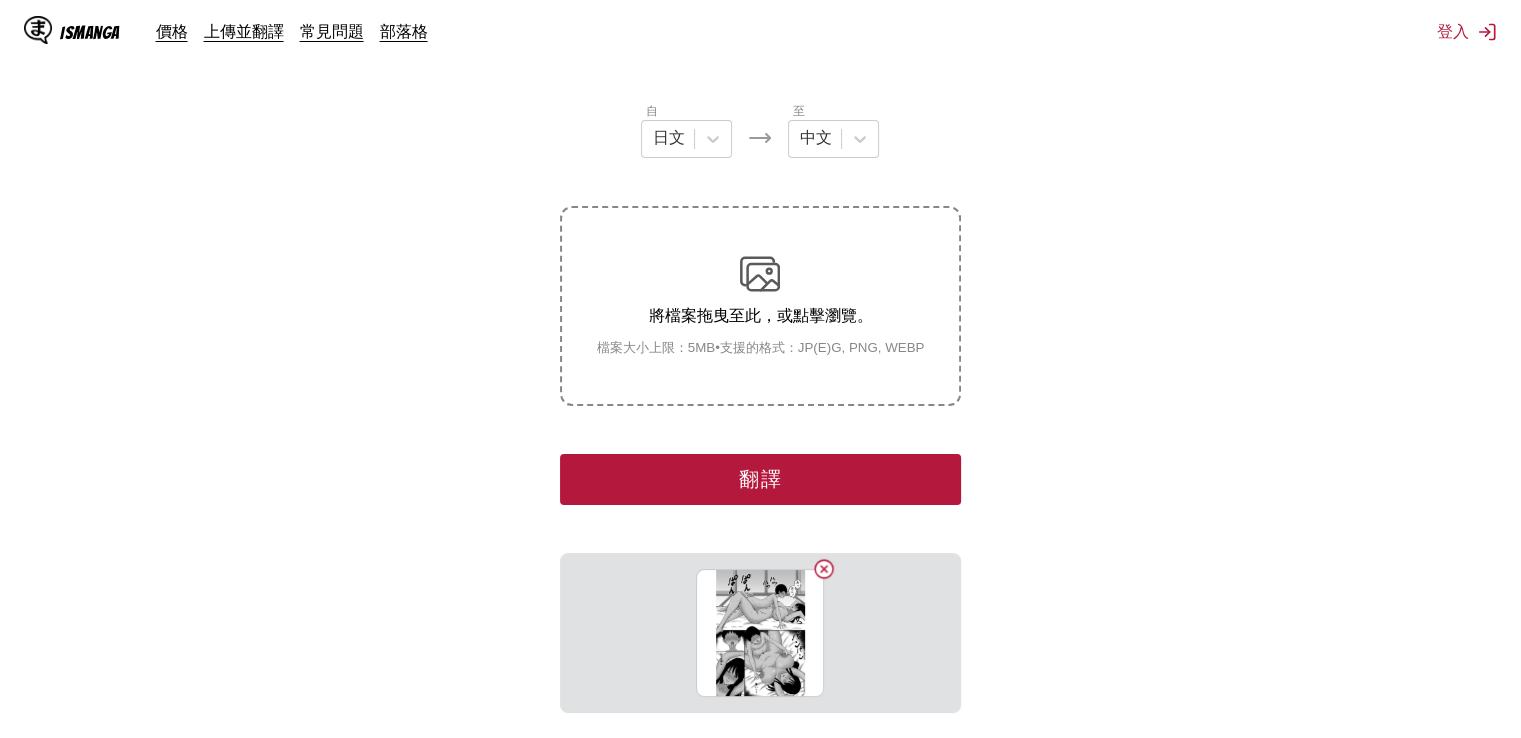 click on "翻譯" at bounding box center (760, 479) 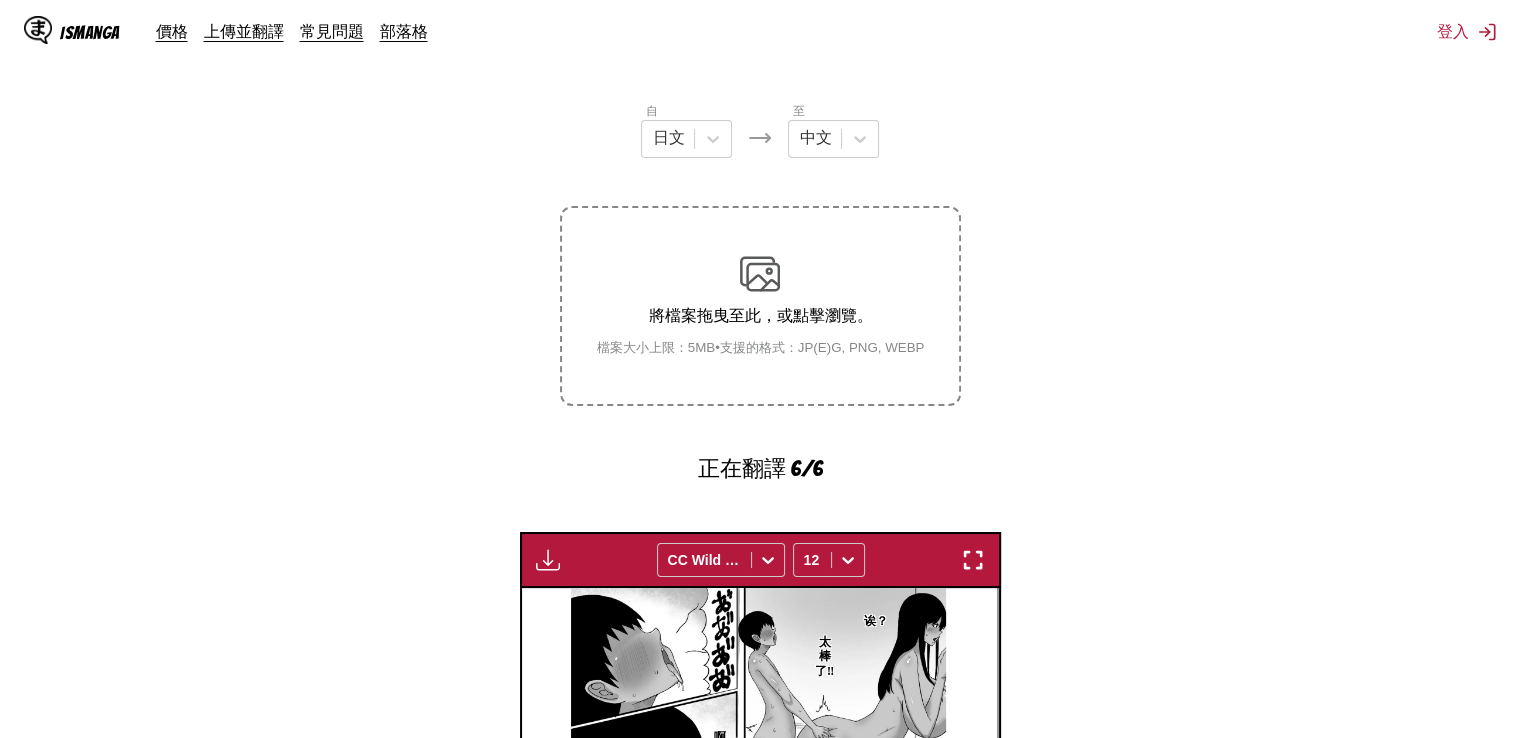 scroll, scrollTop: 583, scrollLeft: 0, axis: vertical 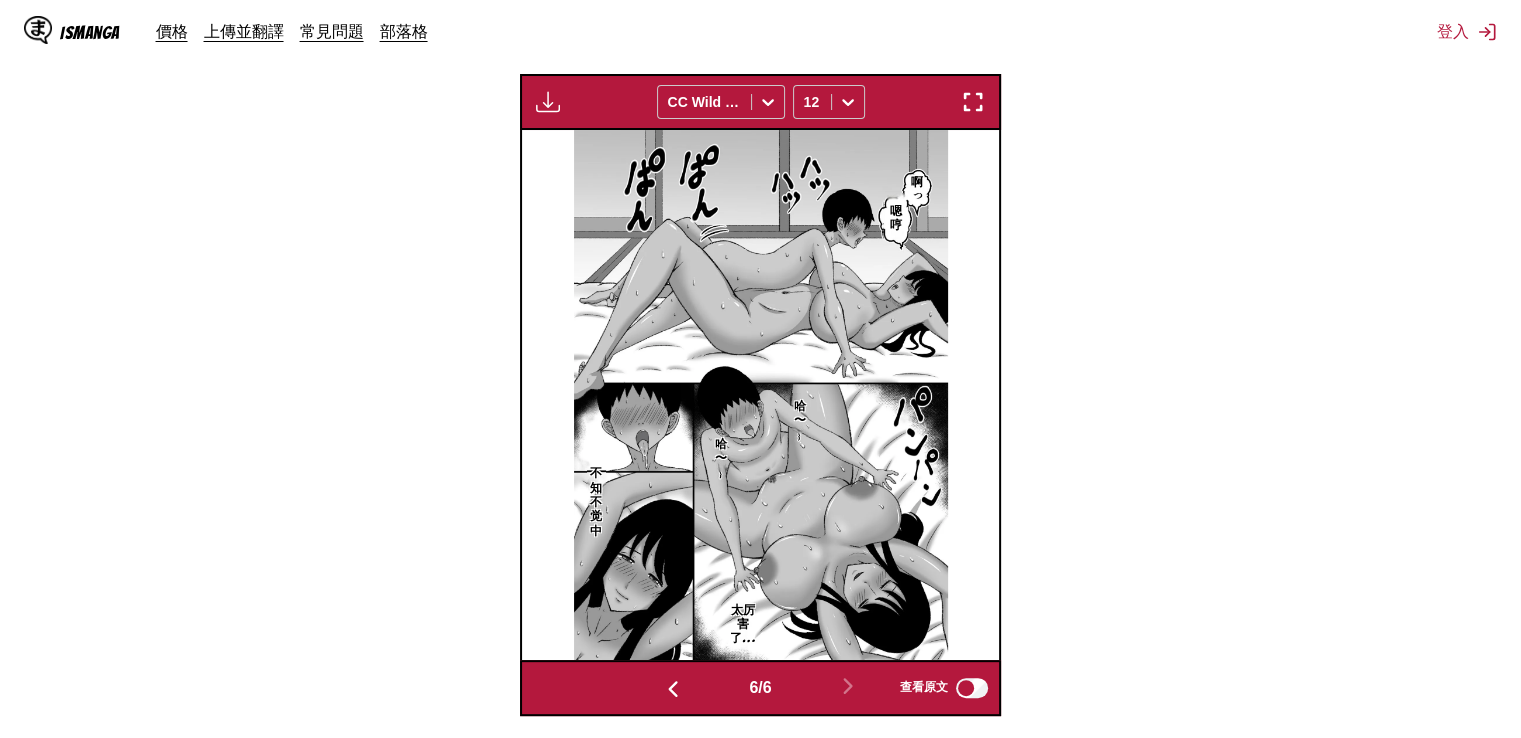 click at bounding box center (973, 102) 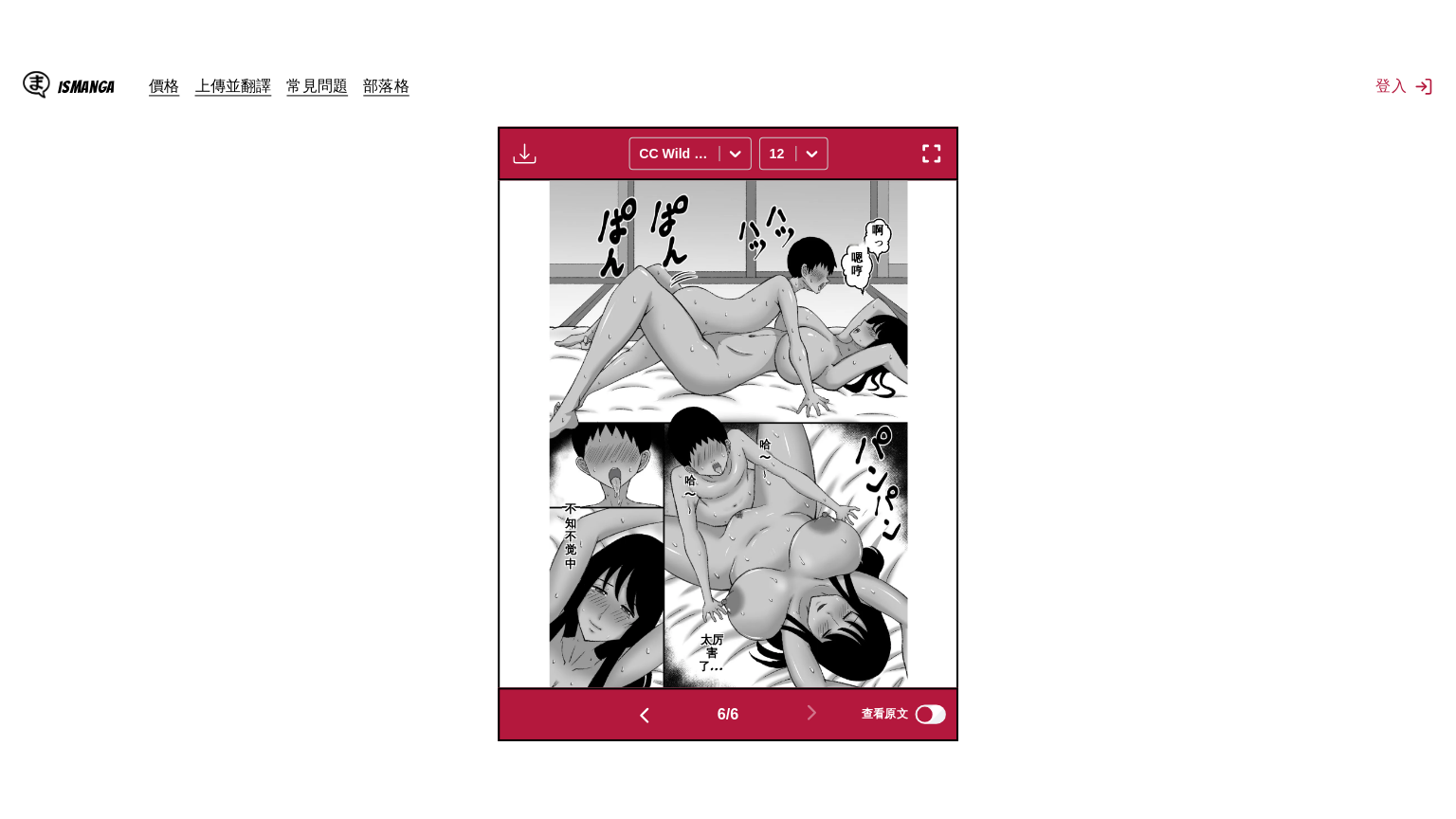 scroll, scrollTop: 220, scrollLeft: 0, axis: vertical 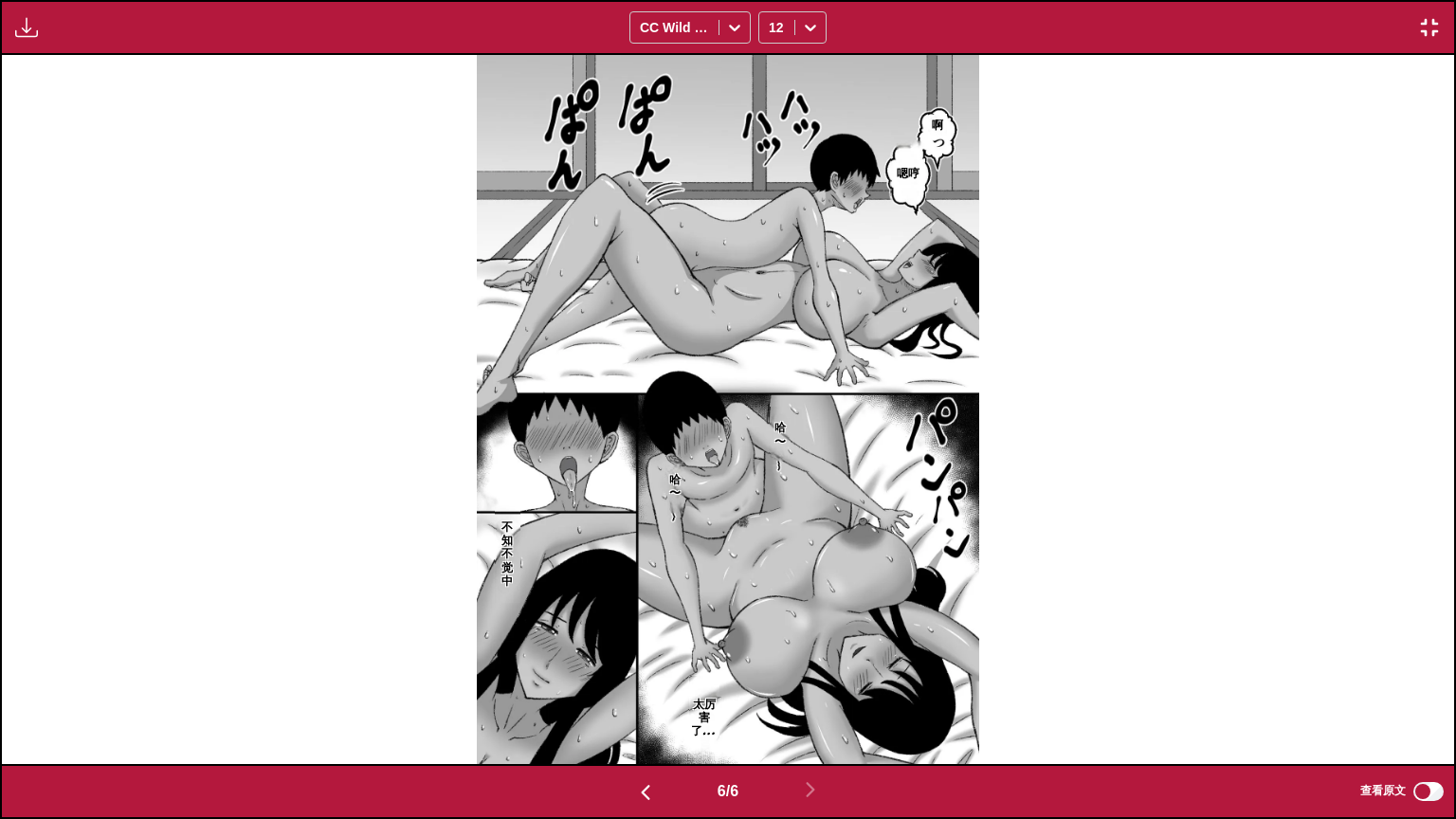 click on "太厉害了… 不知不觉中 啊 嗯哼 哈〜 哈〜" at bounding box center (728, 410) 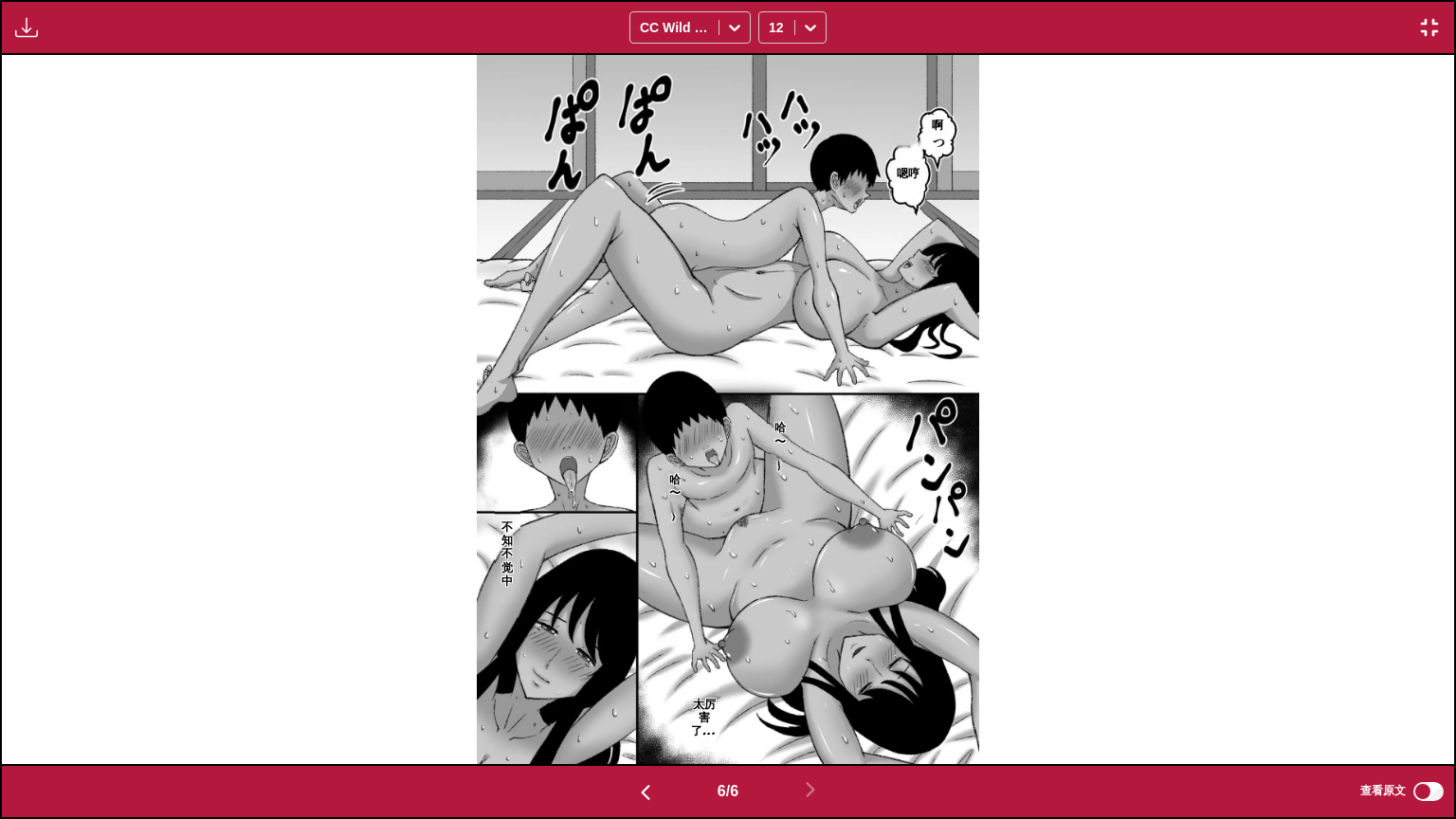 click at bounding box center (1429, 27) 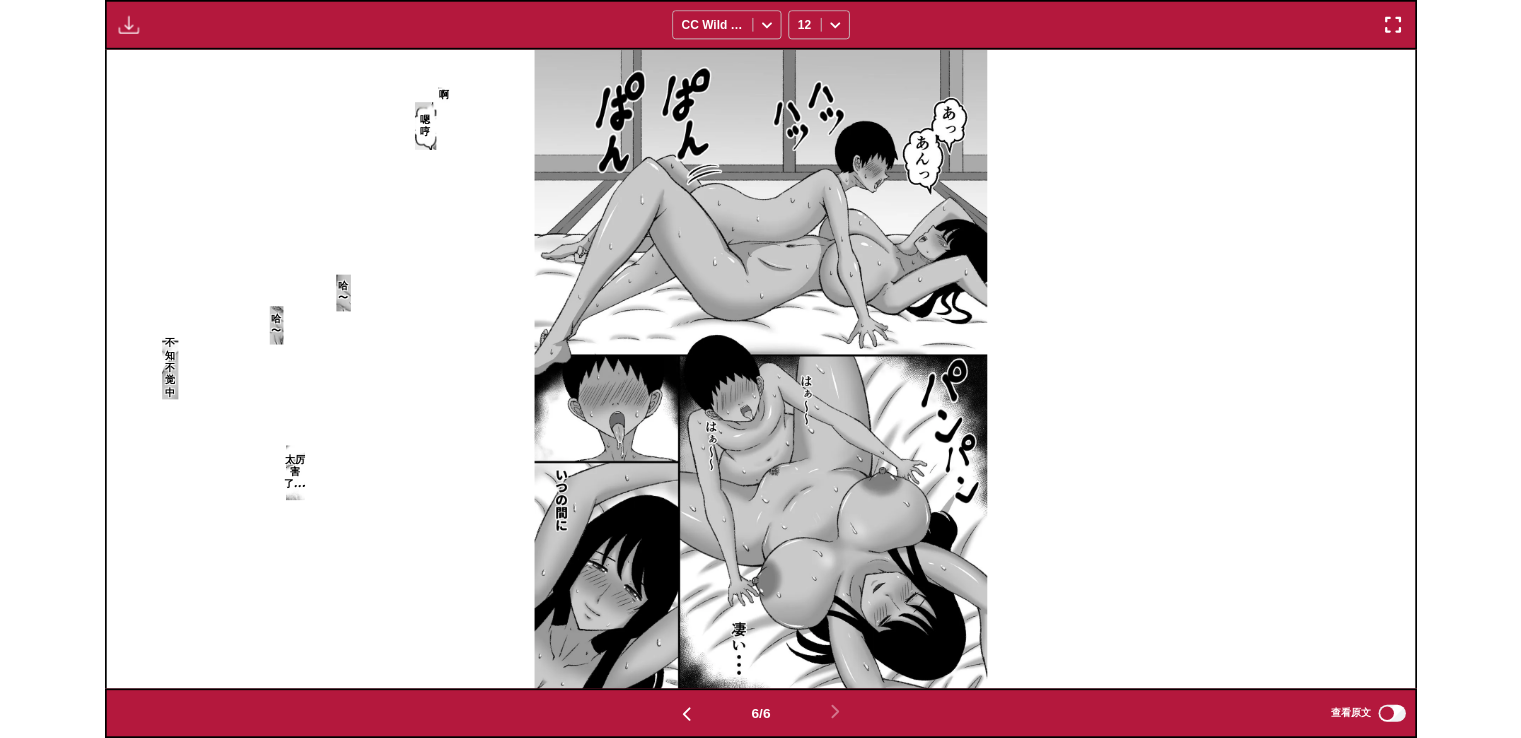 scroll, scrollTop: 503, scrollLeft: 0, axis: vertical 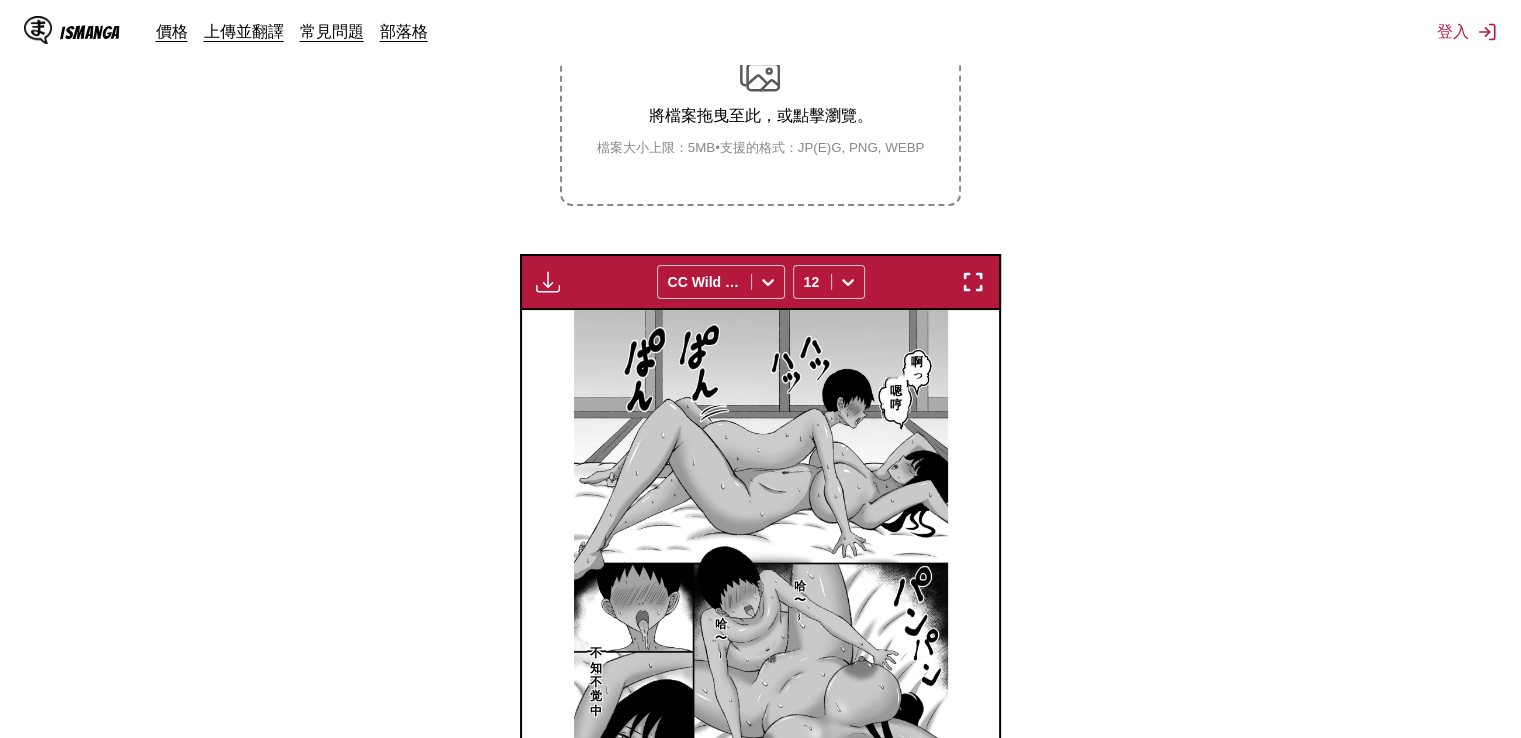 click on "將檔案拖曳至此，或點擊瀏覽。 檔案大小上限：5MB  •  支援的格式：JP(E)G, PNG, WEBP" at bounding box center [761, 105] 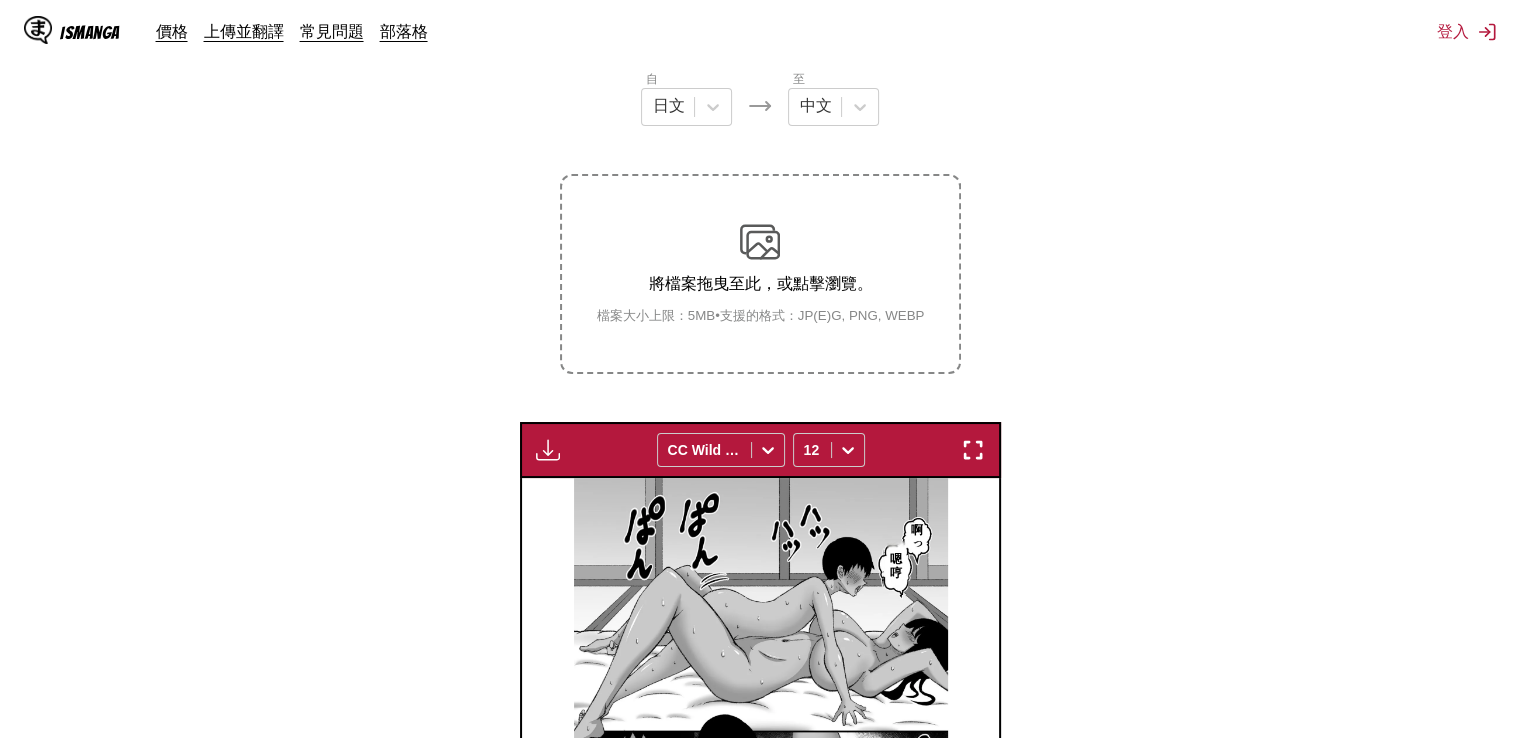 scroll, scrollTop: 203, scrollLeft: 0, axis: vertical 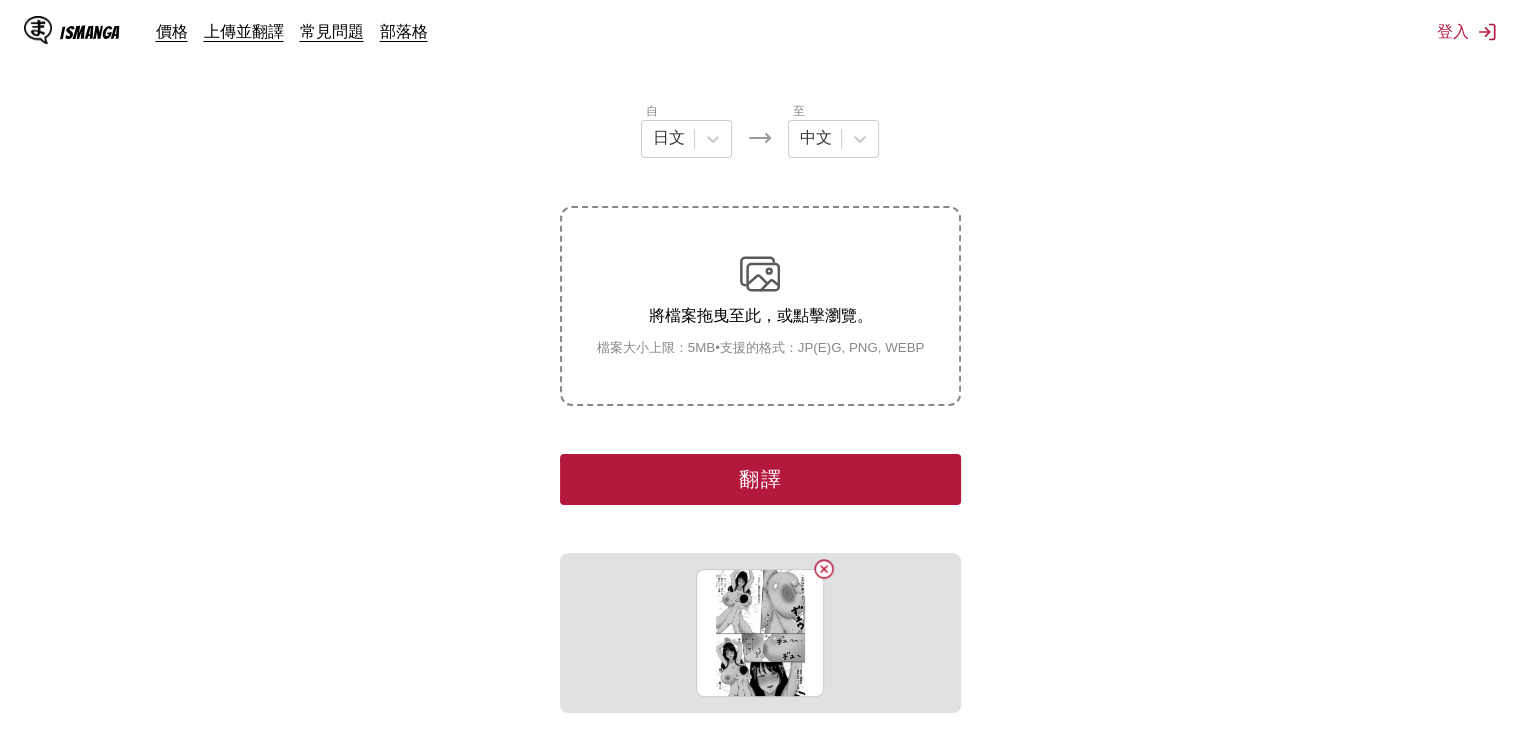 click on "翻譯" at bounding box center (760, 479) 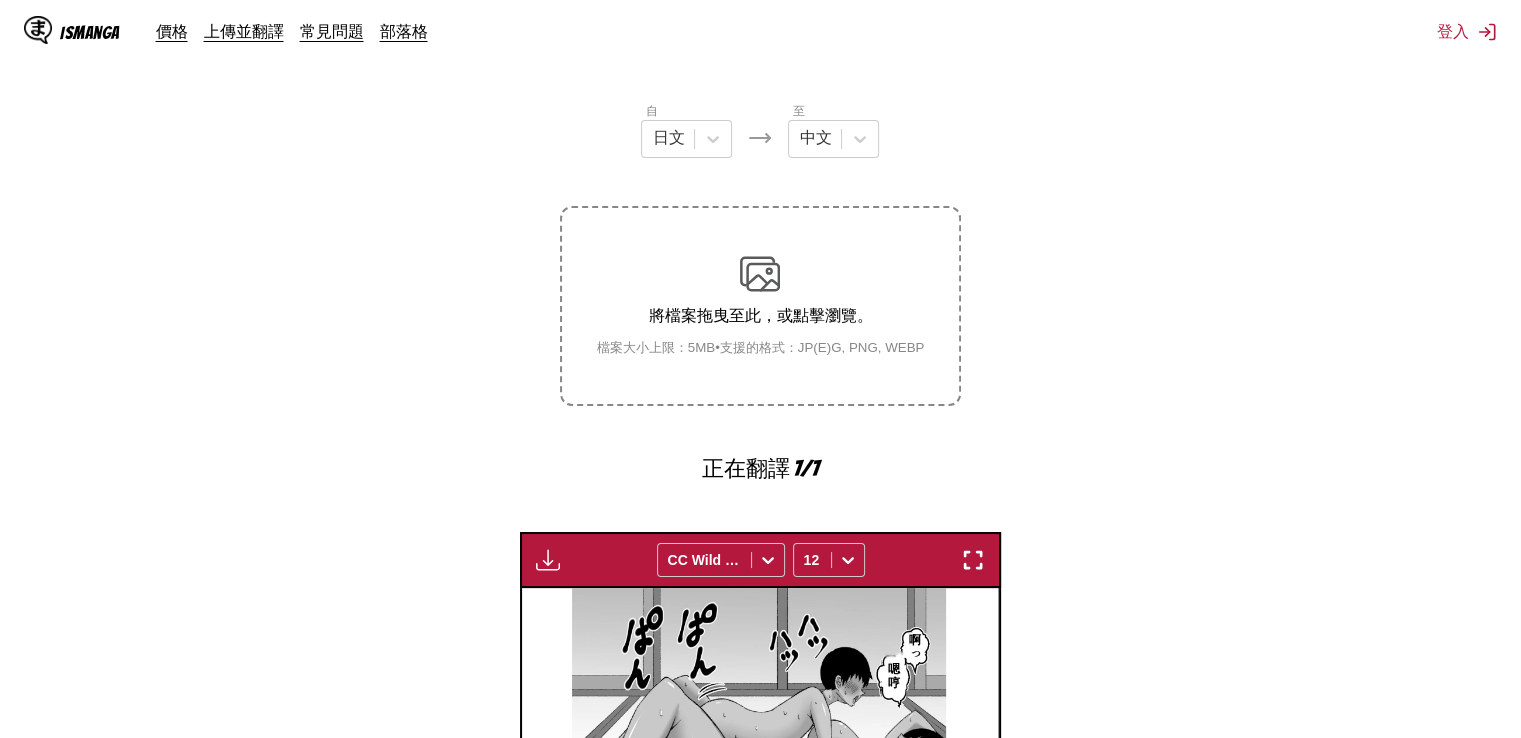 scroll, scrollTop: 0, scrollLeft: 2868, axis: horizontal 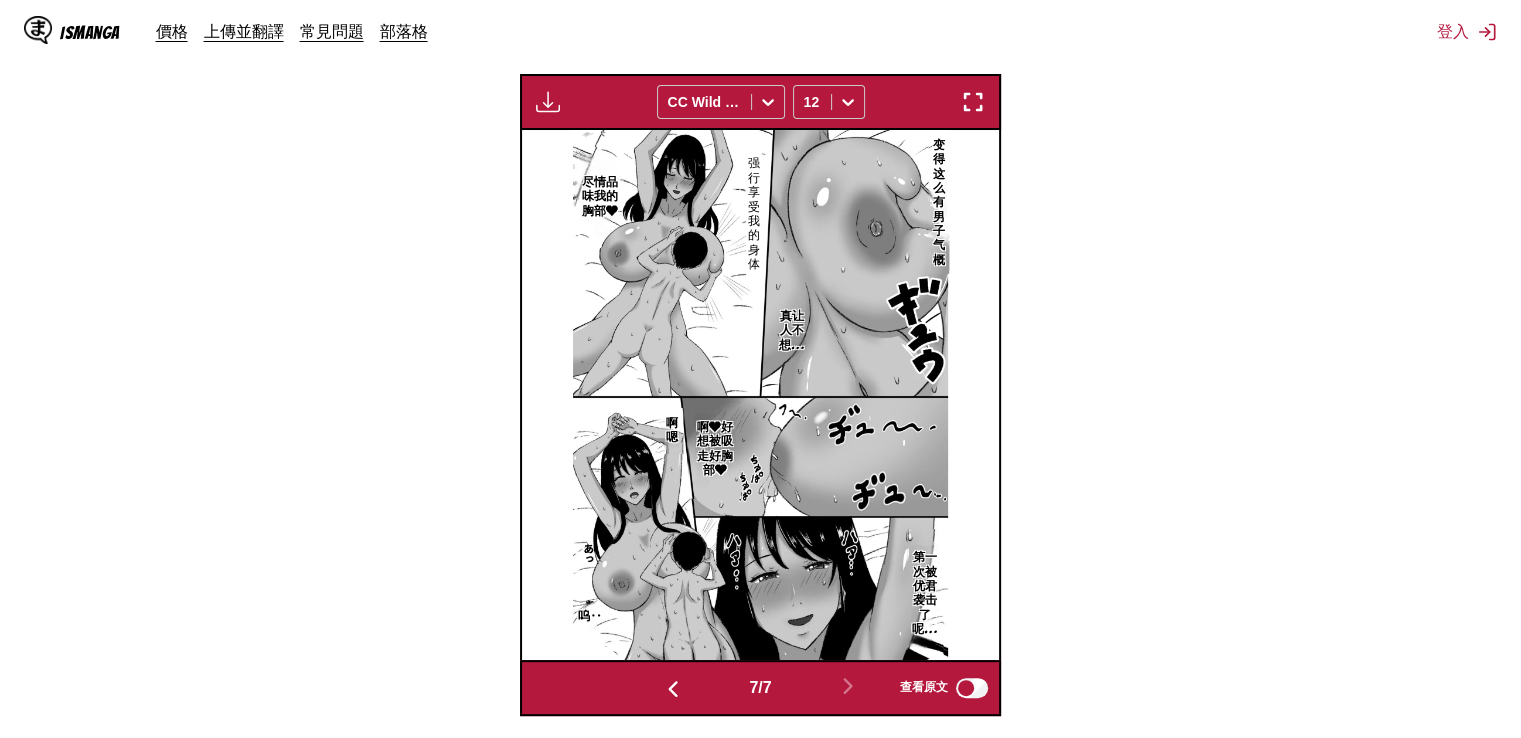 click at bounding box center [973, 102] 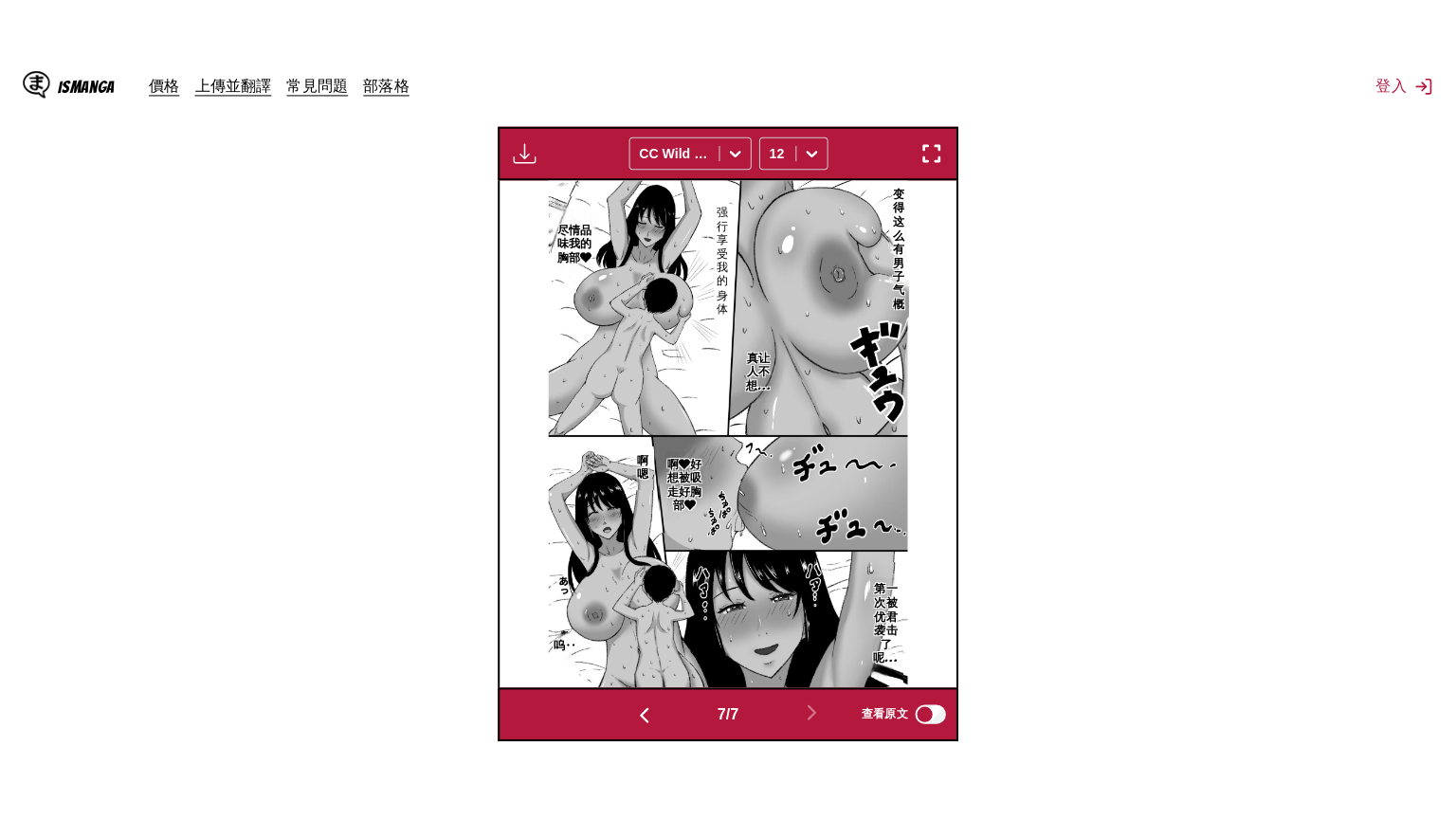 scroll, scrollTop: 220, scrollLeft: 0, axis: vertical 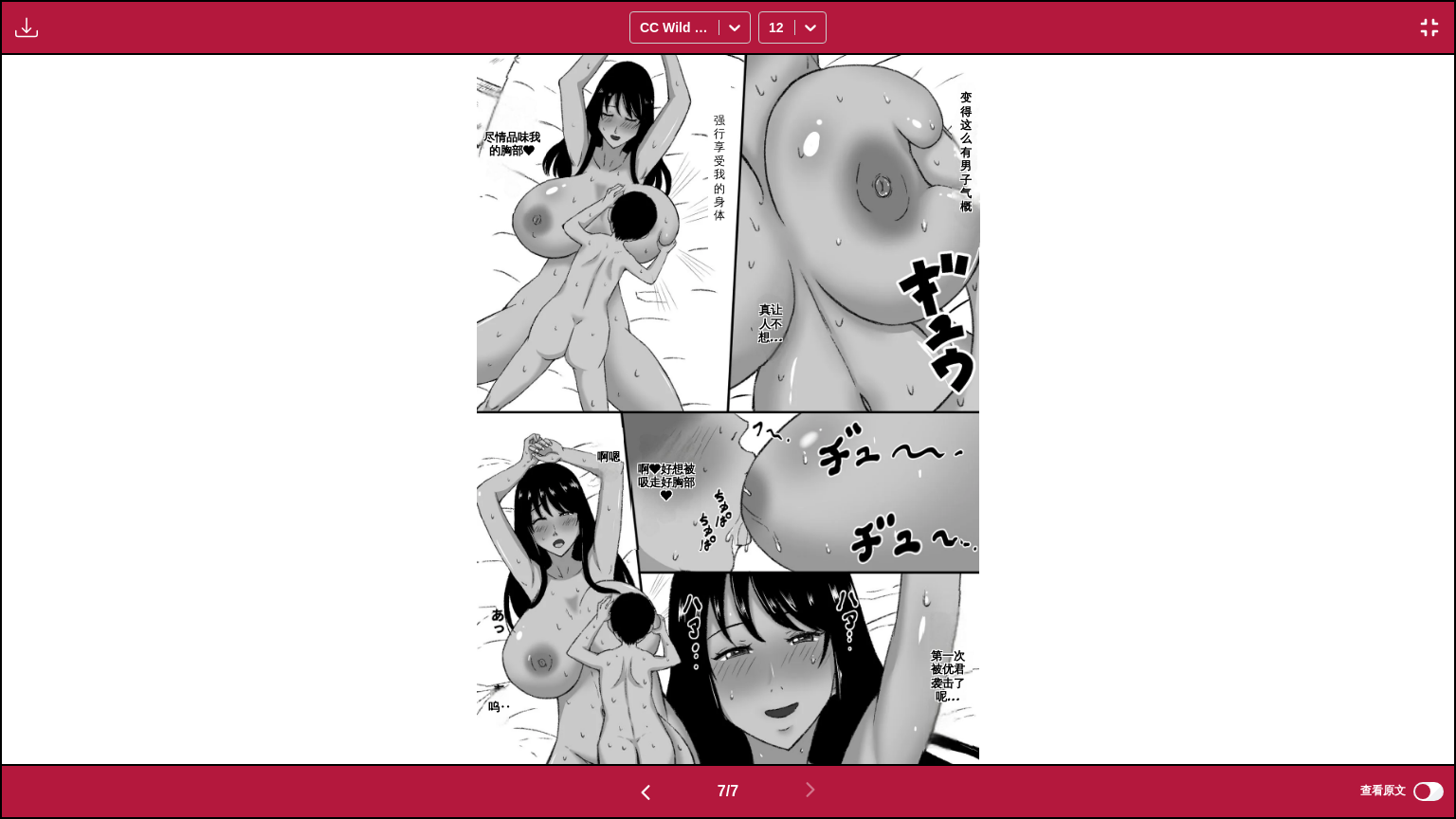 click on "变得这么有男子气概 强行享受我的身体 尽情品味我的胸部❤ 啊❤好想被吸走好胸部❤ 第一次被优君袭击了呢… 真让人不想… 啊嗯 呜‥" at bounding box center [728, 410] 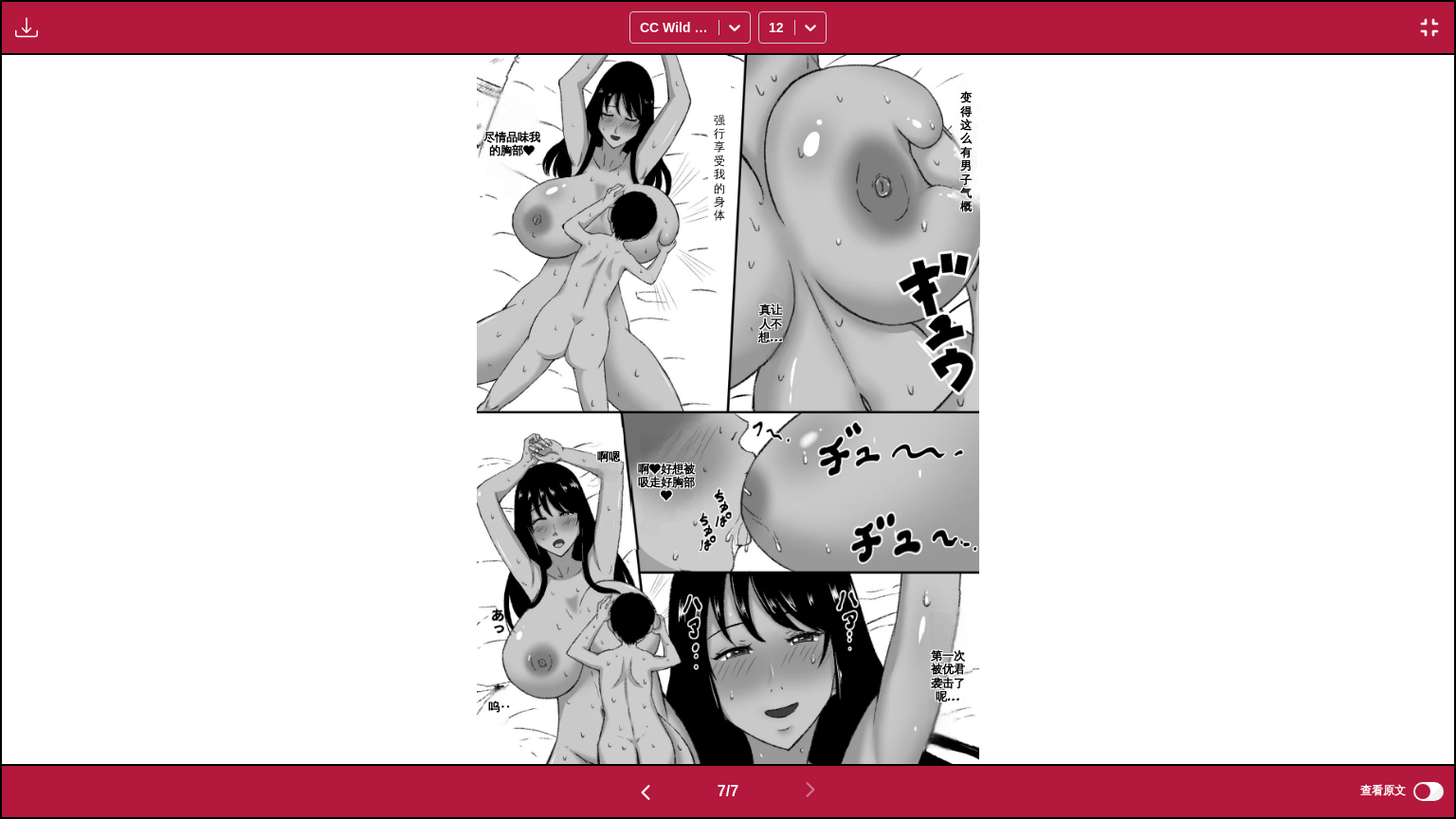 click at bounding box center (1429, 27) 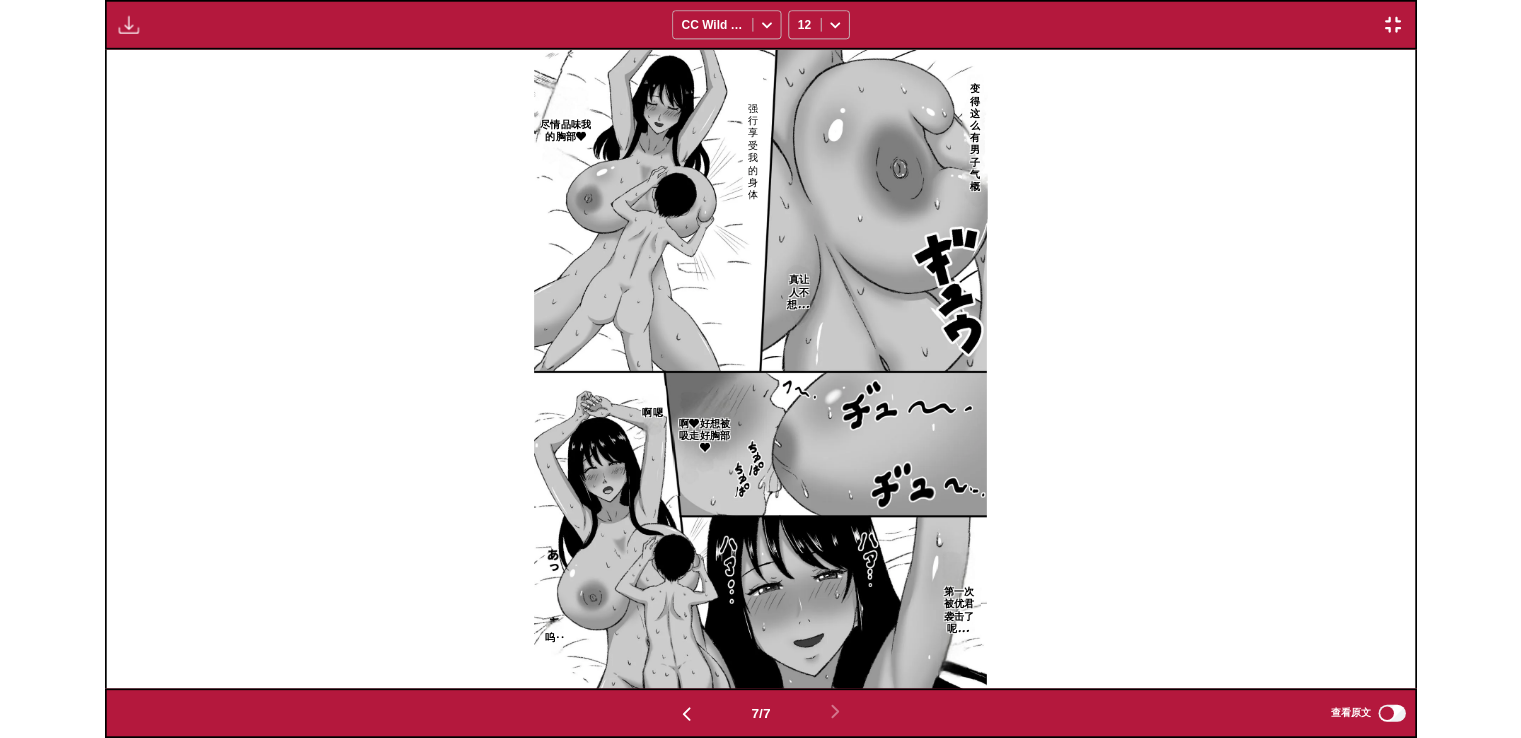 scroll, scrollTop: 503, scrollLeft: 0, axis: vertical 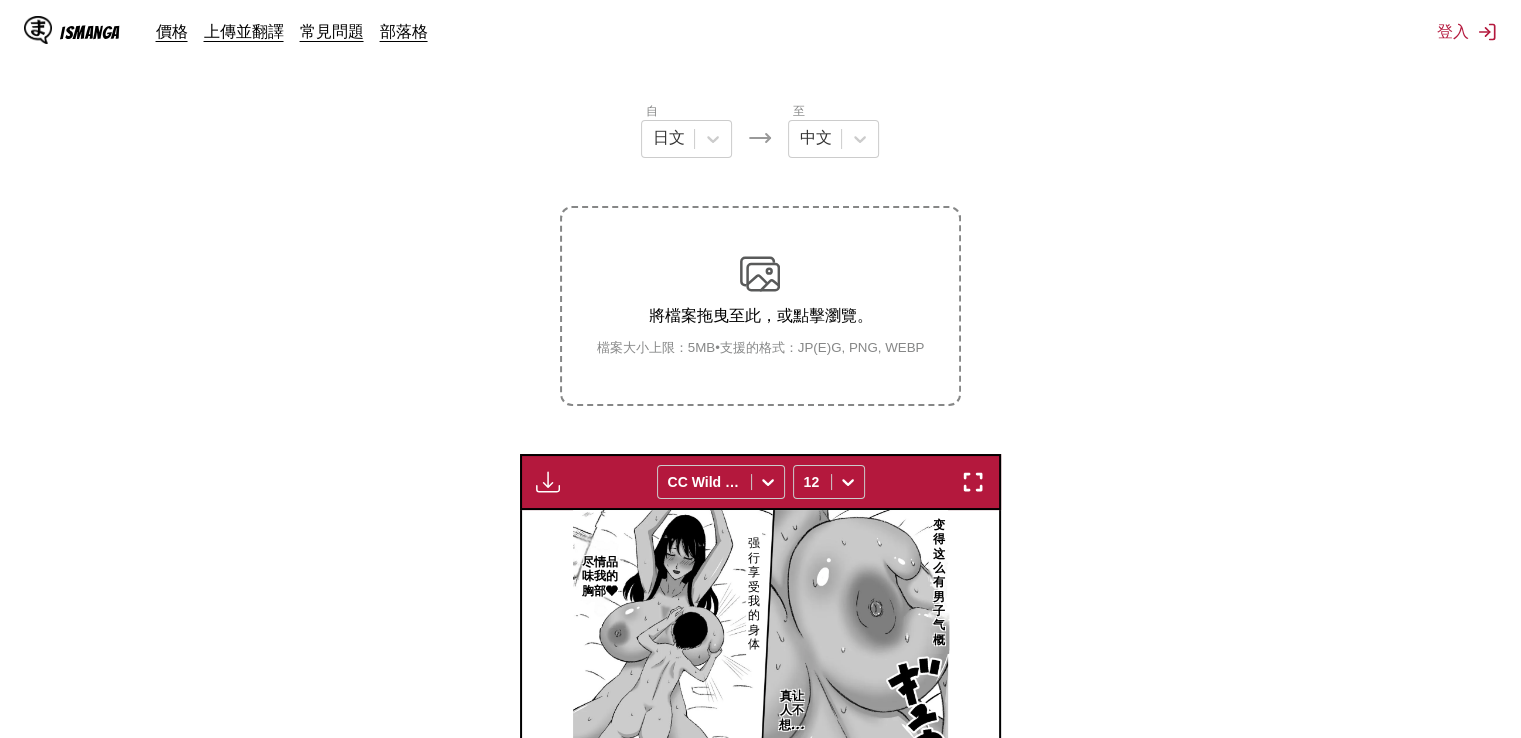 click on "檔案大小上限：5MB  •  支援的格式：JP(E)G, PNG, WEBP" at bounding box center [761, 348] 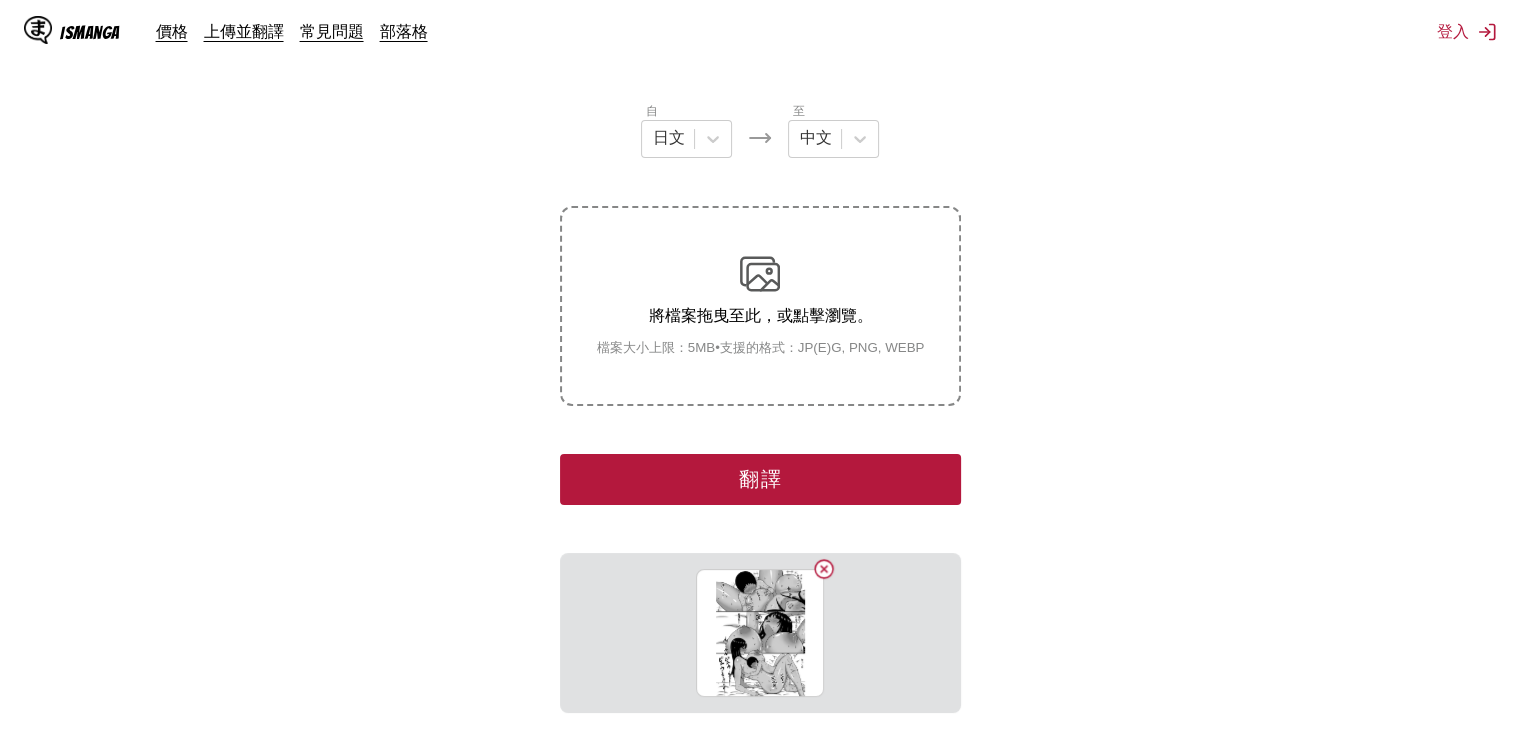 click on "翻譯" at bounding box center (760, 479) 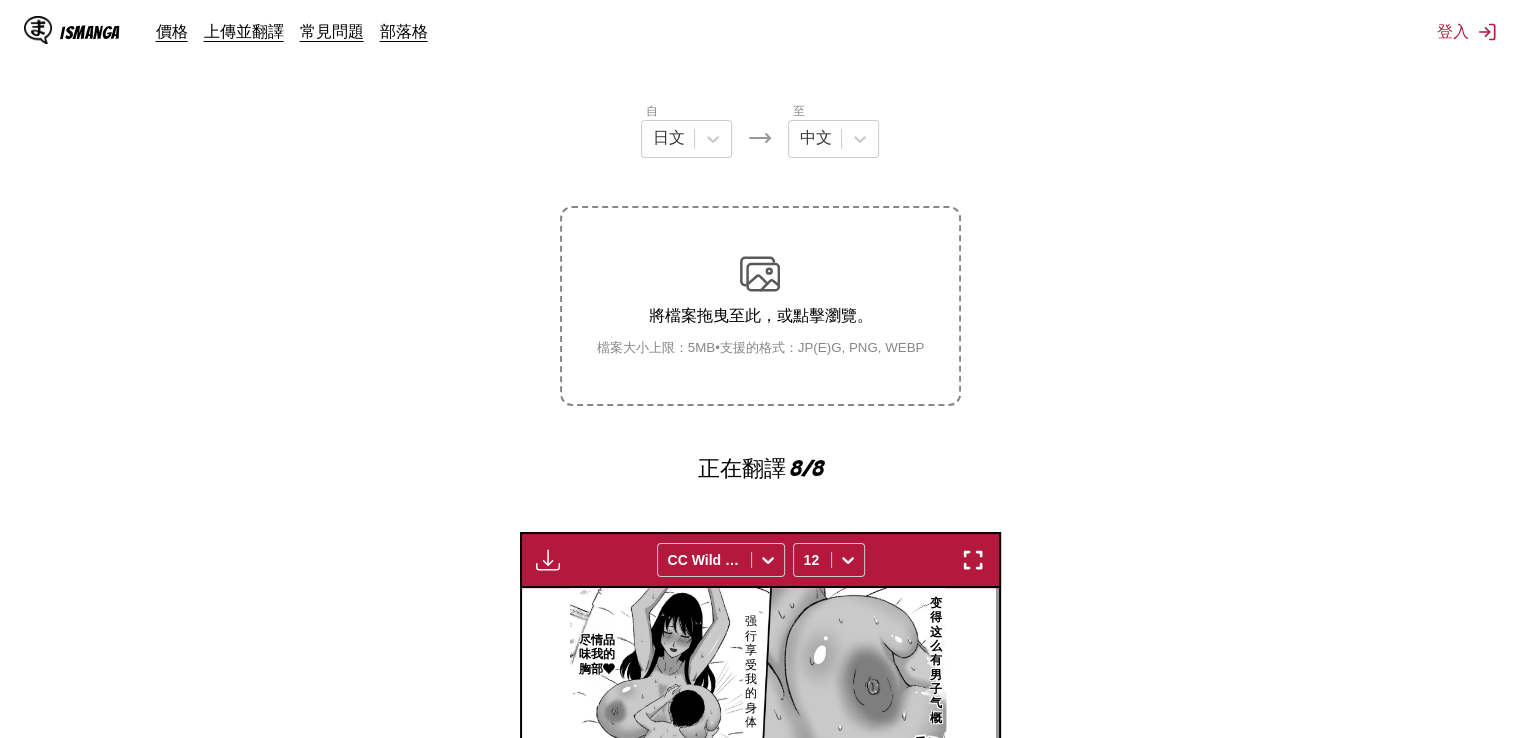 scroll, scrollTop: 583, scrollLeft: 0, axis: vertical 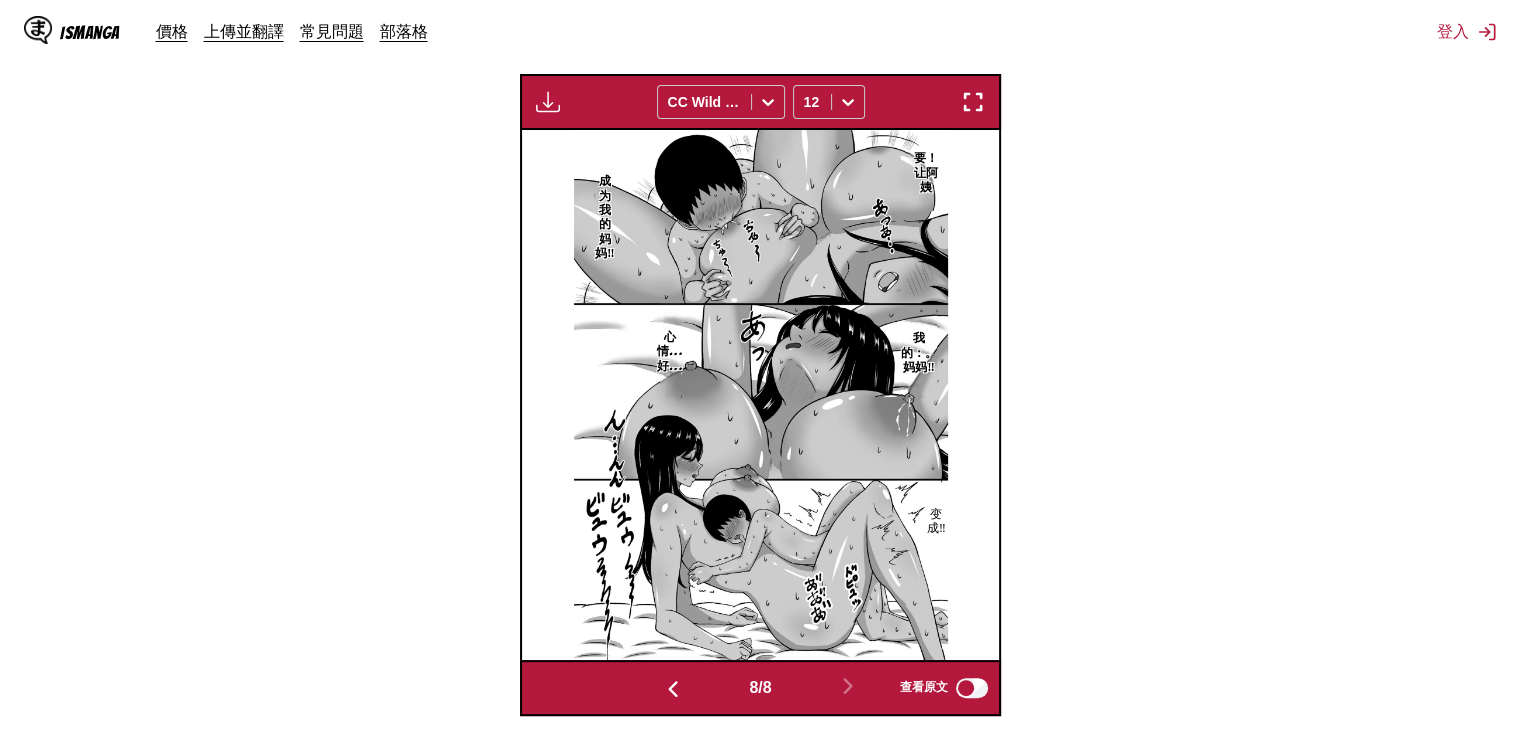 click at bounding box center (973, 102) 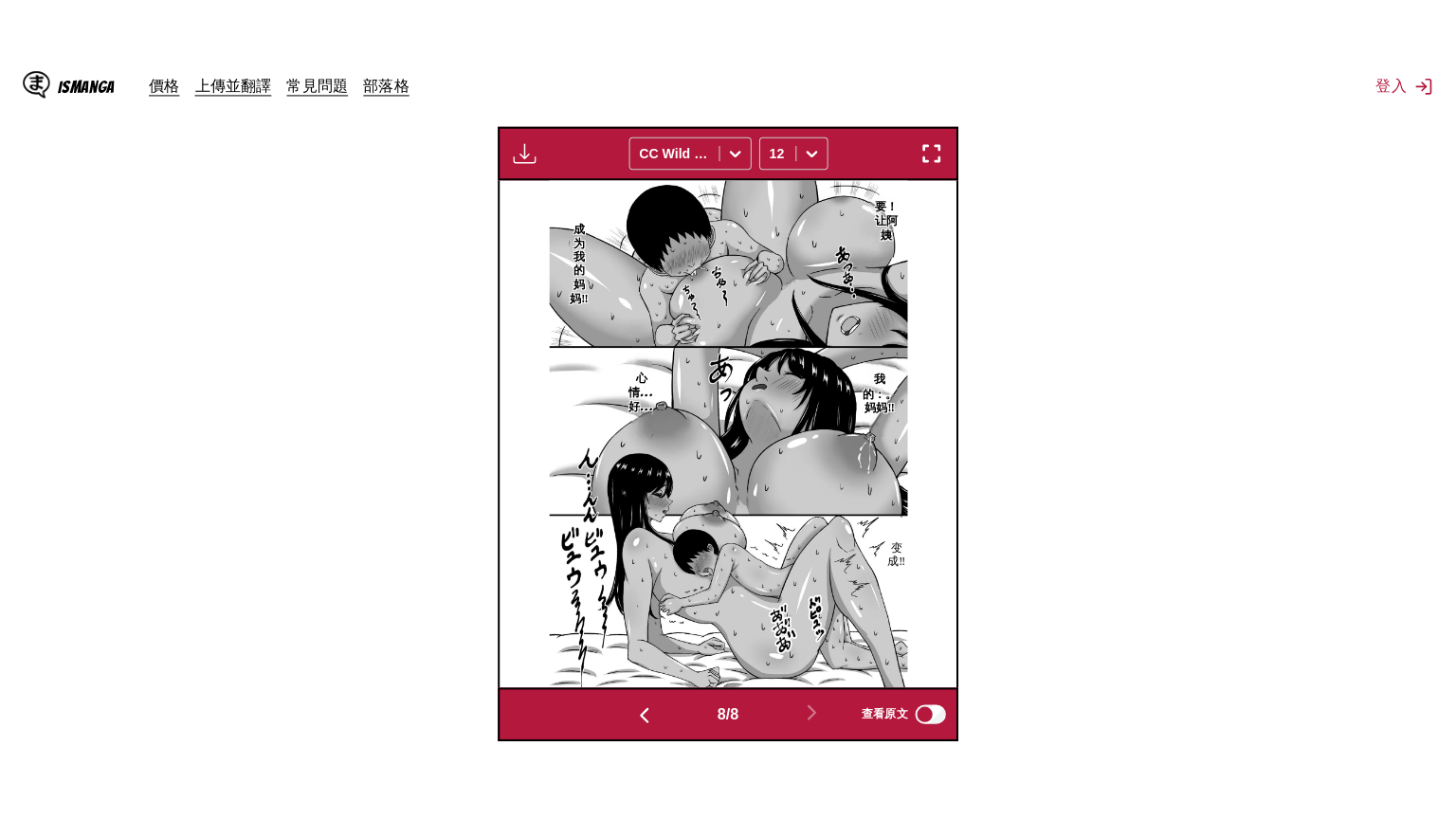 scroll, scrollTop: 220, scrollLeft: 0, axis: vertical 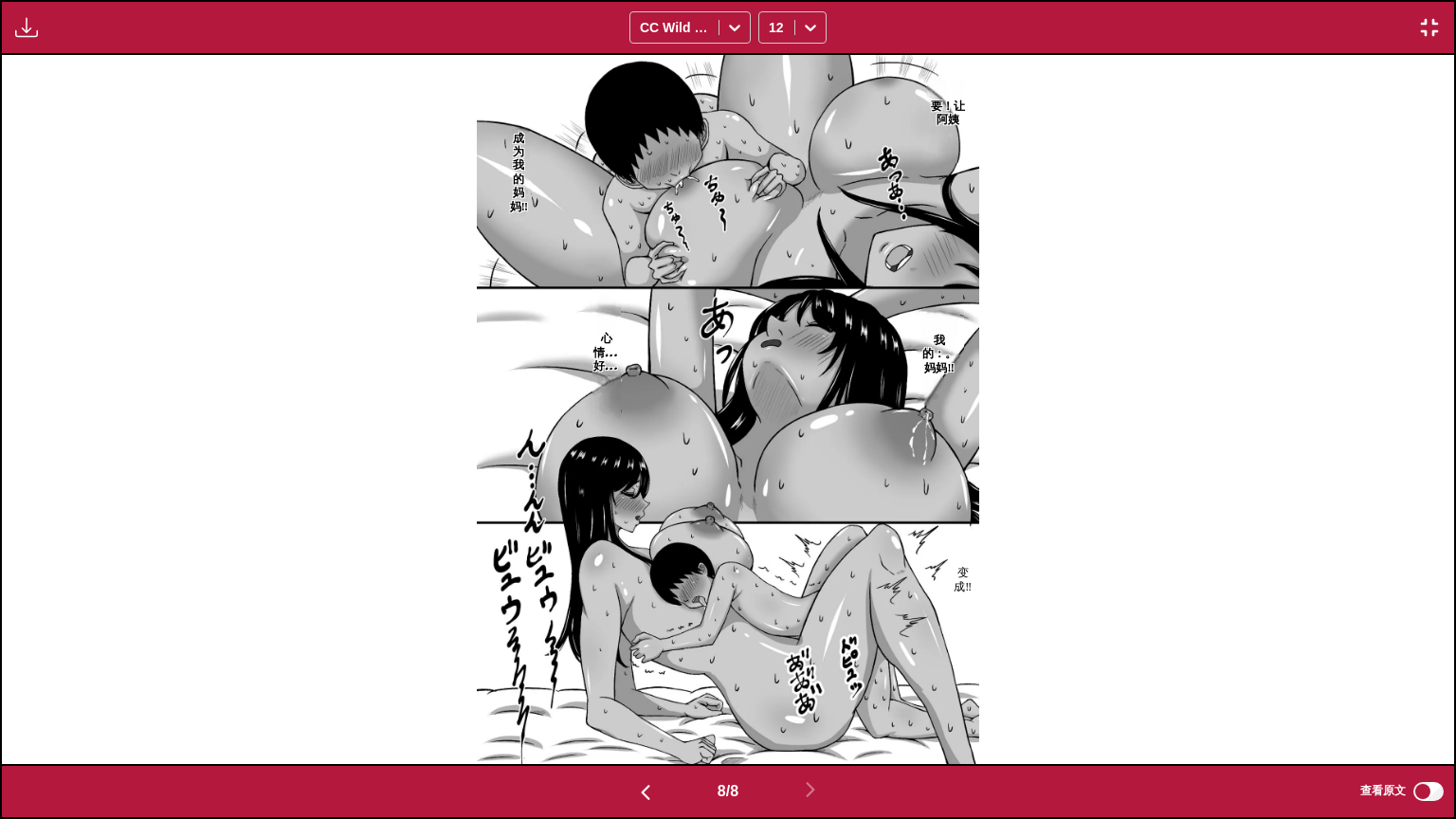 type 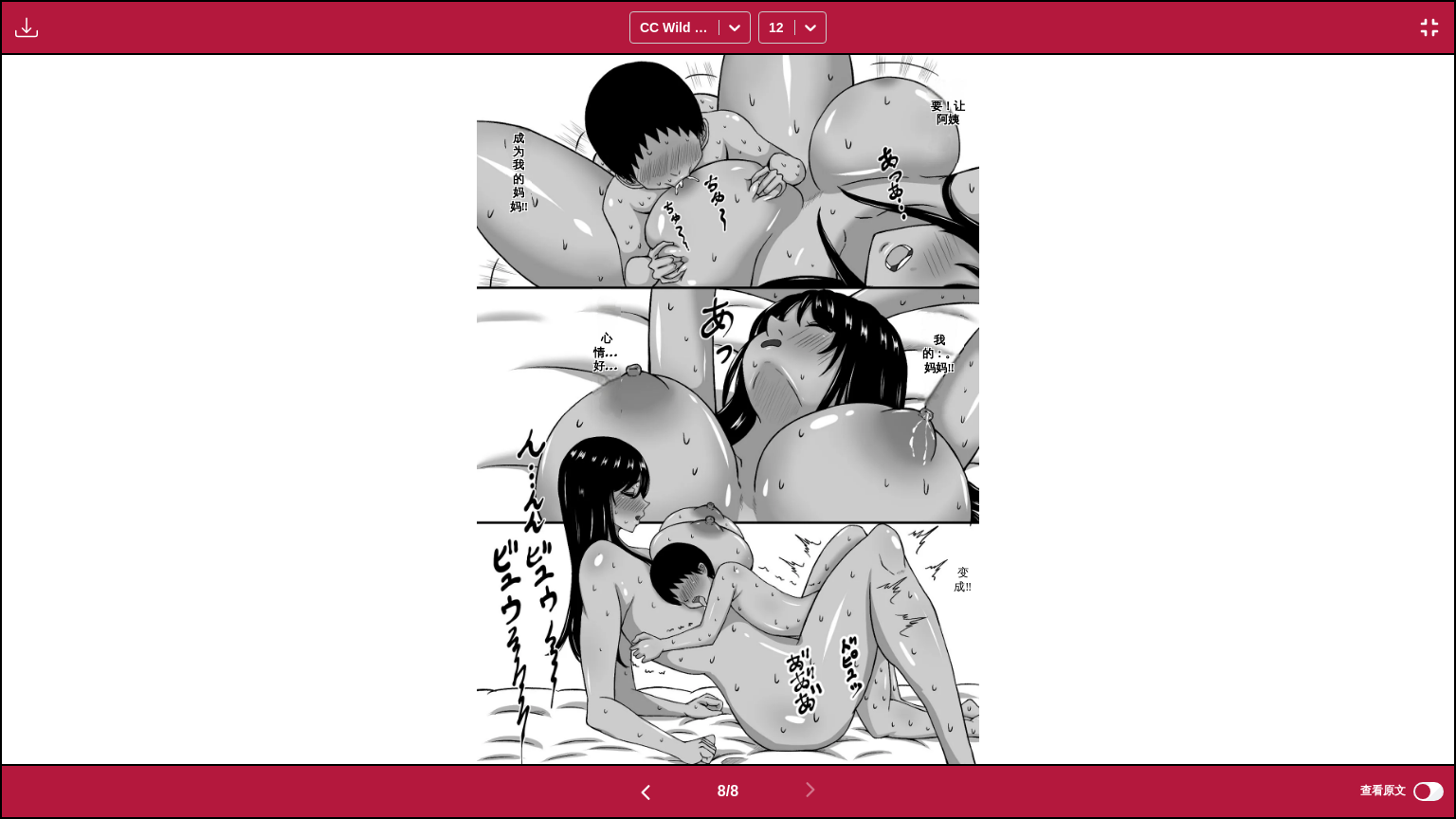 click on "付費會員專屬 CC Wild Words 12" at bounding box center [728, 27] 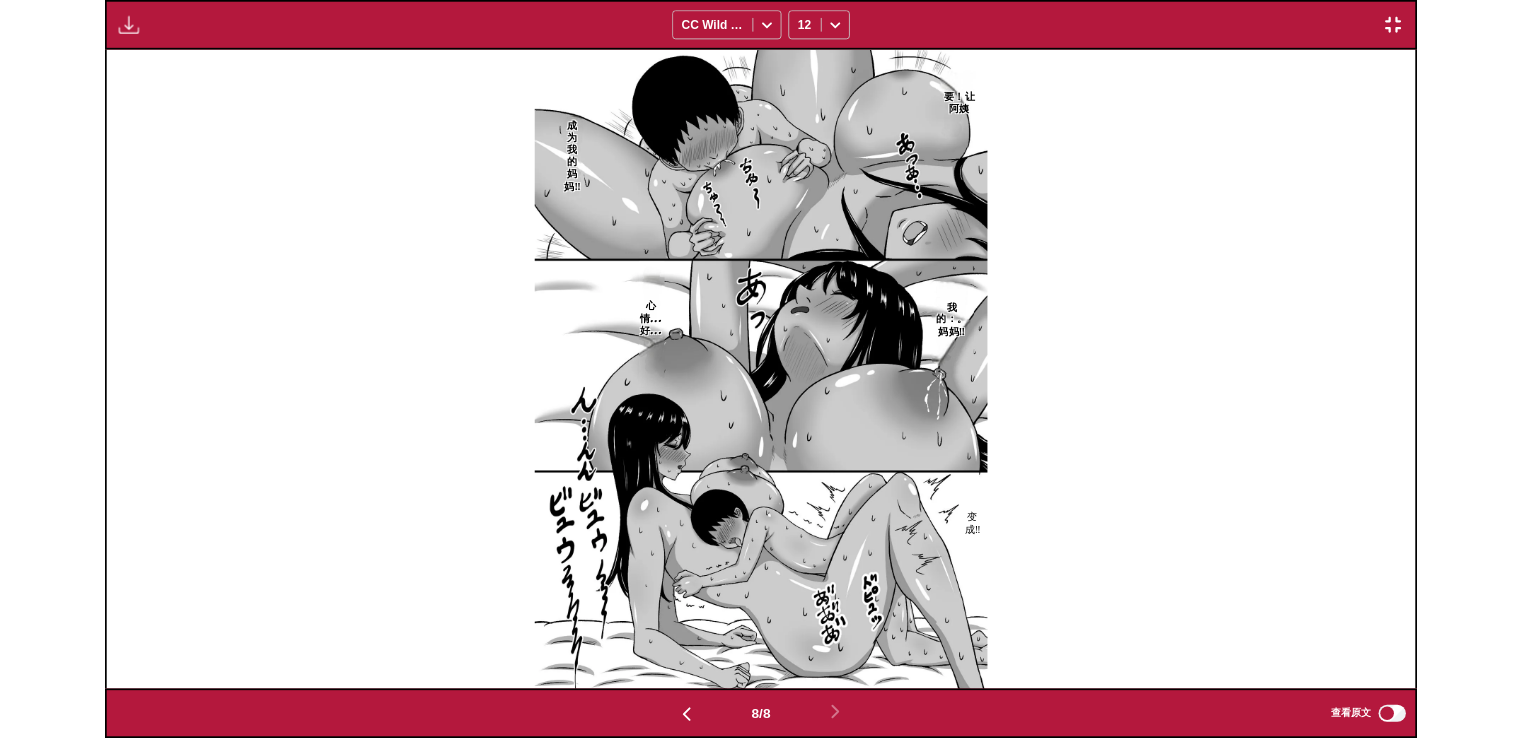 scroll, scrollTop: 503, scrollLeft: 0, axis: vertical 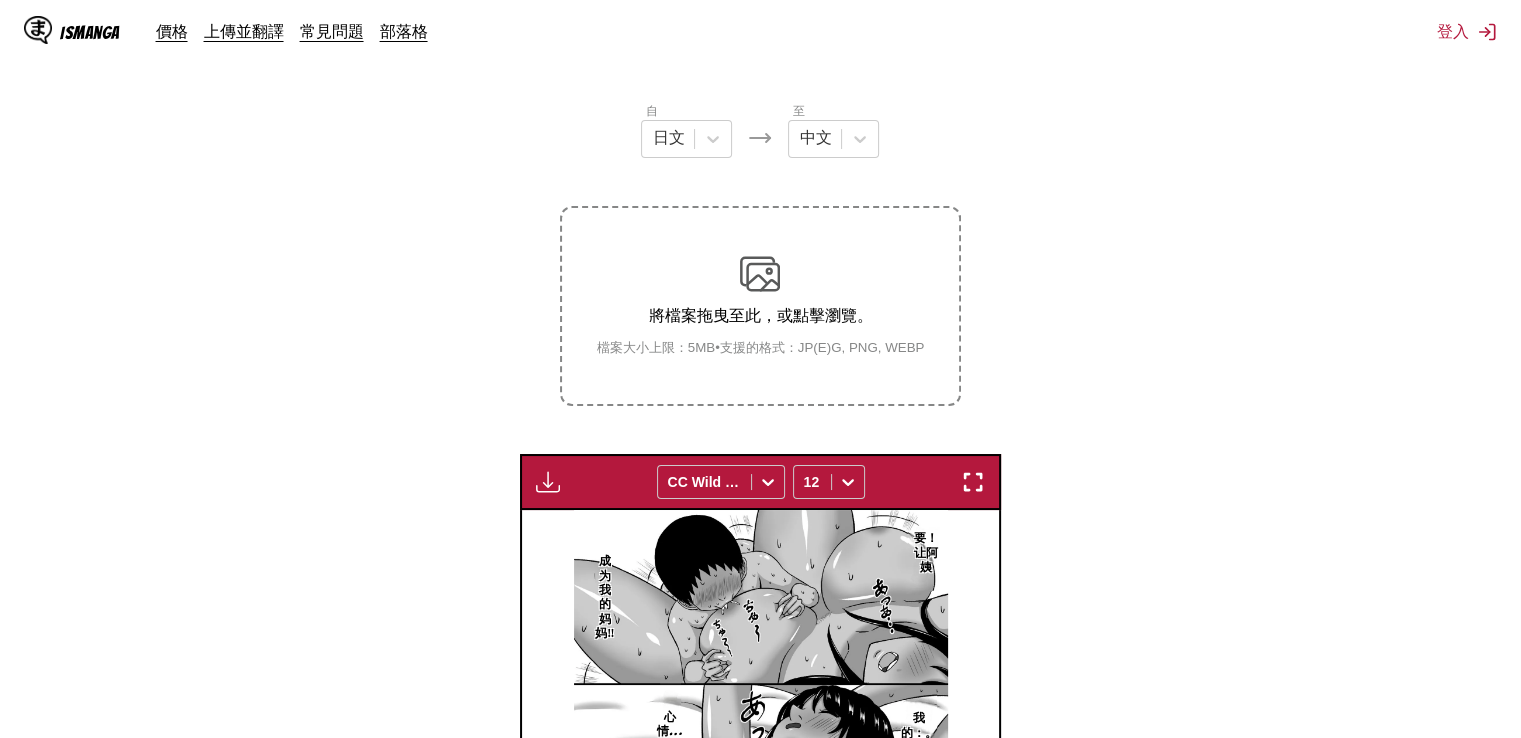 click on "將檔案拖曳至此，或點擊瀏覽。 檔案大小上限：5MB  •  支援的格式：JP(E)G, PNG, WEBP" at bounding box center [760, 306] 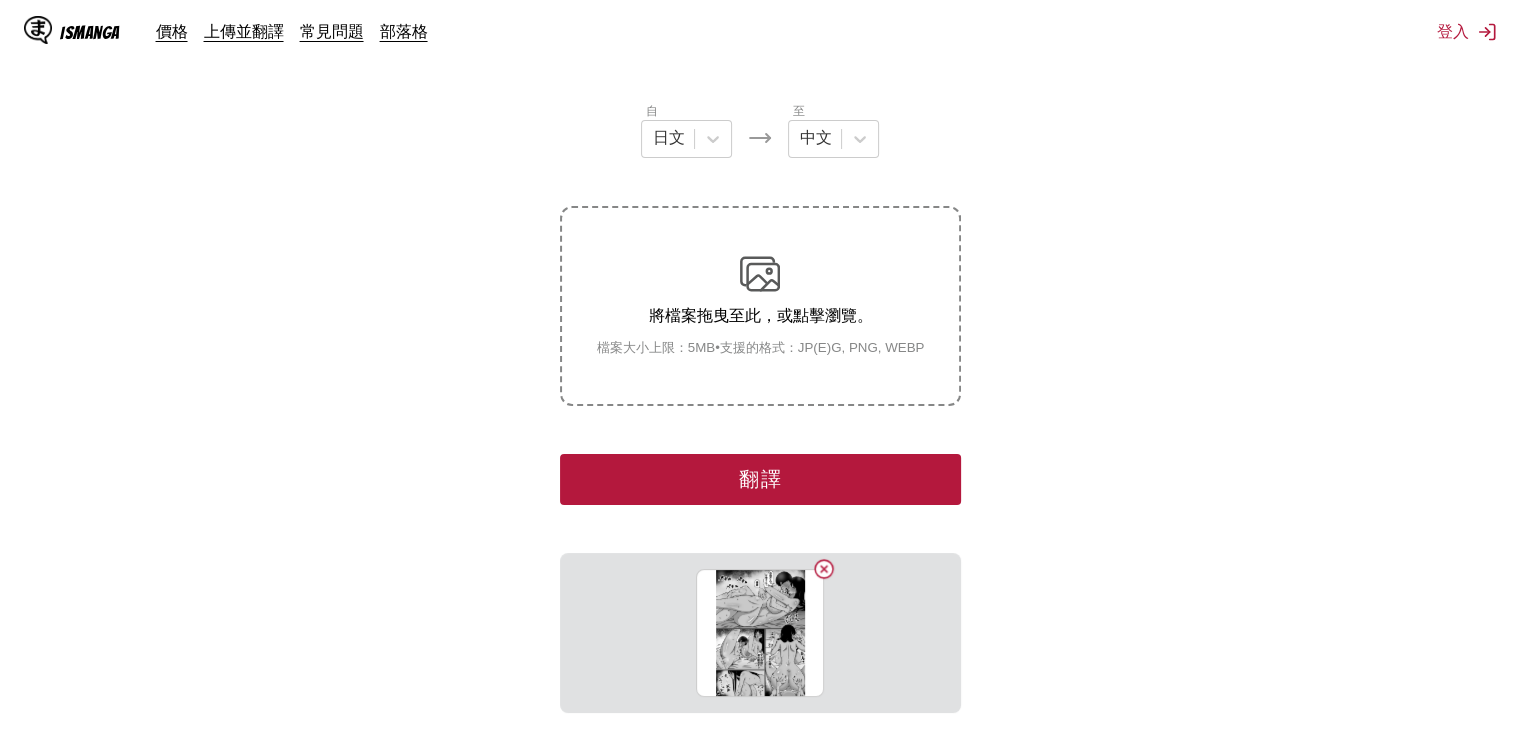 click on "翻譯" at bounding box center [760, 479] 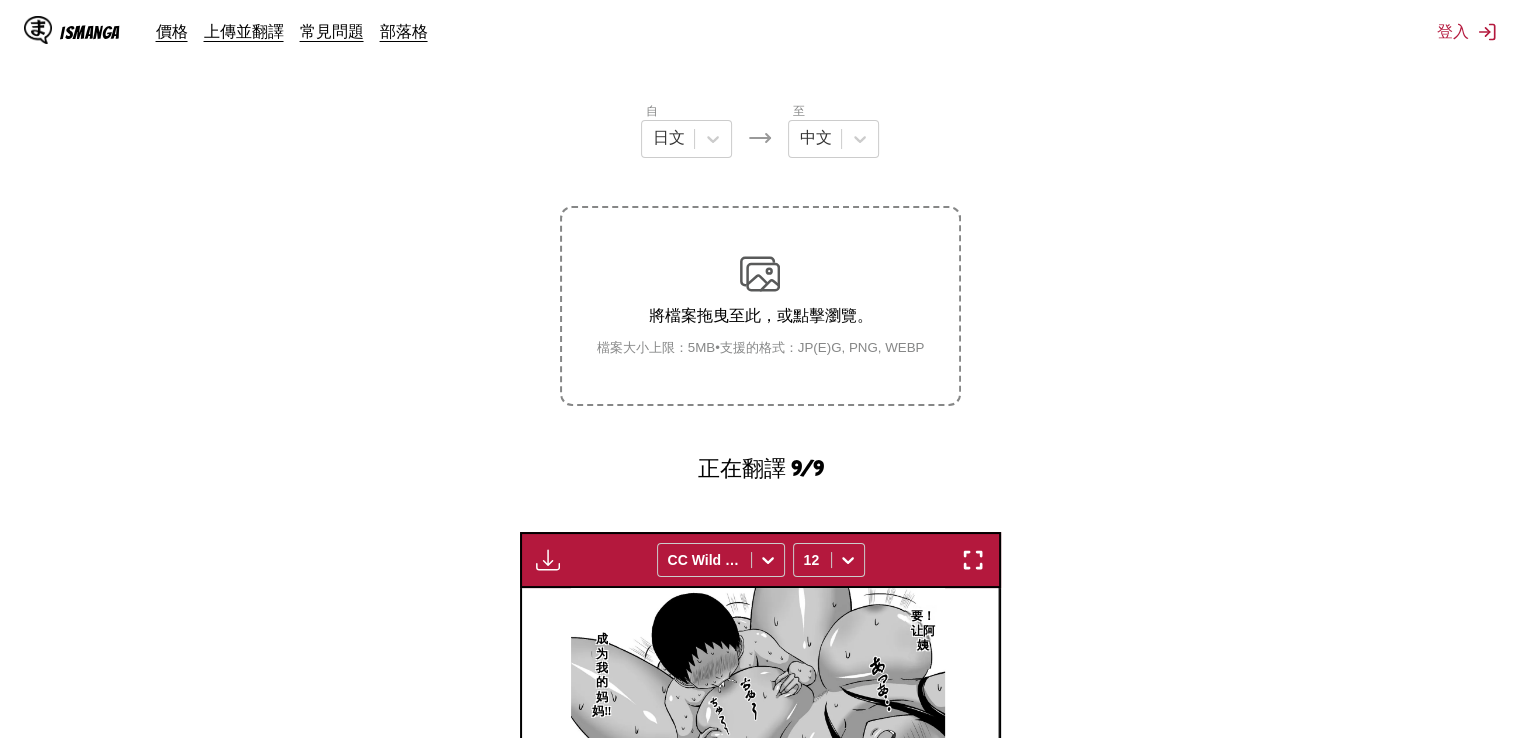 scroll, scrollTop: 0, scrollLeft: 3824, axis: horizontal 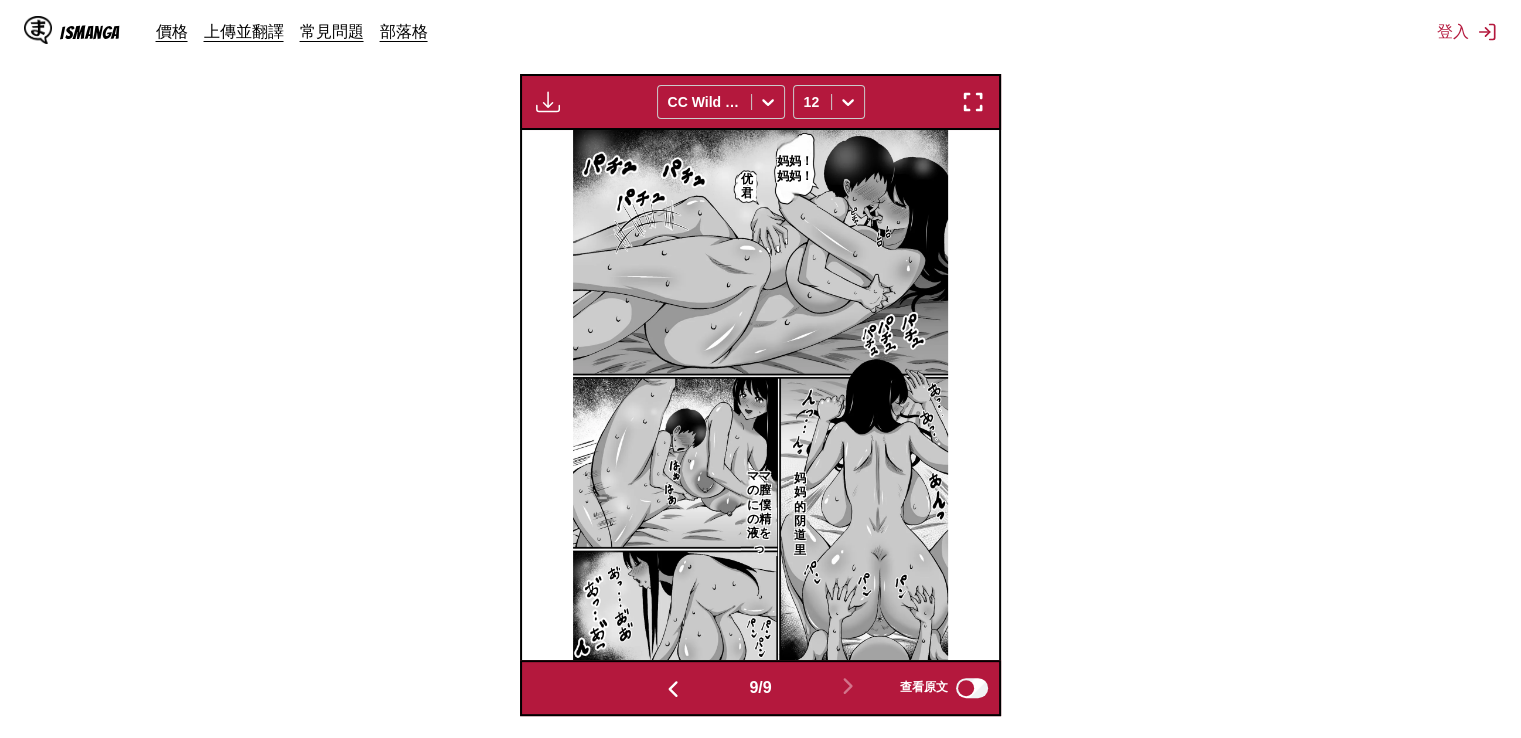 click at bounding box center (973, 102) 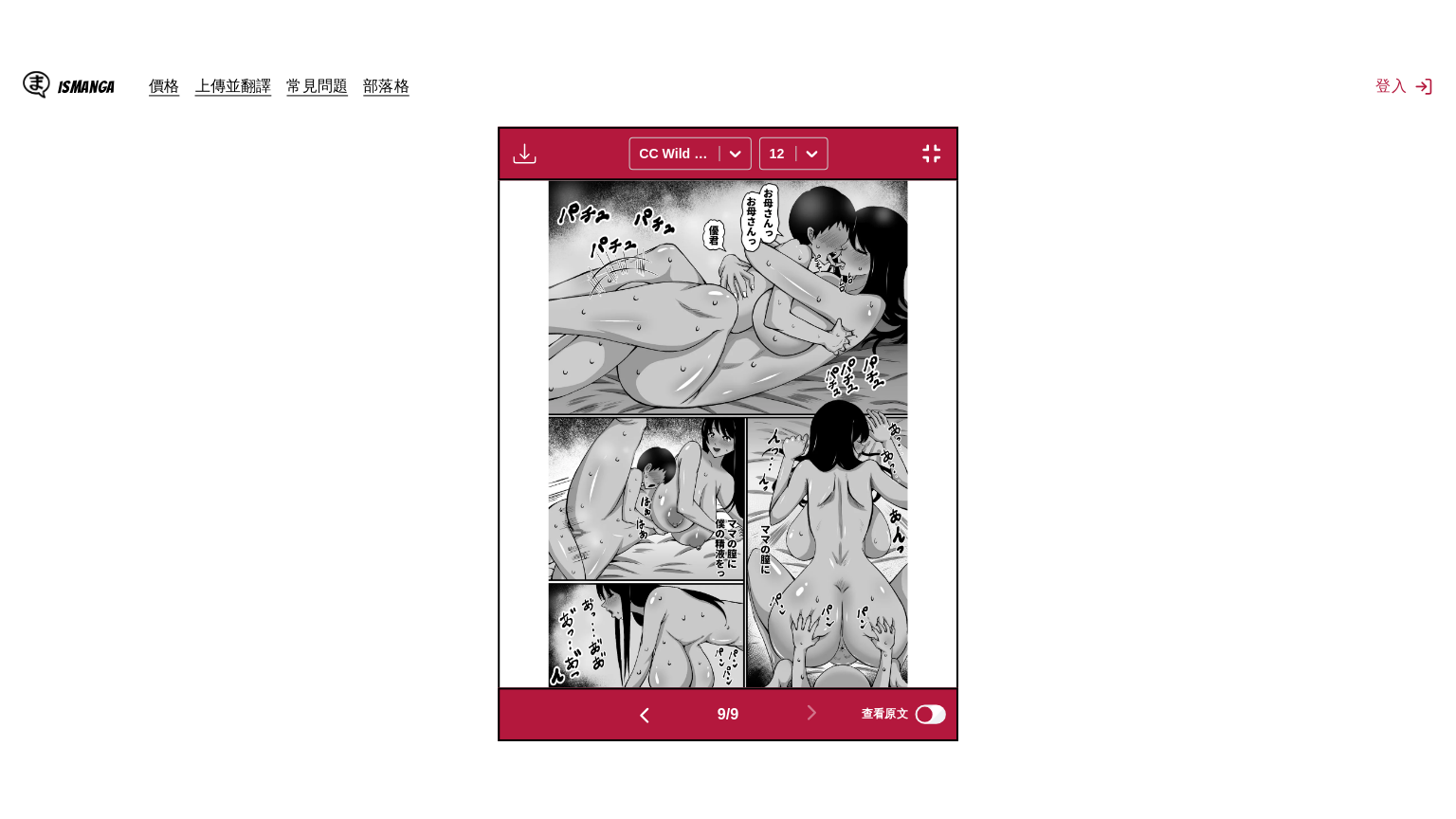 scroll, scrollTop: 220, scrollLeft: 0, axis: vertical 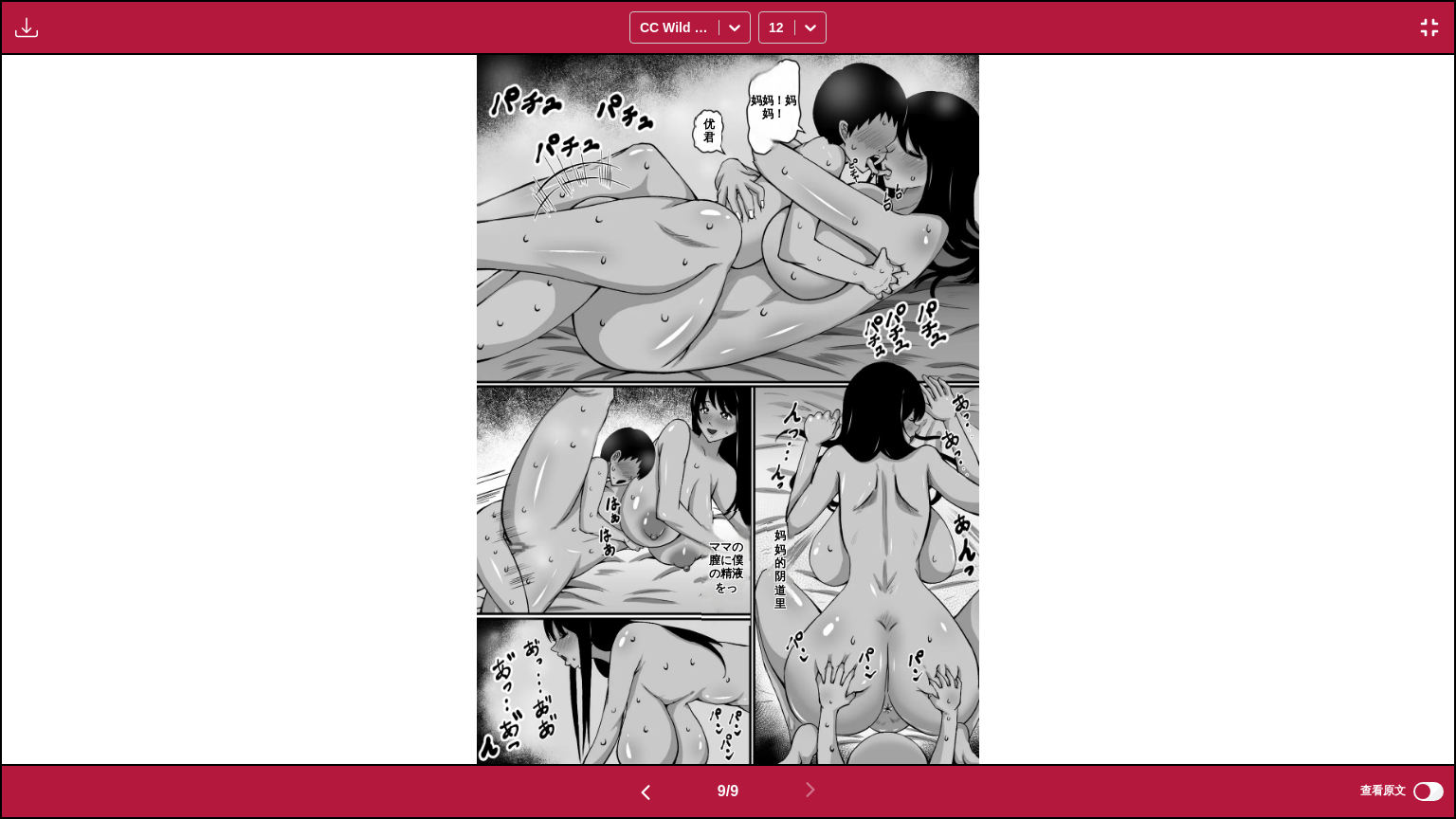 click on "ママの膣に僕の精液をっ 妈妈！妈妈！ 优君 妈妈的阴道里" at bounding box center (728, 410) 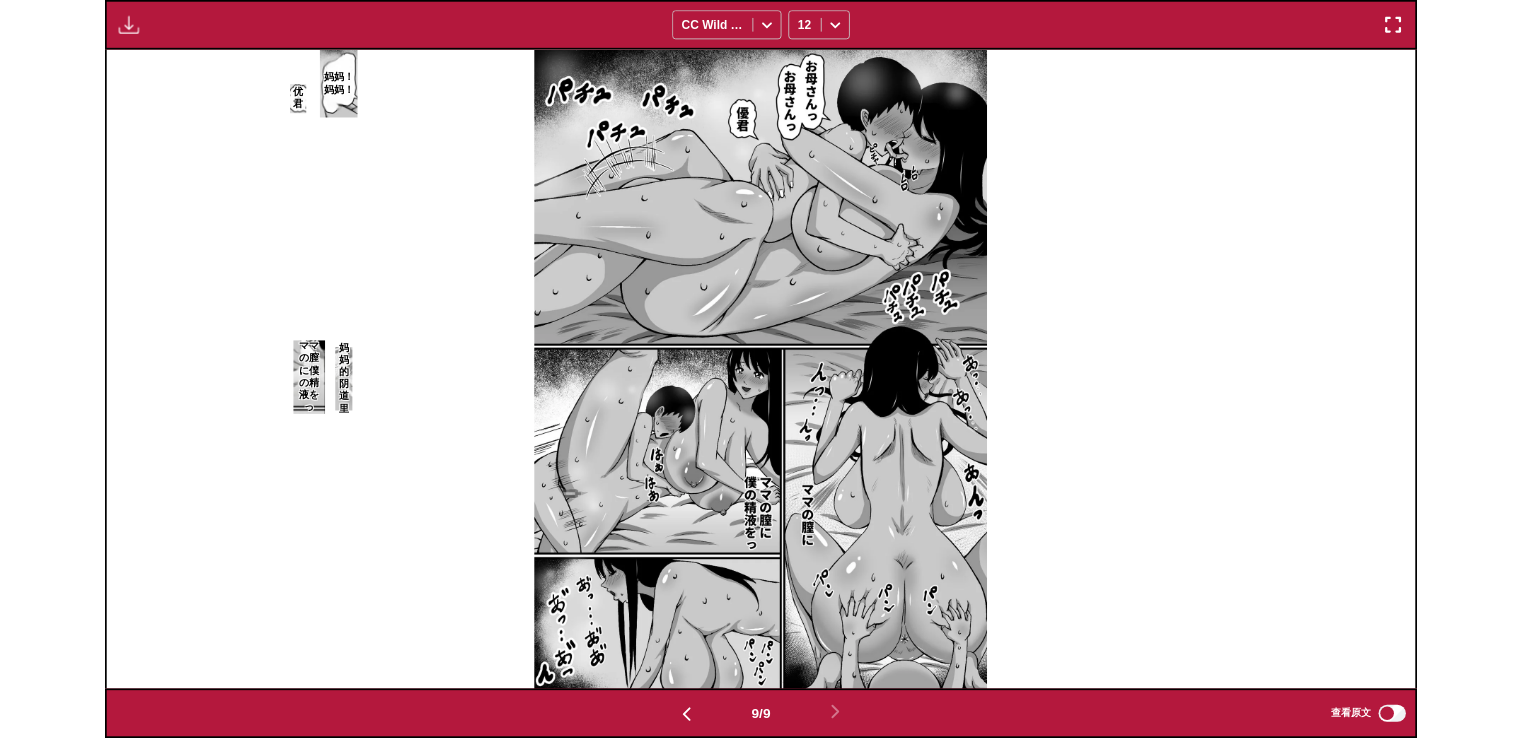 scroll, scrollTop: 503, scrollLeft: 0, axis: vertical 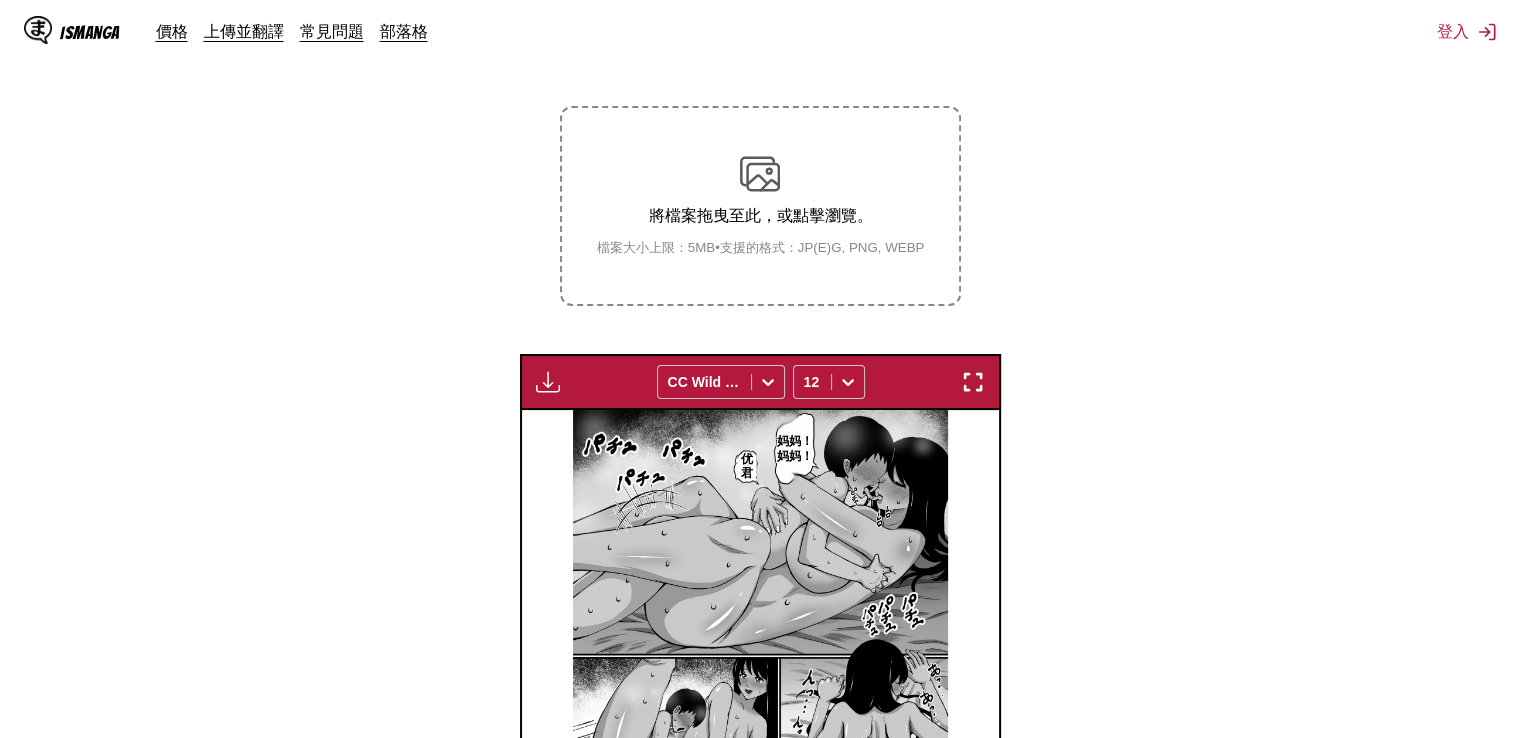 click on "將檔案拖曳至此，或點擊瀏覽。 檔案大小上限：5MB  •  支援的格式：JP(E)G, PNG, WEBP" at bounding box center [761, 205] 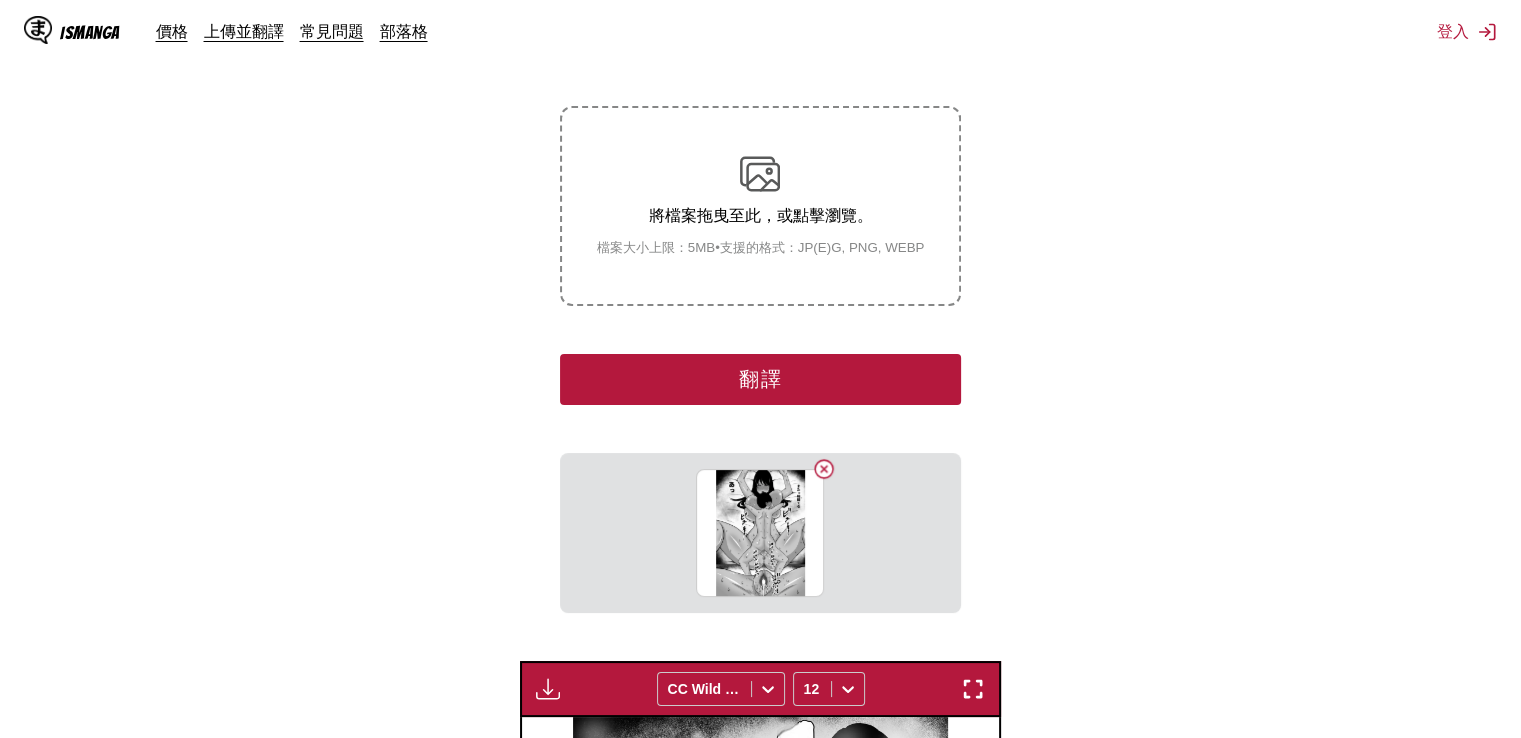 click on "翻譯" at bounding box center (760, 379) 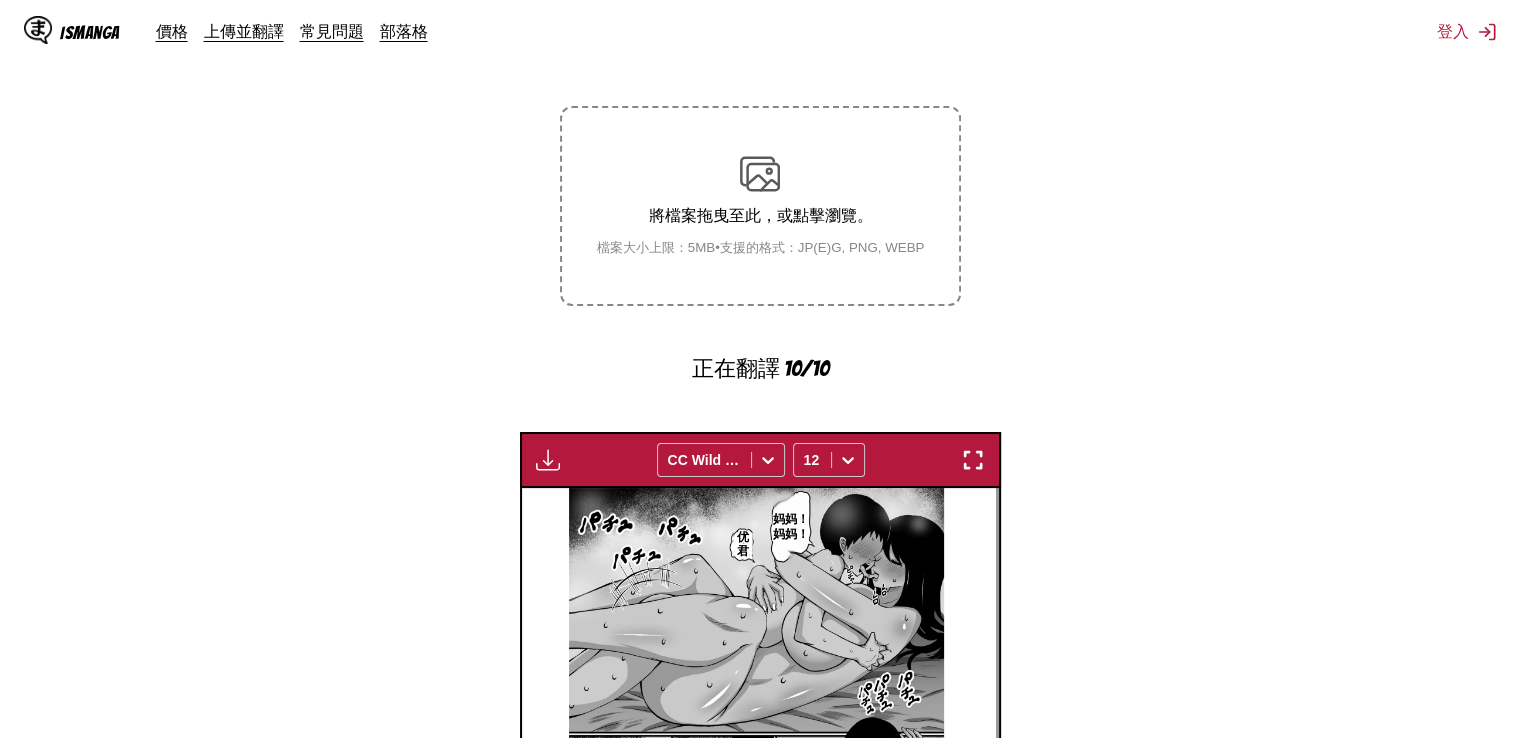 scroll, scrollTop: 0, scrollLeft: 4301, axis: horizontal 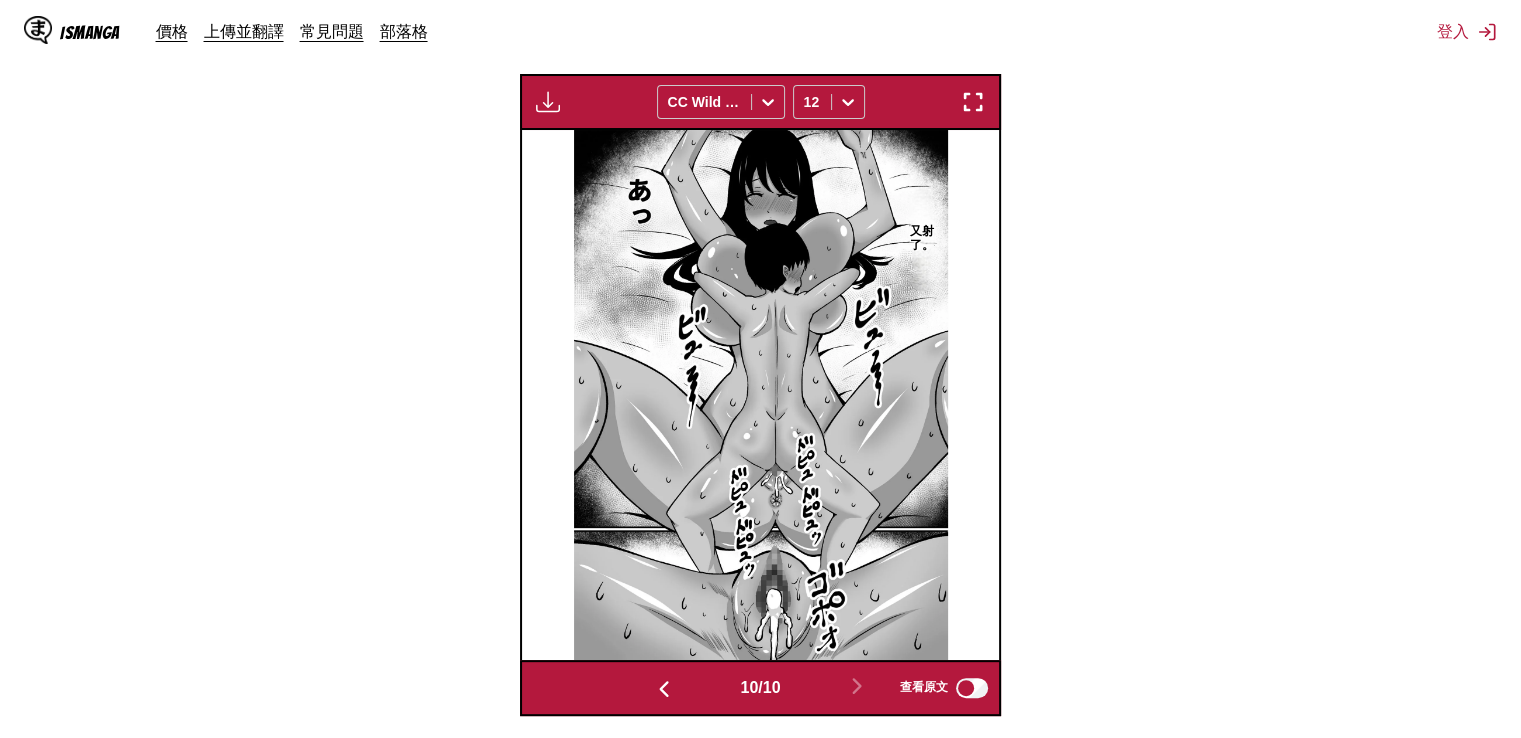 click at bounding box center [973, 102] 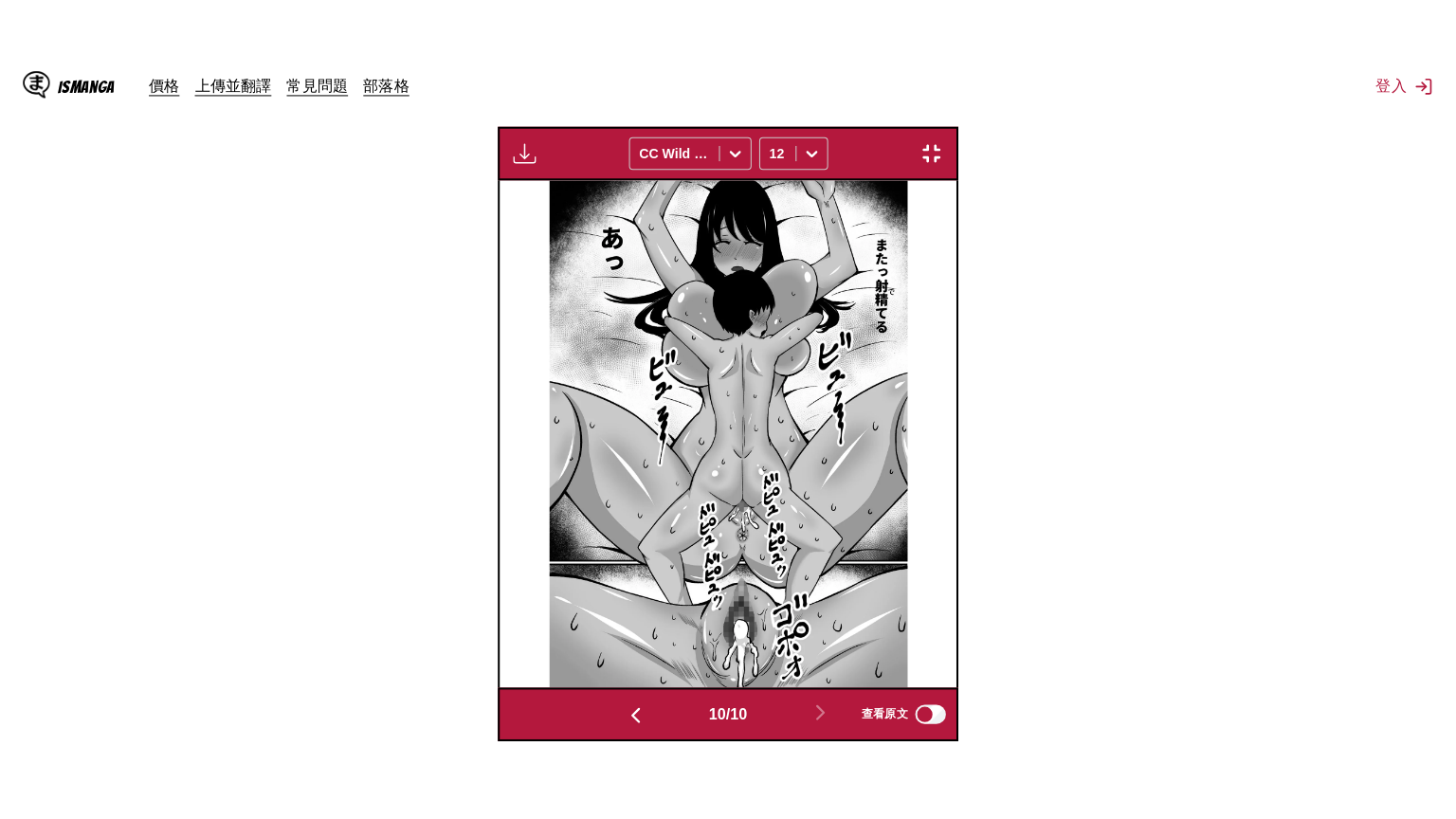 scroll, scrollTop: 220, scrollLeft: 0, axis: vertical 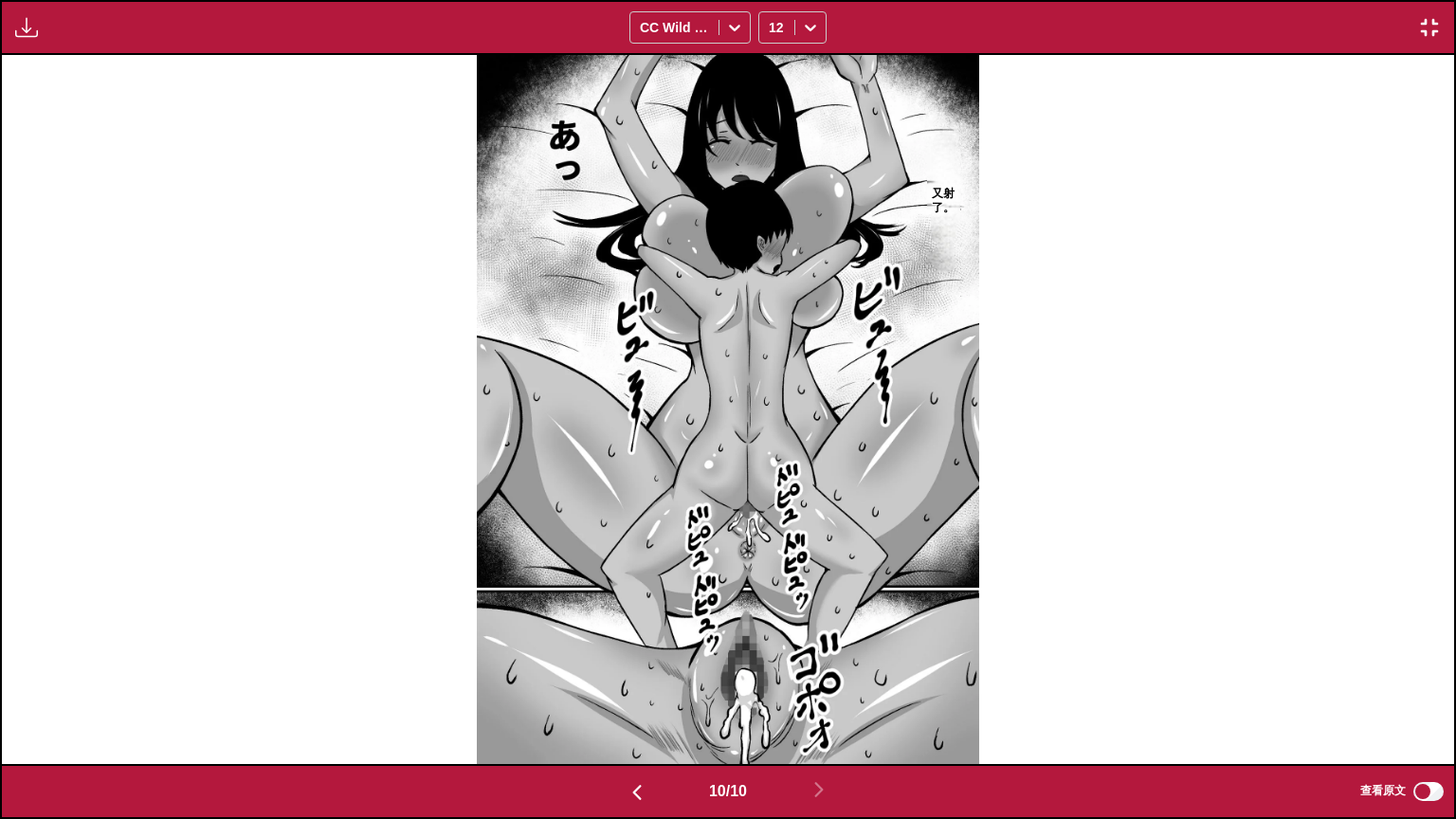 click on "又射了。" at bounding box center (728, 410) 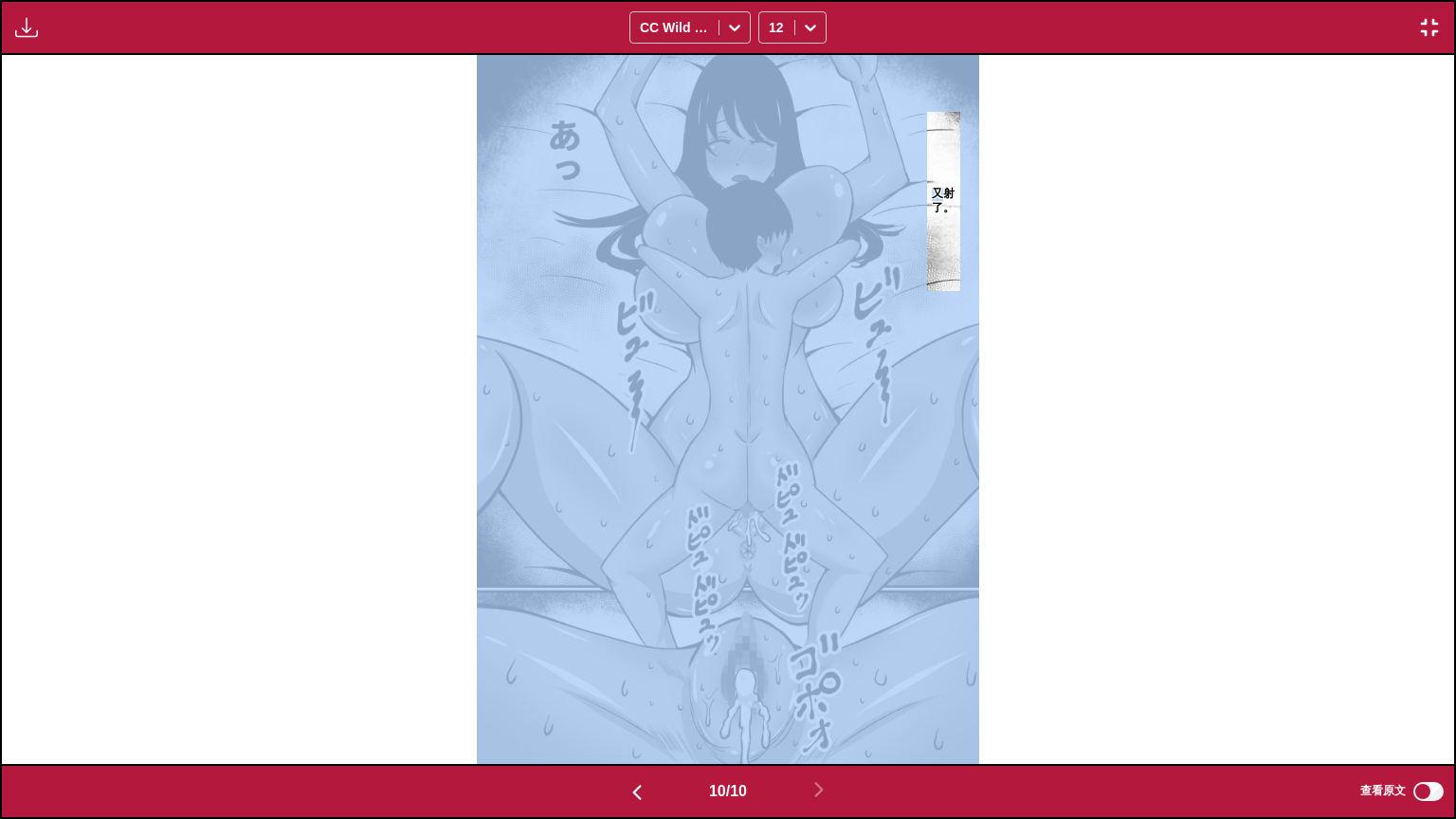 click on "又射了。" at bounding box center (728, 410) 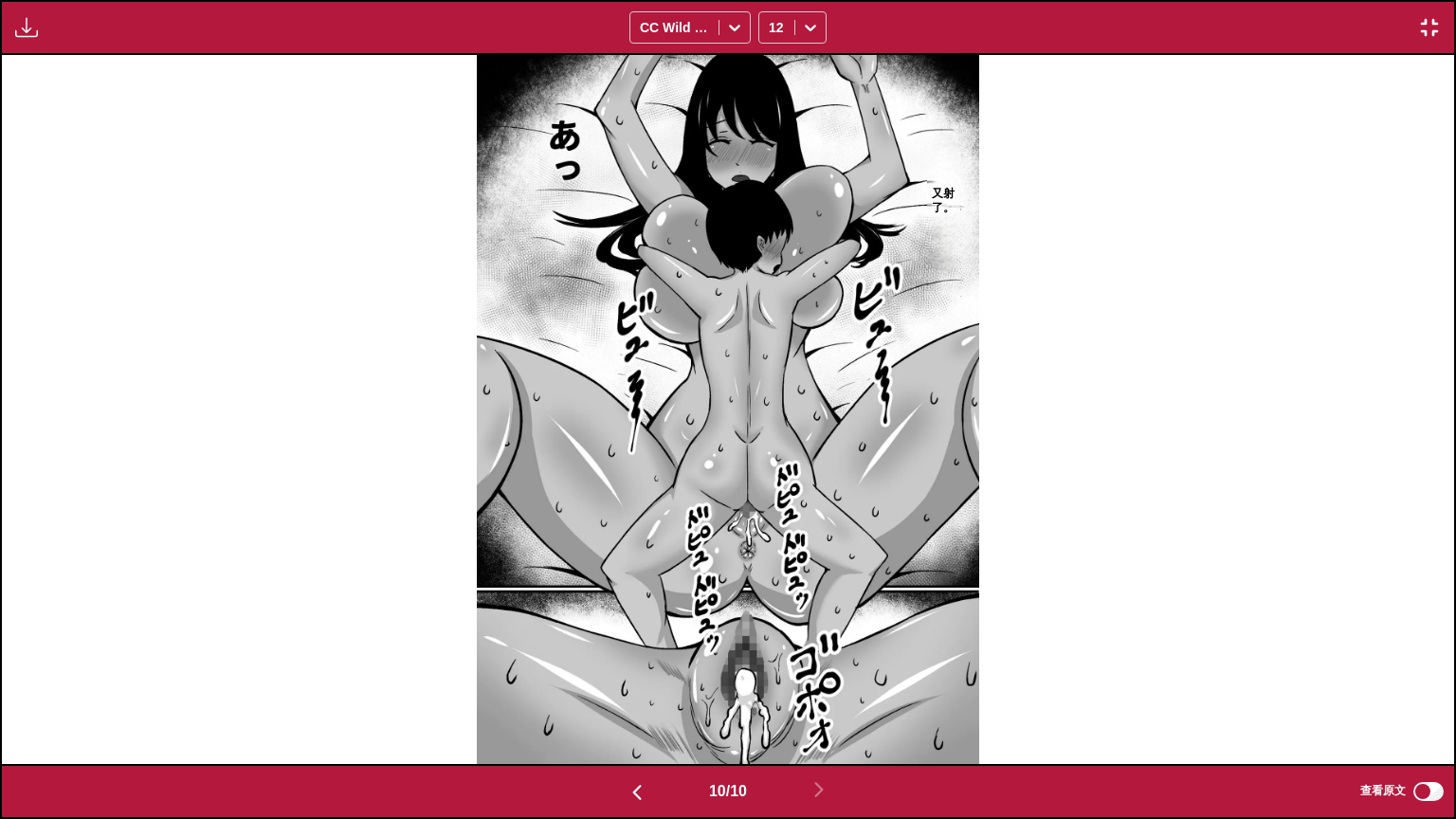 click at bounding box center (1429, 27) 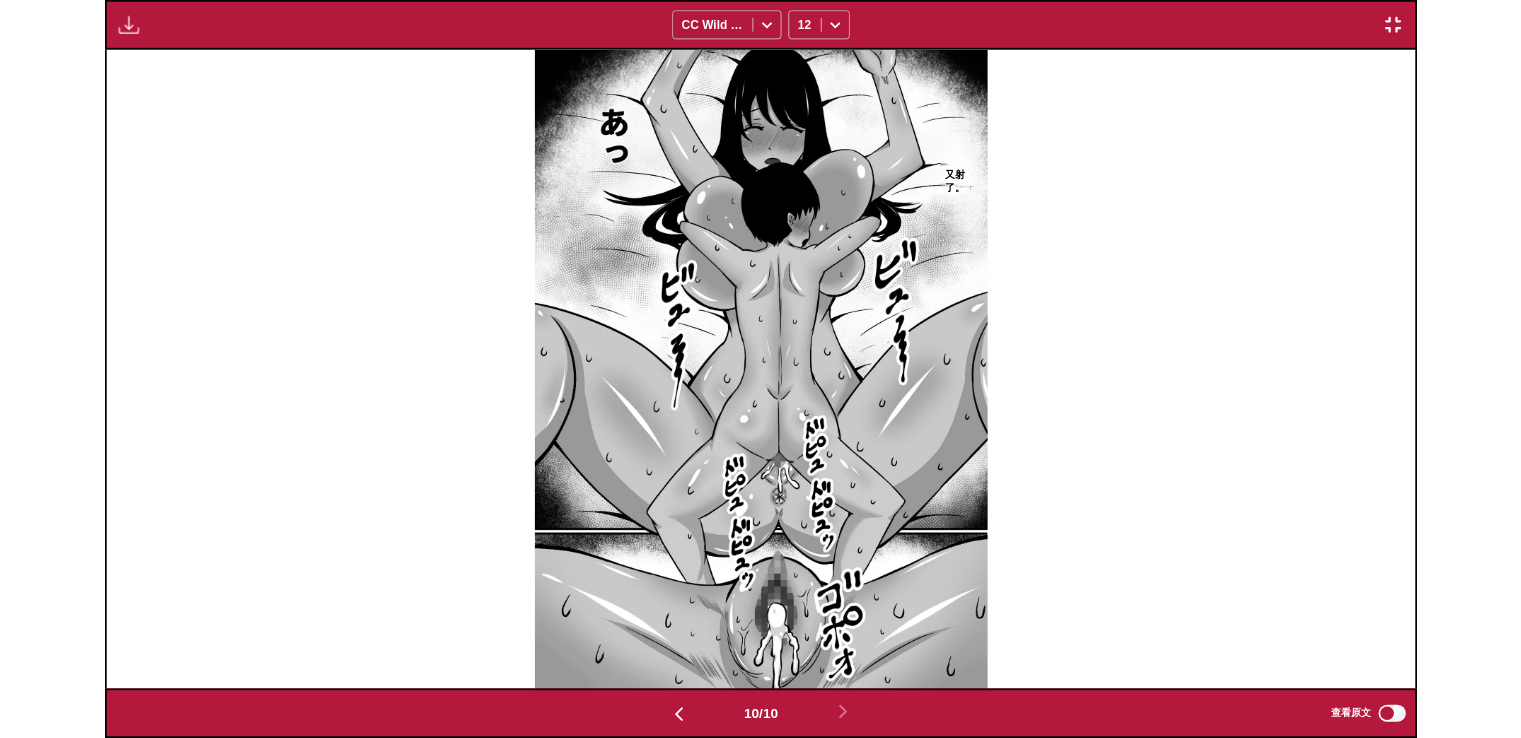 scroll, scrollTop: 503, scrollLeft: 0, axis: vertical 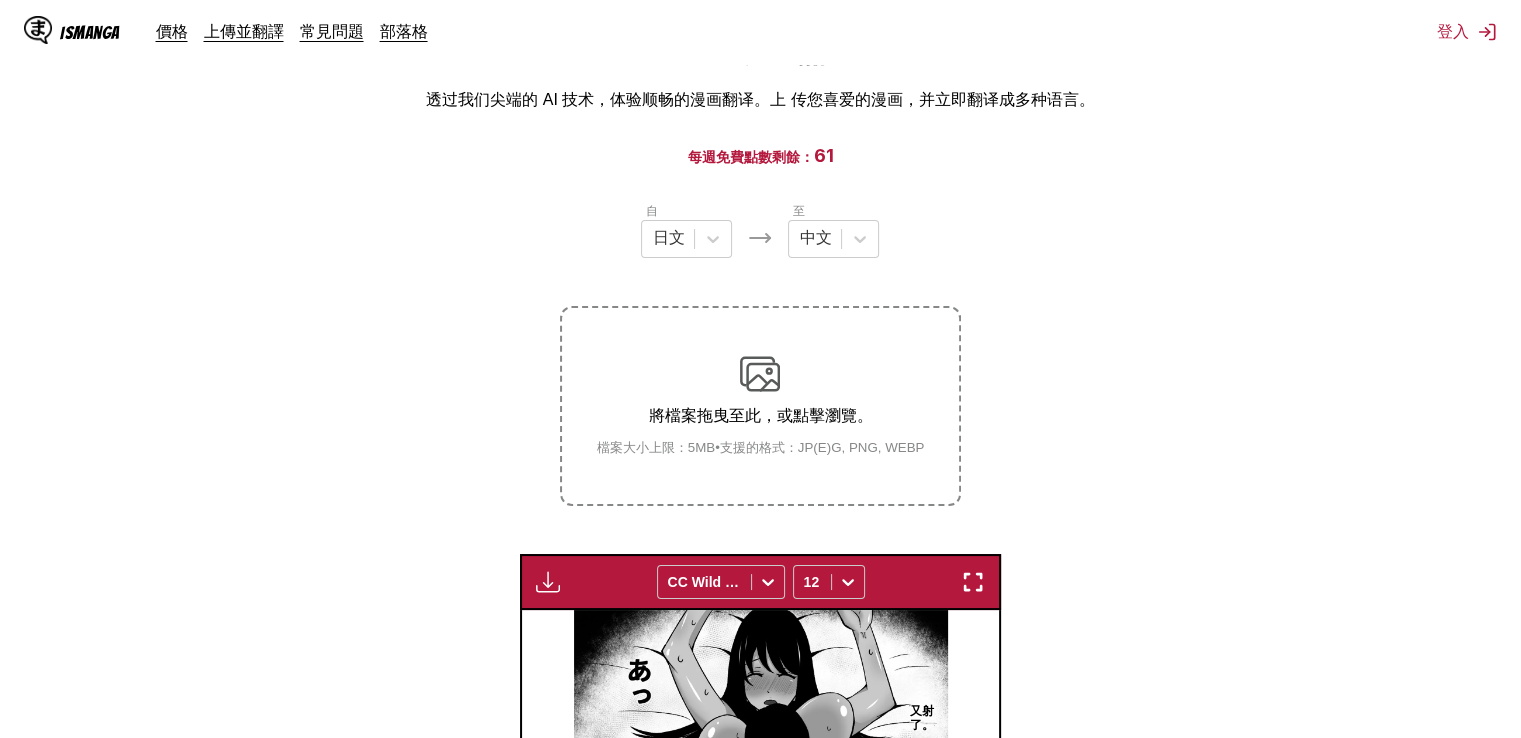 click at bounding box center [760, 374] 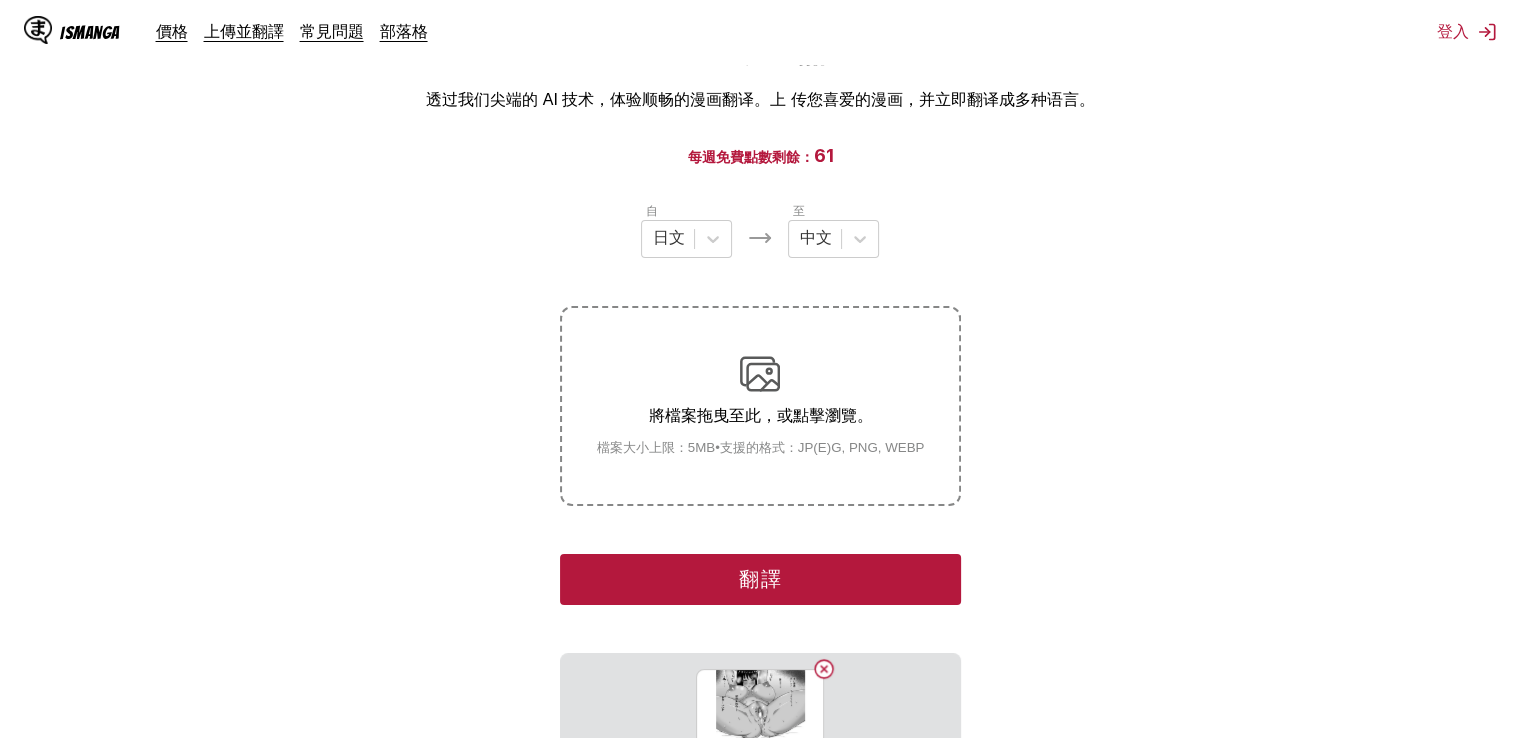 click on "翻譯" at bounding box center [760, 579] 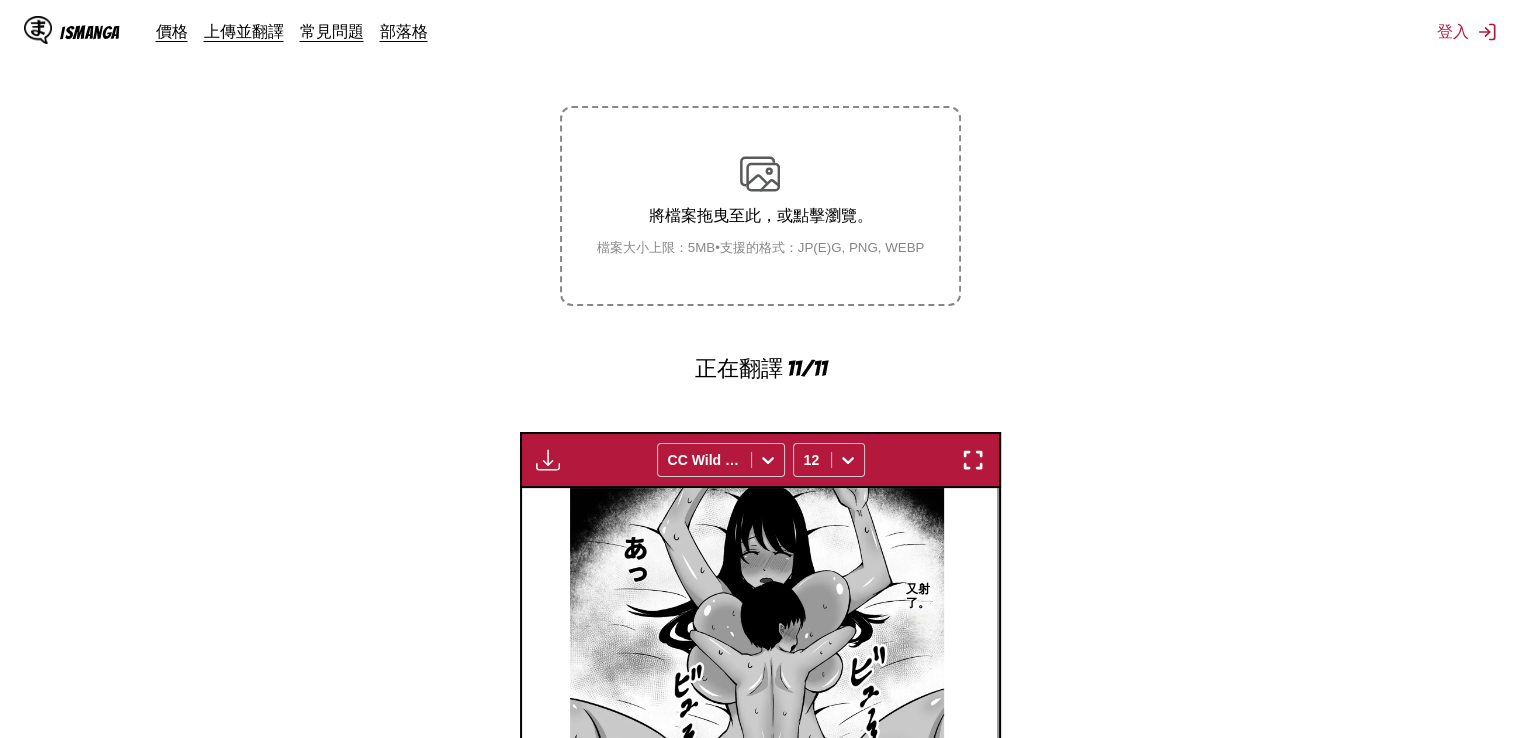 scroll, scrollTop: 583, scrollLeft: 0, axis: vertical 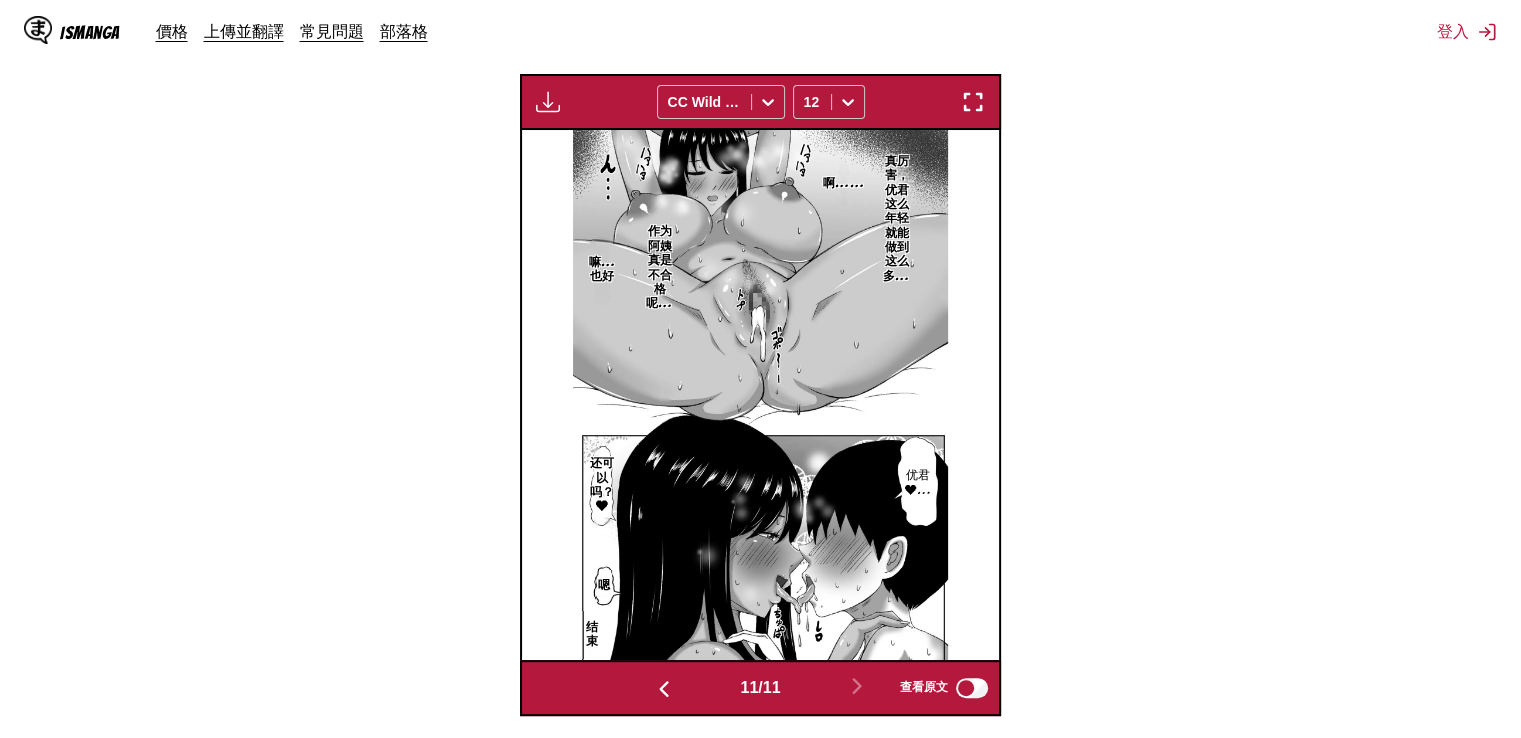 click at bounding box center (973, 102) 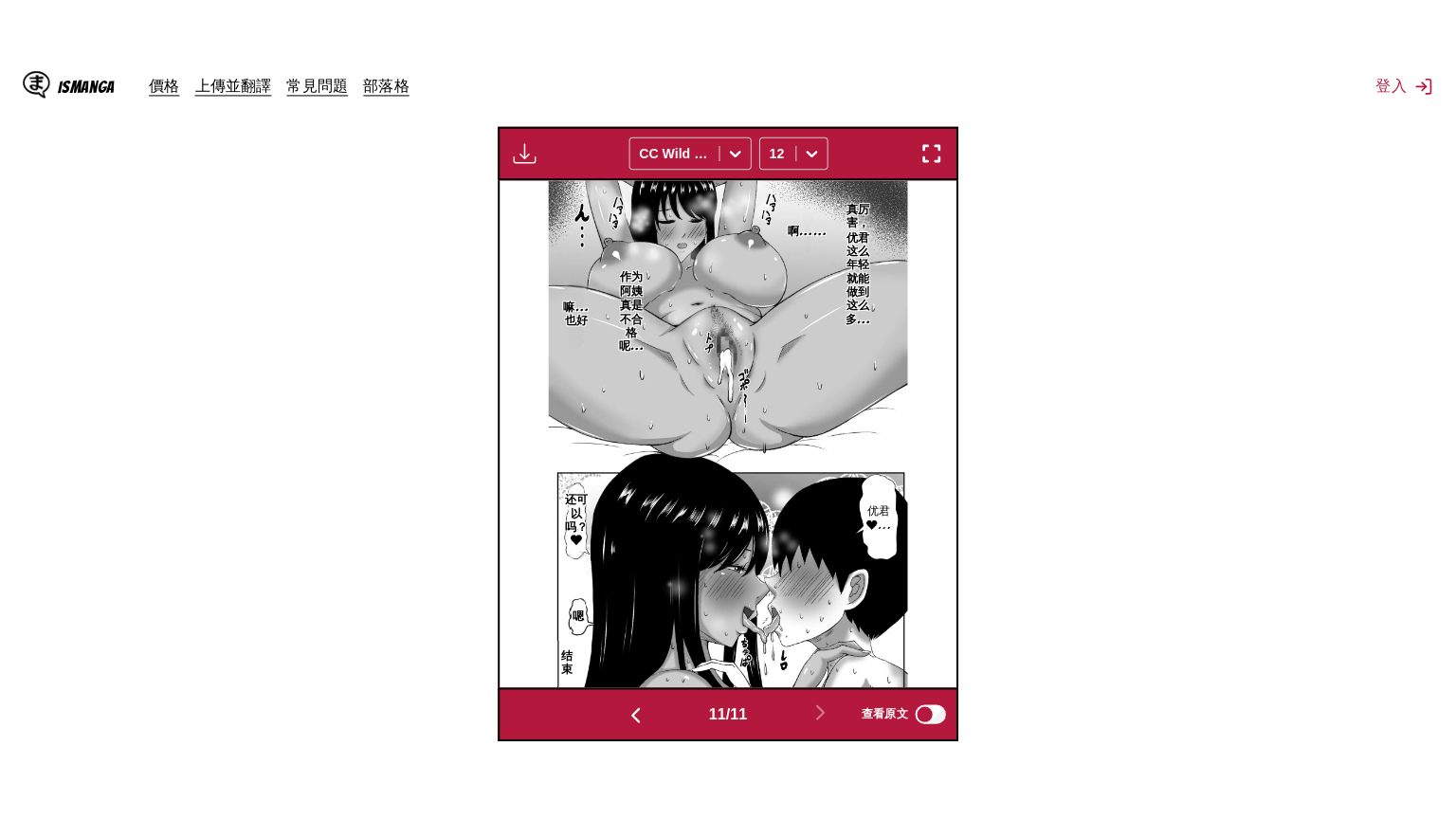 scroll, scrollTop: 220, scrollLeft: 0, axis: vertical 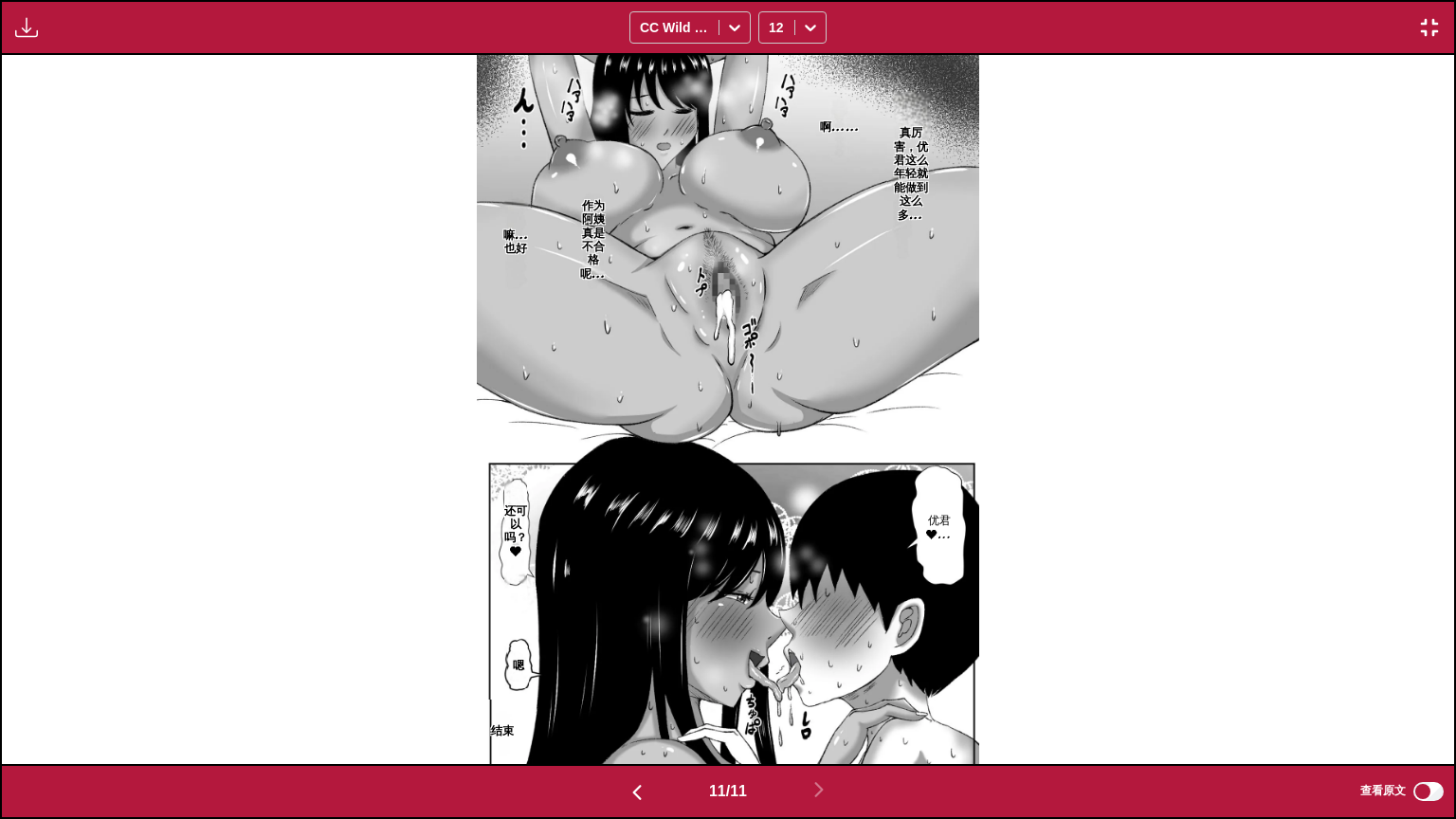 click on "真厉害，优君这么年轻就能做到这么多… 作为阿姨真是不合格呢… 还可以吗？❤ 结束 优君❤… 啊…… 嘛…也好 嗯" at bounding box center (728, 410) 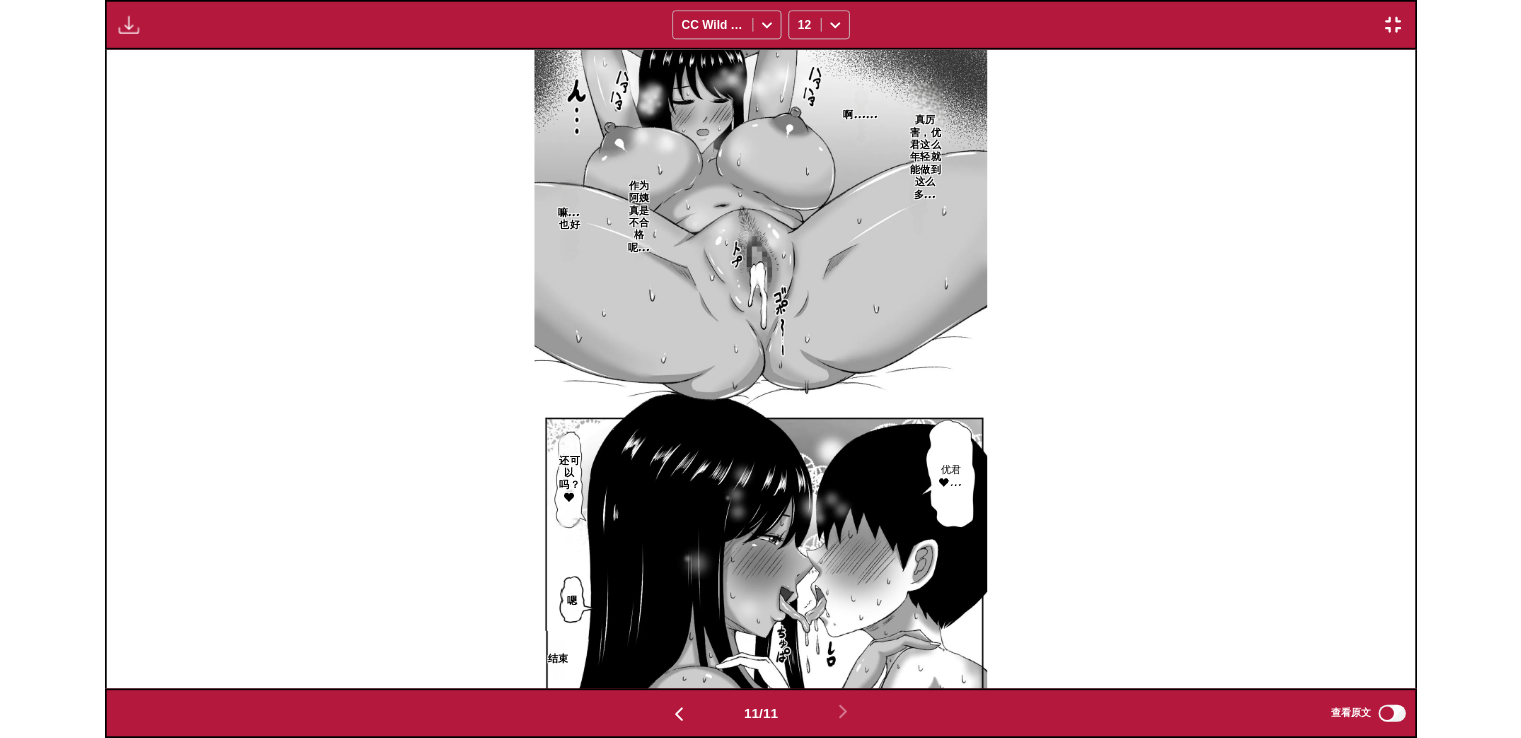 scroll, scrollTop: 503, scrollLeft: 0, axis: vertical 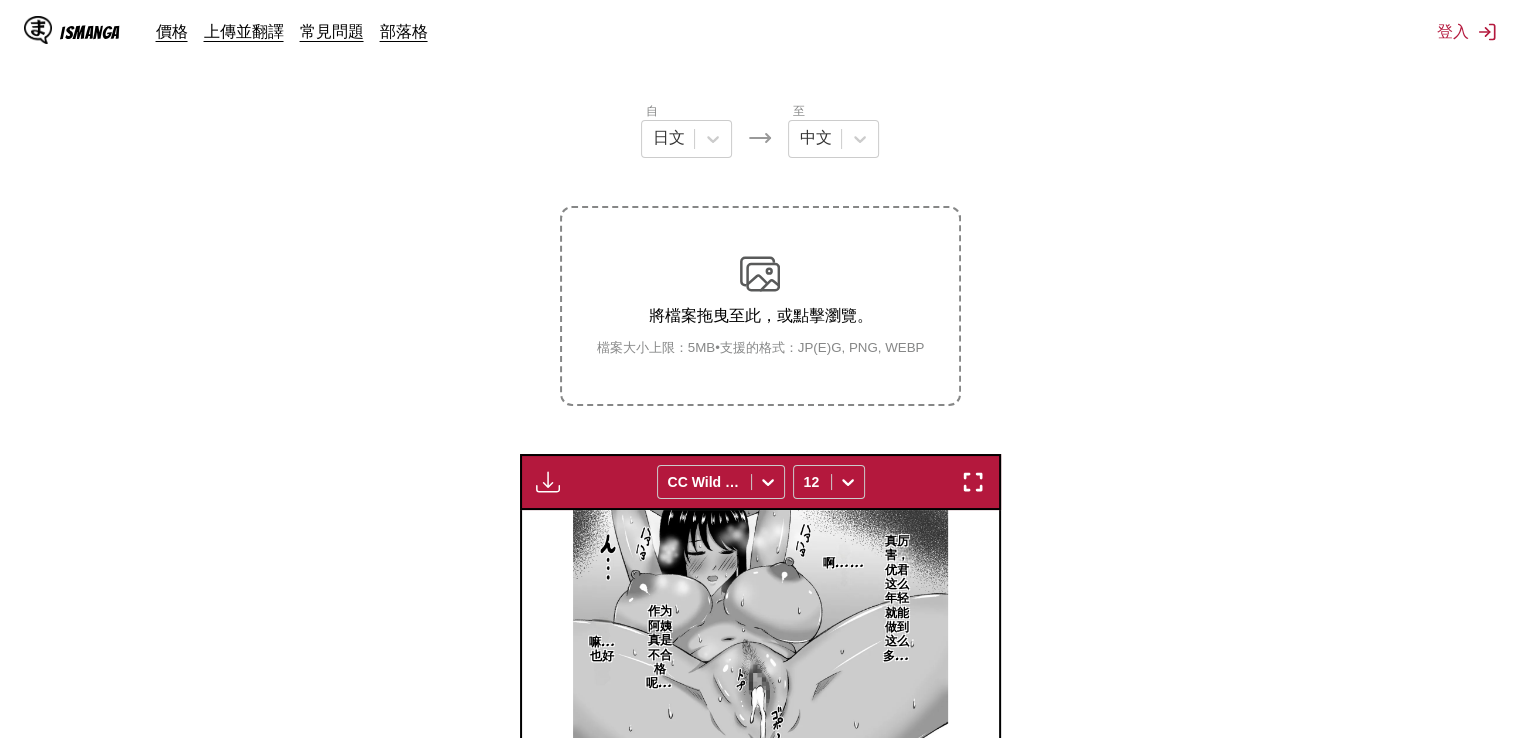 click on "將檔案拖曳至此，或點擊瀏覽。 檔案大小上限：5MB  •  支援的格式：JP(E)G, PNG, WEBP" at bounding box center (761, 305) 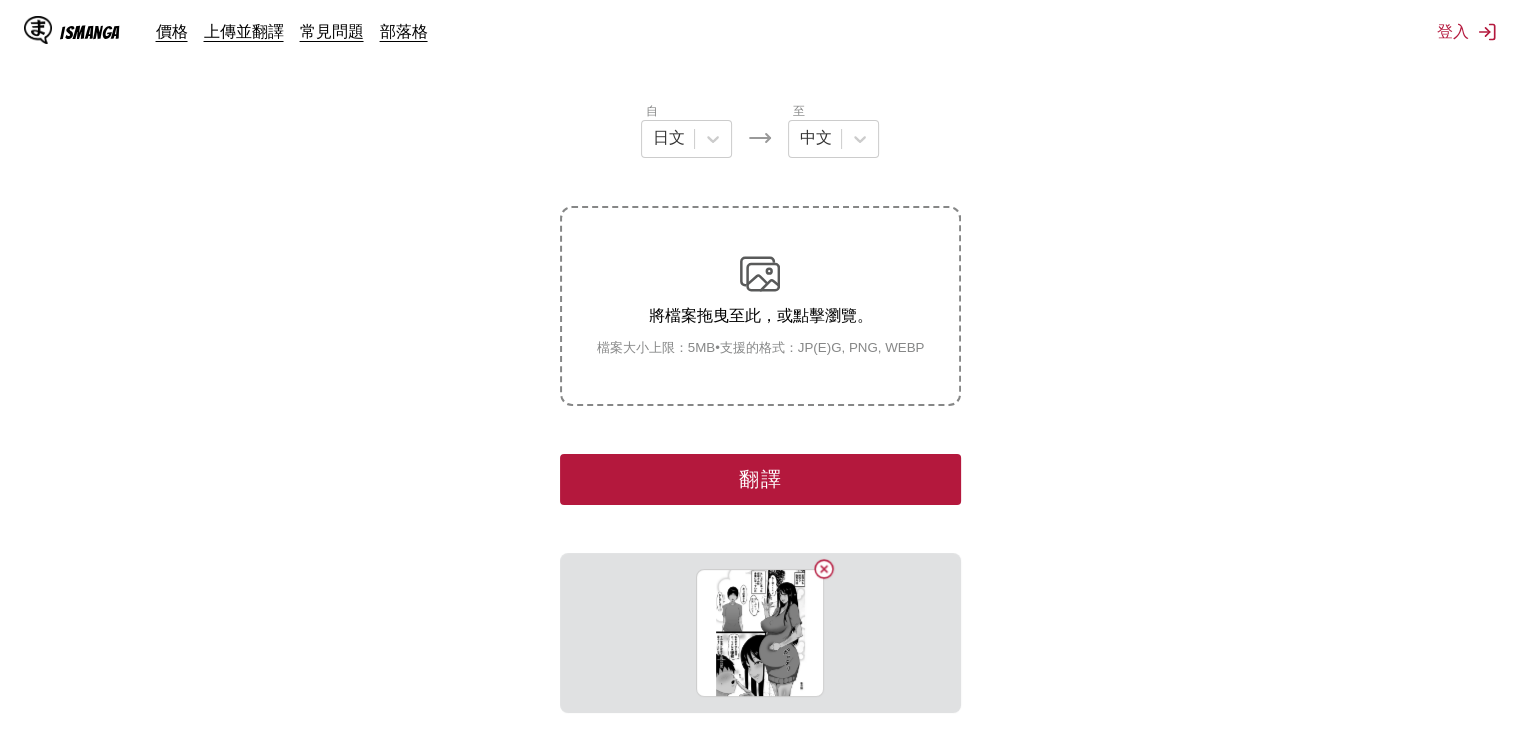 click on "翻譯" at bounding box center (760, 479) 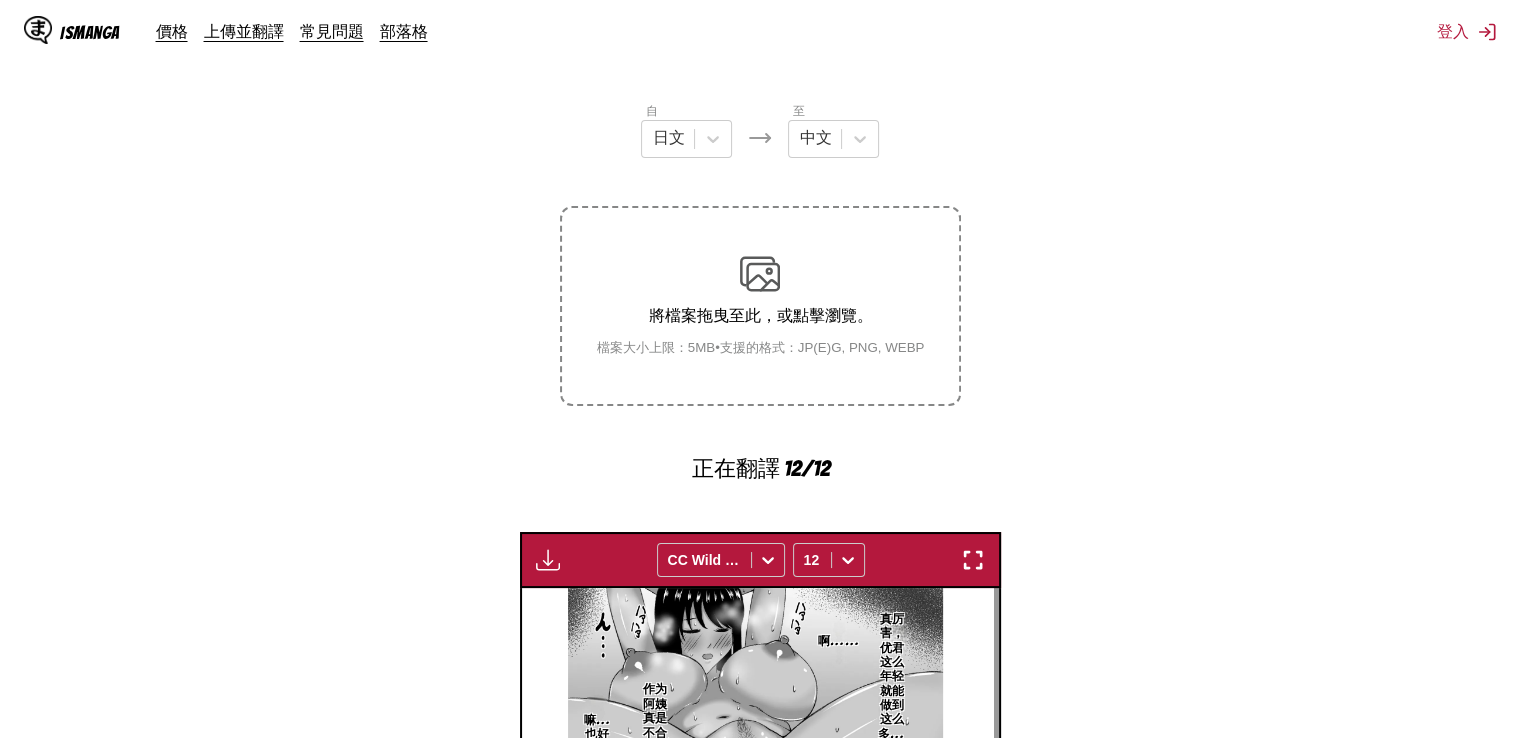 scroll, scrollTop: 583, scrollLeft: 0, axis: vertical 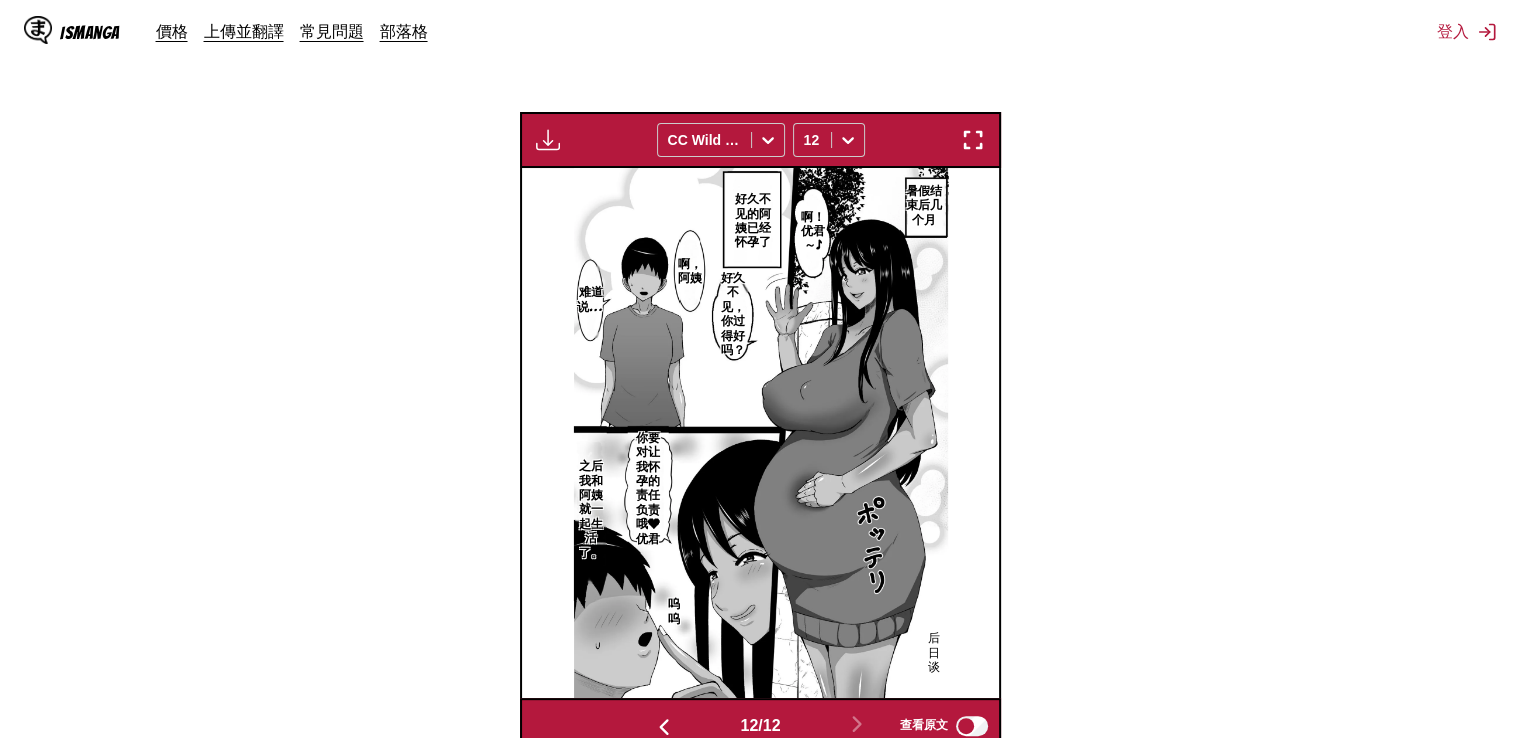 click at bounding box center (973, 140) 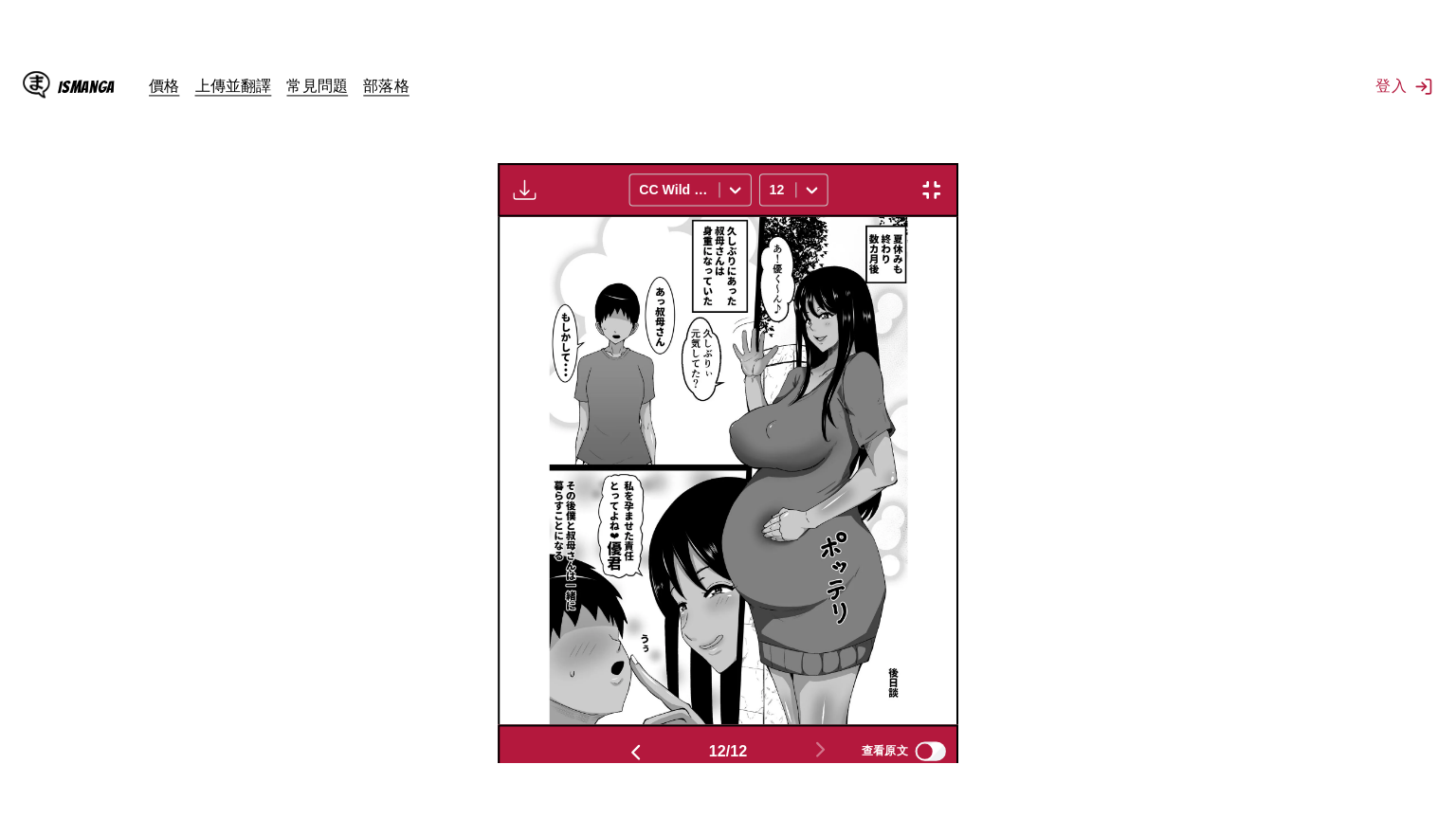 scroll, scrollTop: 220, scrollLeft: 0, axis: vertical 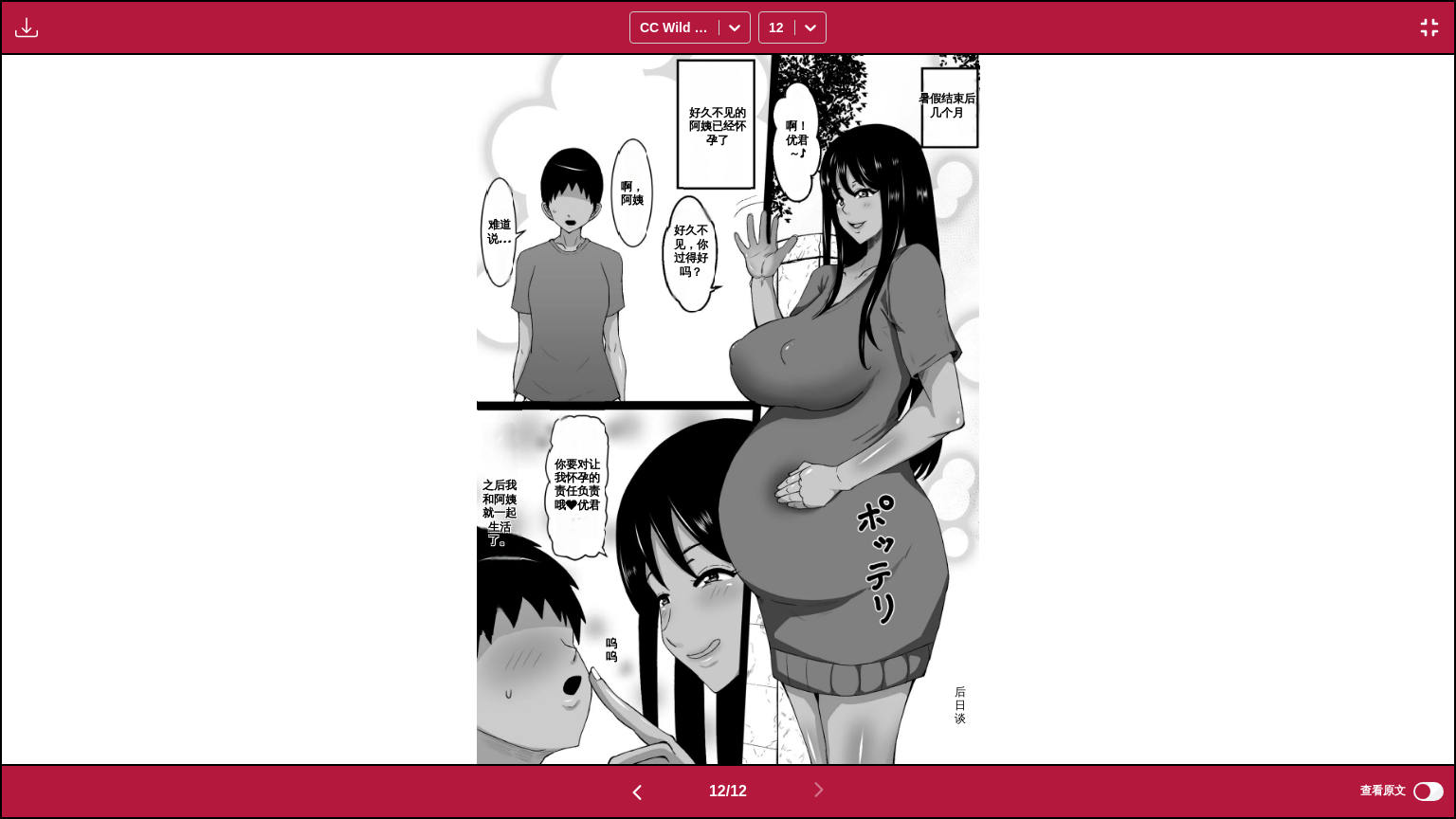 click on "暑假结束后几个月 后日谈 好久不见的阿姨已经怀孕了 啊！[NAME]～♪ 啊，阿姨 好久不见，你过得好吗？ 你要对让我怀孕的责任负责哦❤[NAME] 之后我和阿姨就一起生活了。 难道说… 呜呜" at bounding box center [728, 410] 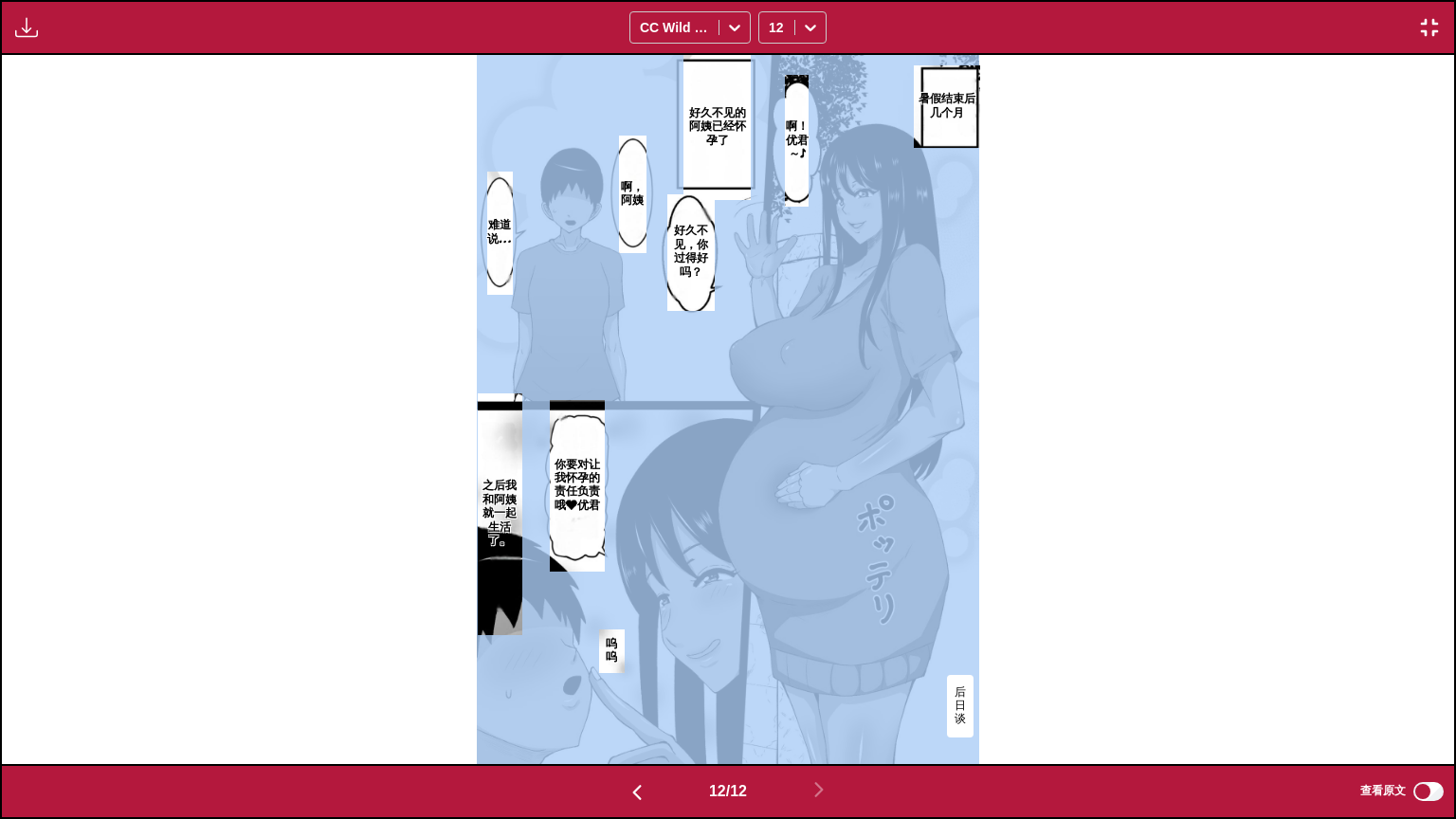 click on "暑假结束后几个月 后日谈 好久不见的阿姨已经怀孕了 啊！[NAME]～♪ 啊，阿姨 好久不见，你过得好吗？ 你要对让我怀孕的责任负责哦❤[NAME] 之后我和阿姨就一起生活了。 难道说… 呜呜" at bounding box center (728, 410) 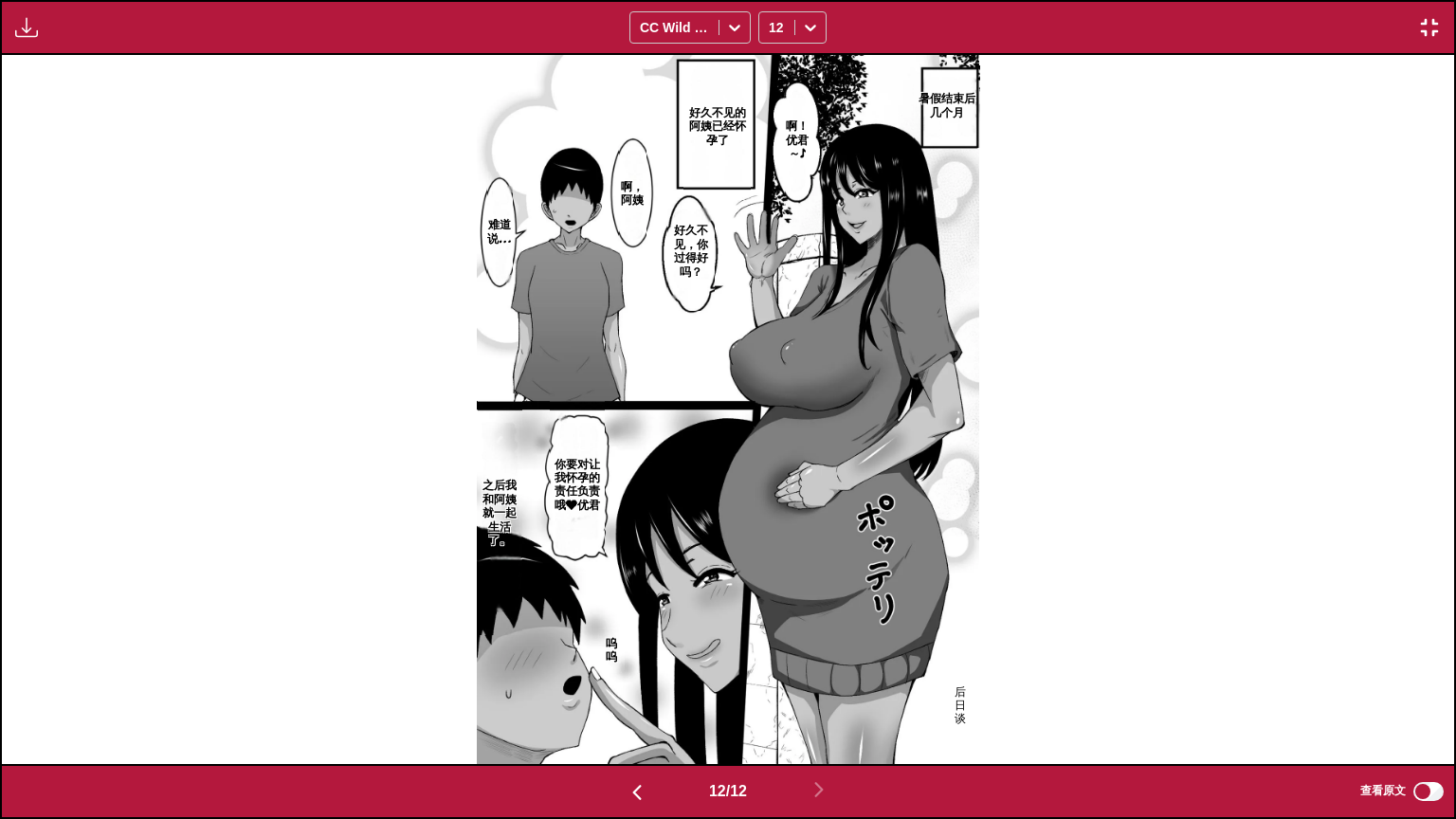click on "暑假结束后几个月 后日谈 好久不见的阿姨已经怀孕了 啊！[NAME]～♪ 啊，阿姨 好久不见，你过得好吗？ 你要对让我怀孕的责任负责哦❤[NAME] 之后我和阿姨就一起生活了。 难道说… 呜呜" at bounding box center [728, 410] 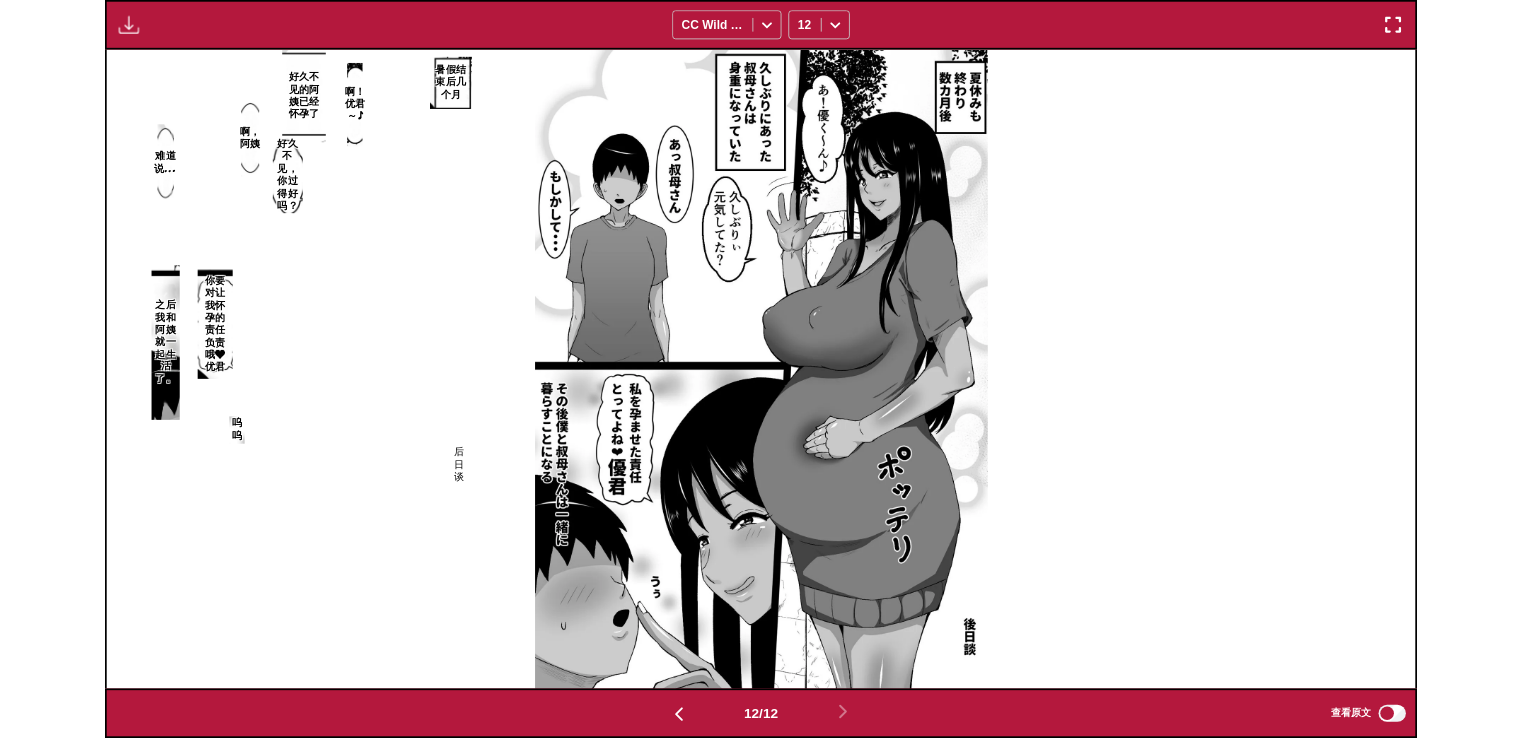 scroll, scrollTop: 503, scrollLeft: 0, axis: vertical 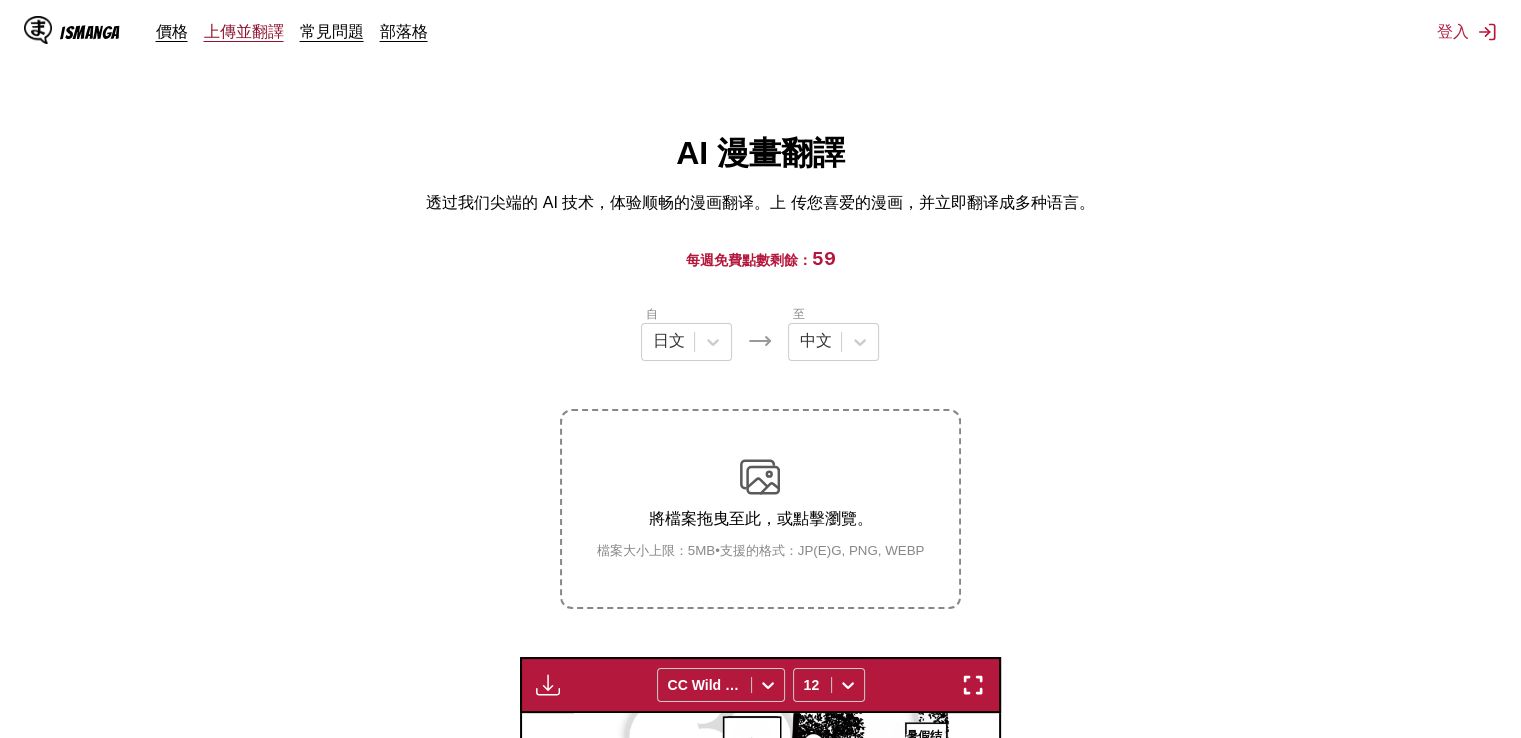 click on "上傳並翻譯" at bounding box center [244, 31] 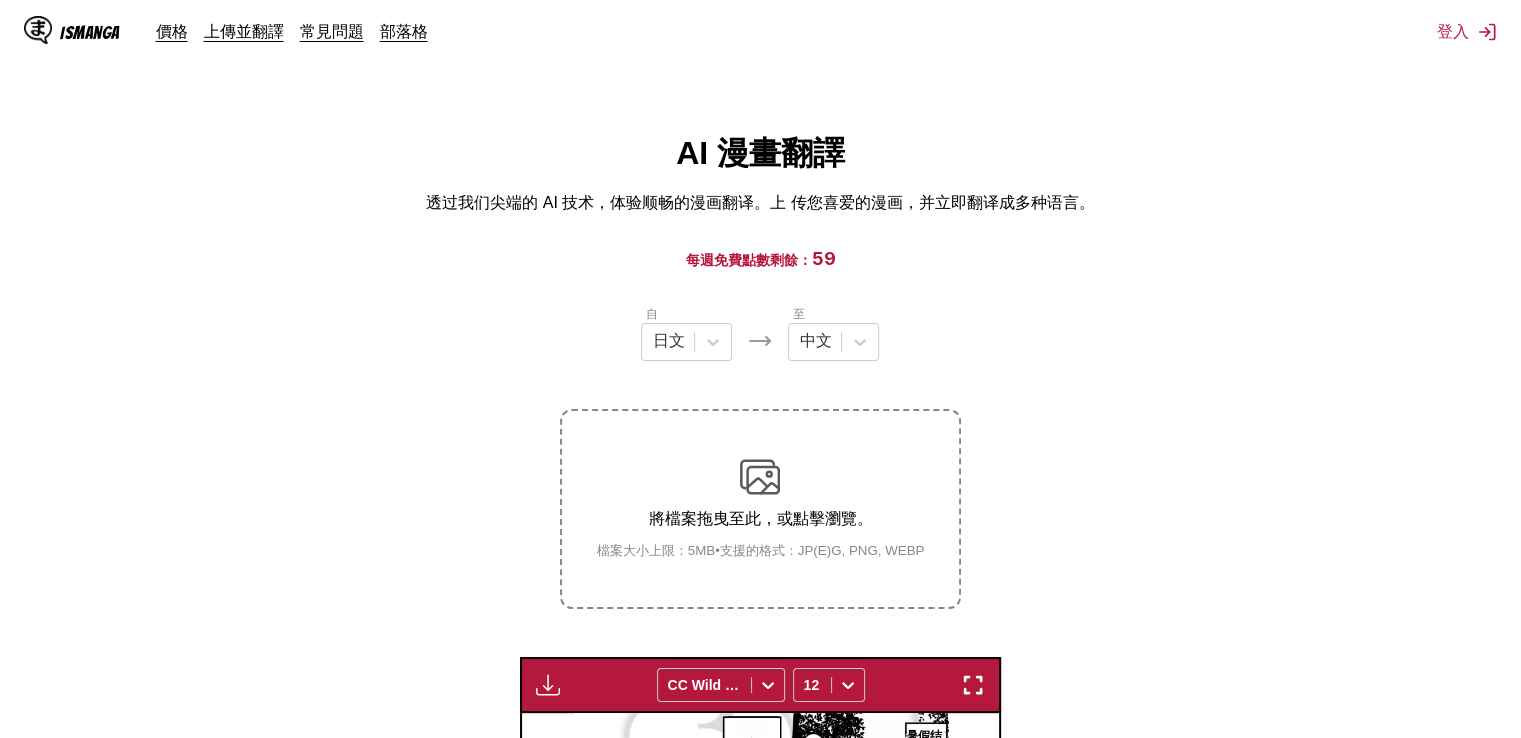 click on "IsManga" at bounding box center [90, 32] 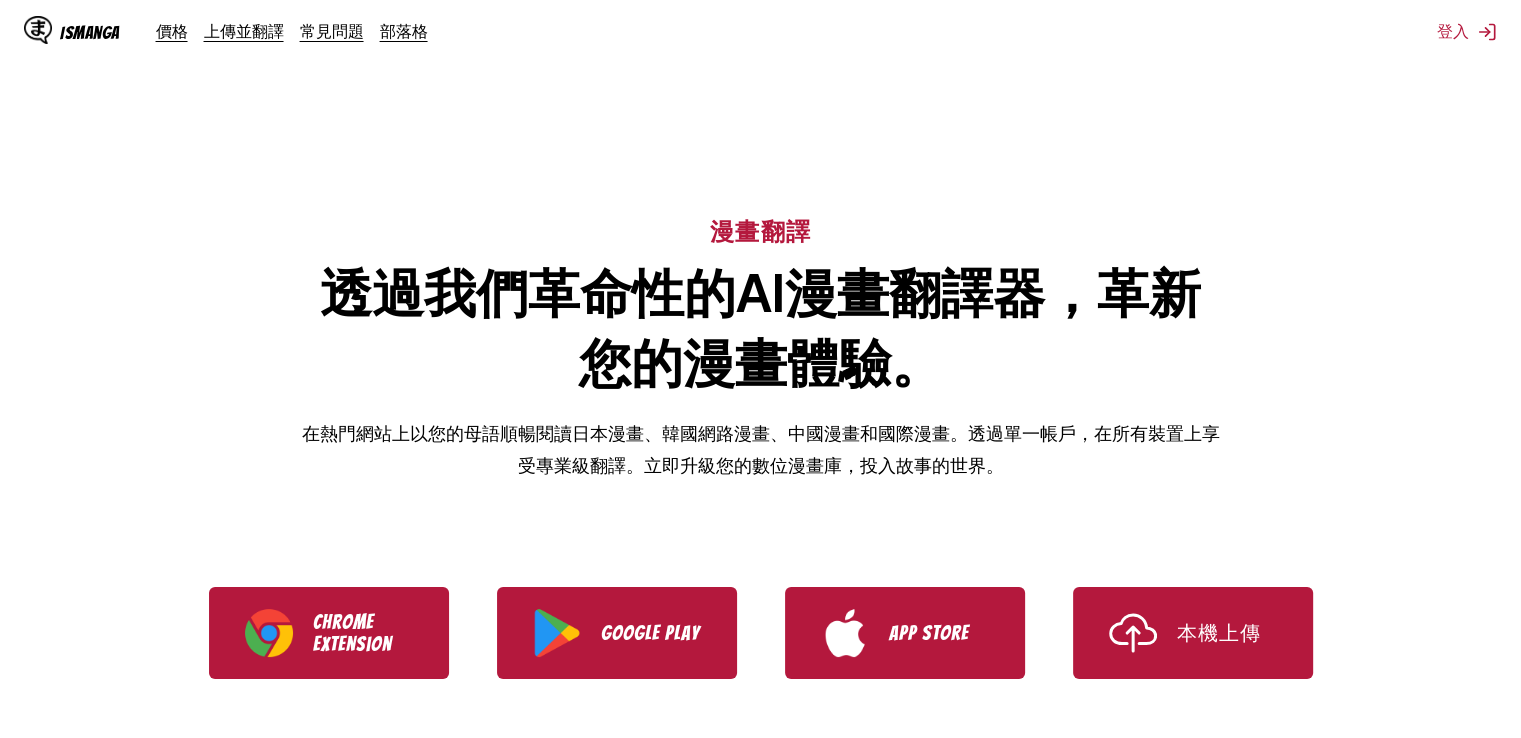 click on "價格 上傳並翻譯 常見問題 部落格" at bounding box center (300, 32) 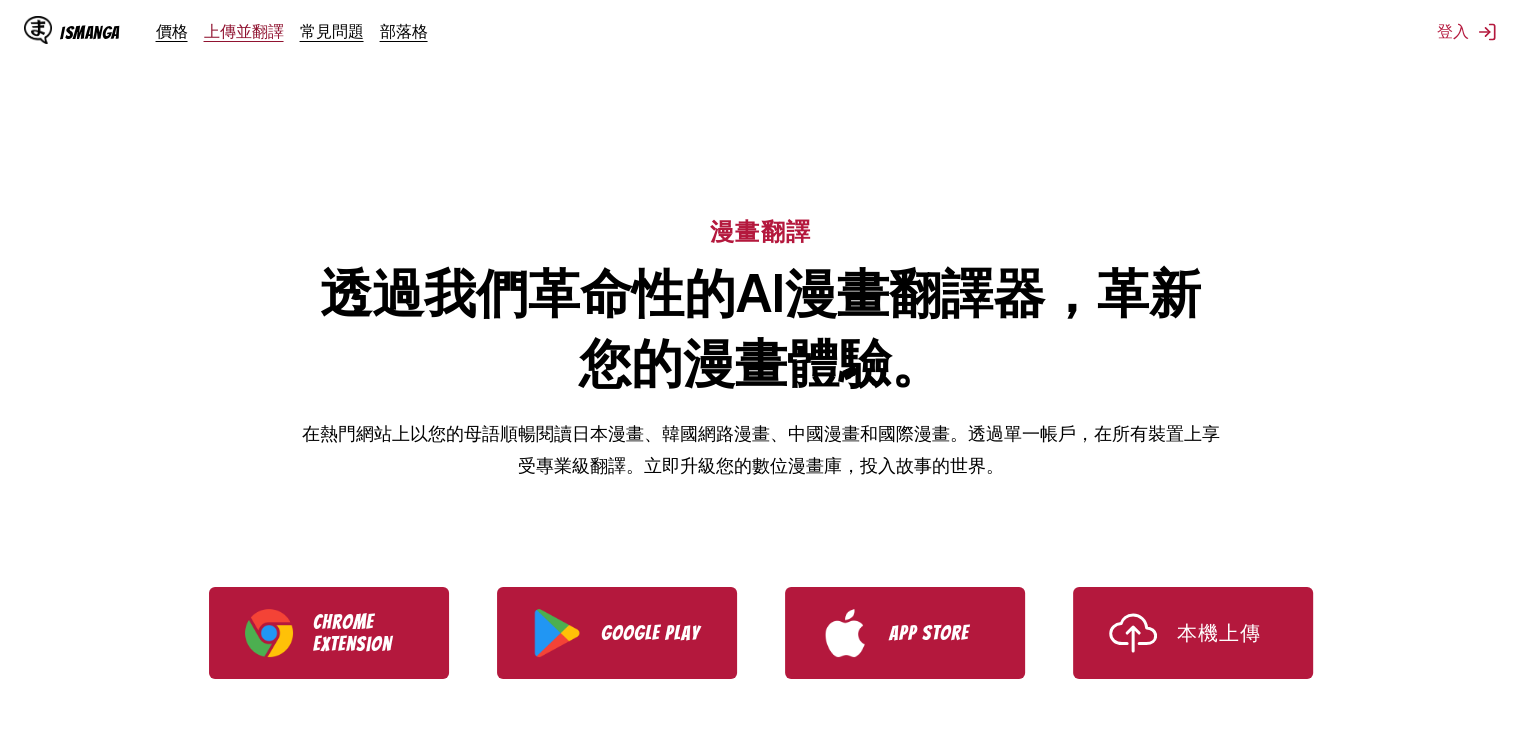 click on "上傳並翻譯" at bounding box center [244, 31] 